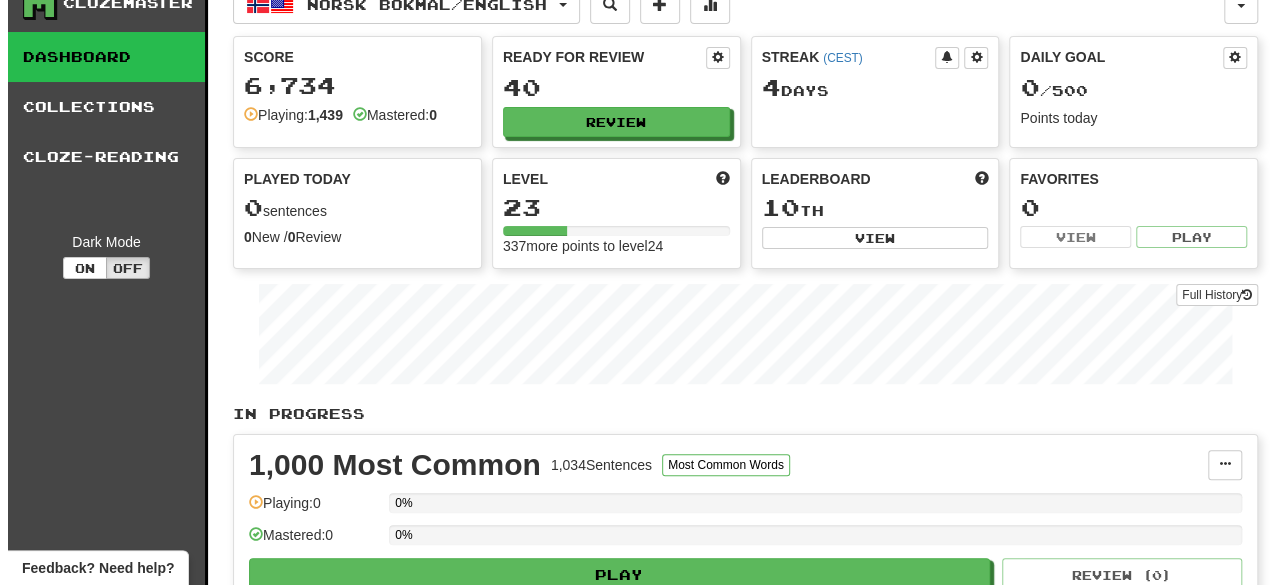 scroll, scrollTop: 0, scrollLeft: 0, axis: both 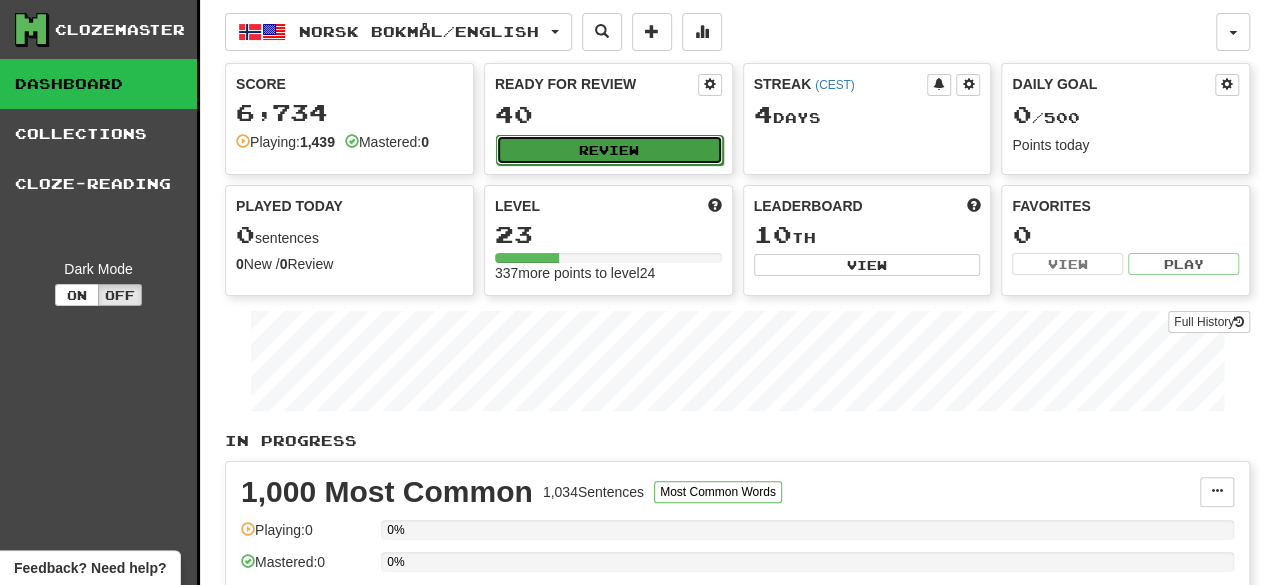 click on "Review" at bounding box center (609, 150) 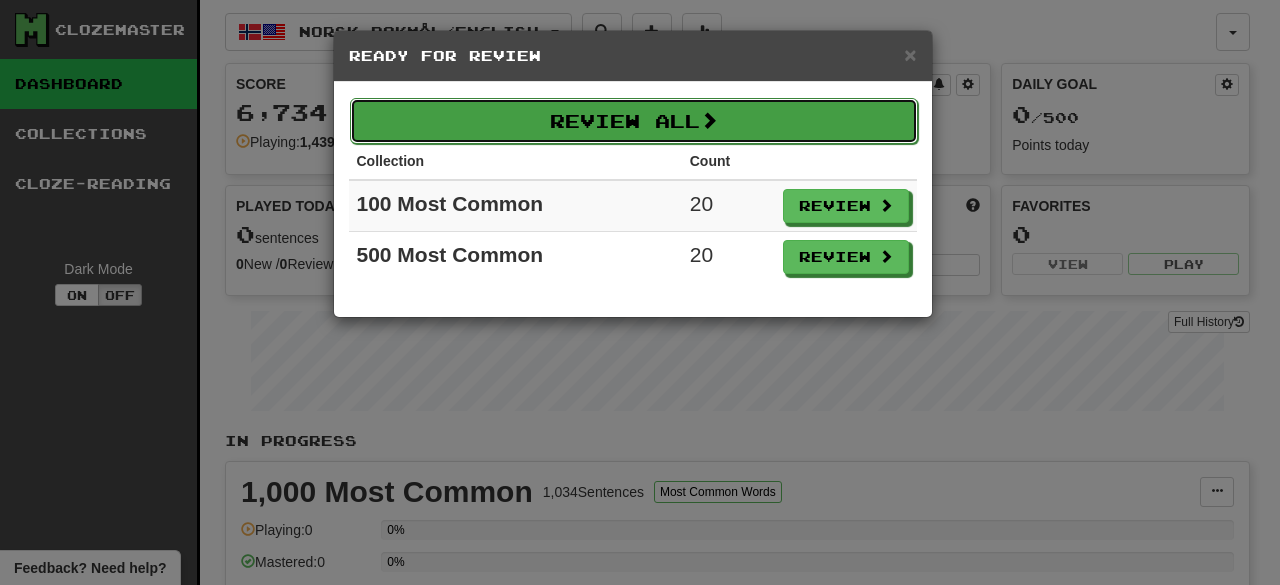 click on "Review All" at bounding box center [634, 121] 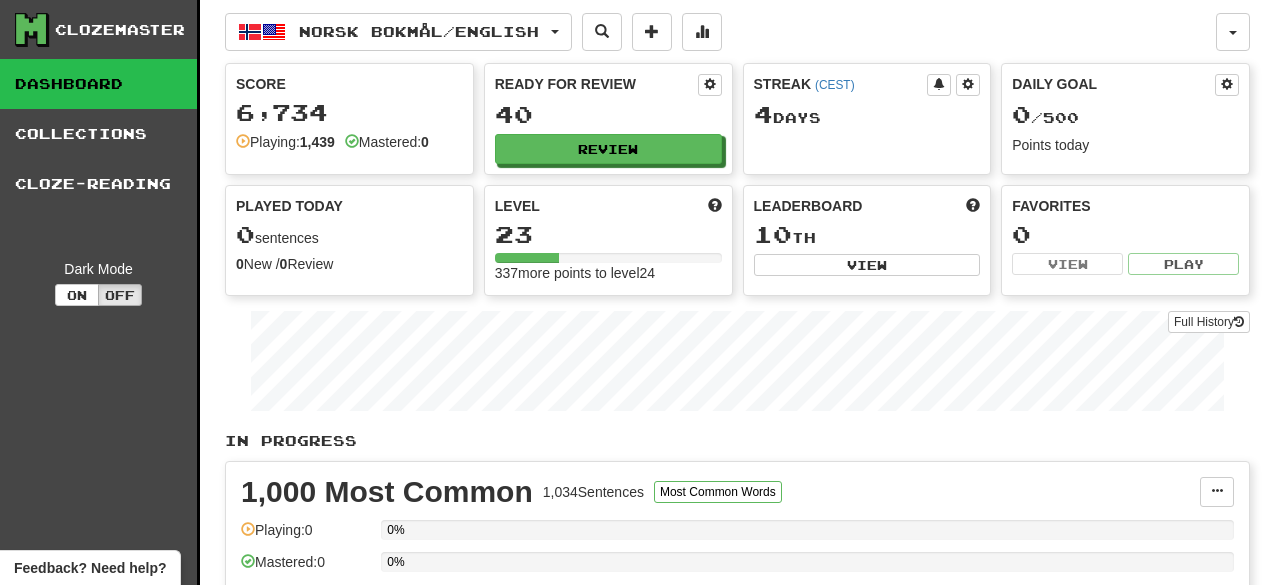 select on "********" 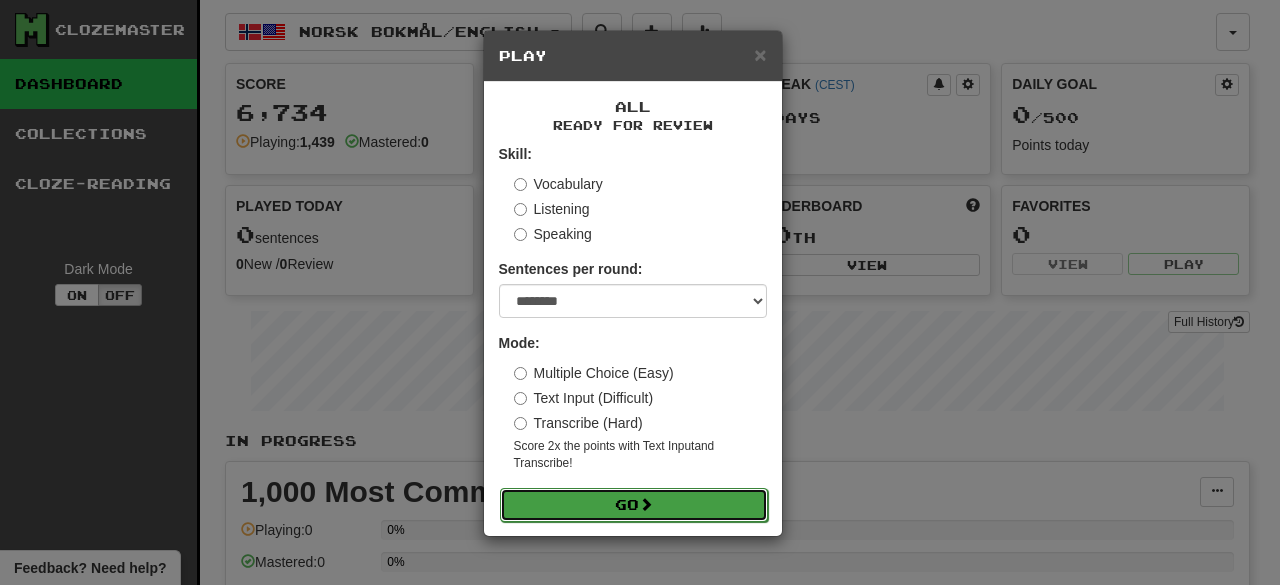 click at bounding box center (646, 504) 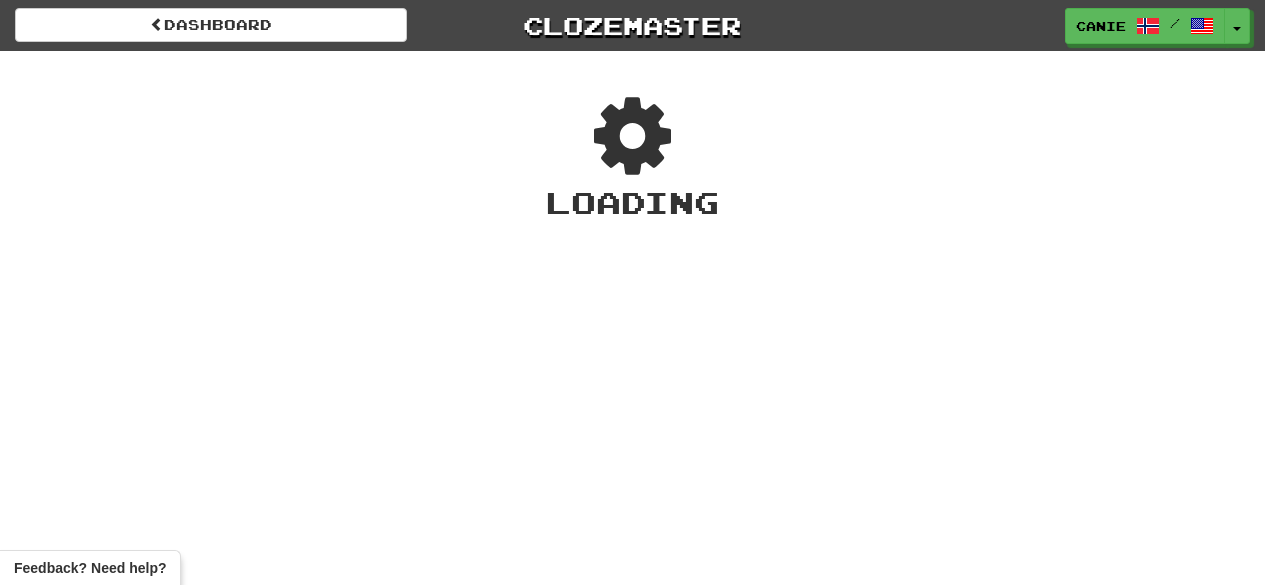 scroll, scrollTop: 0, scrollLeft: 0, axis: both 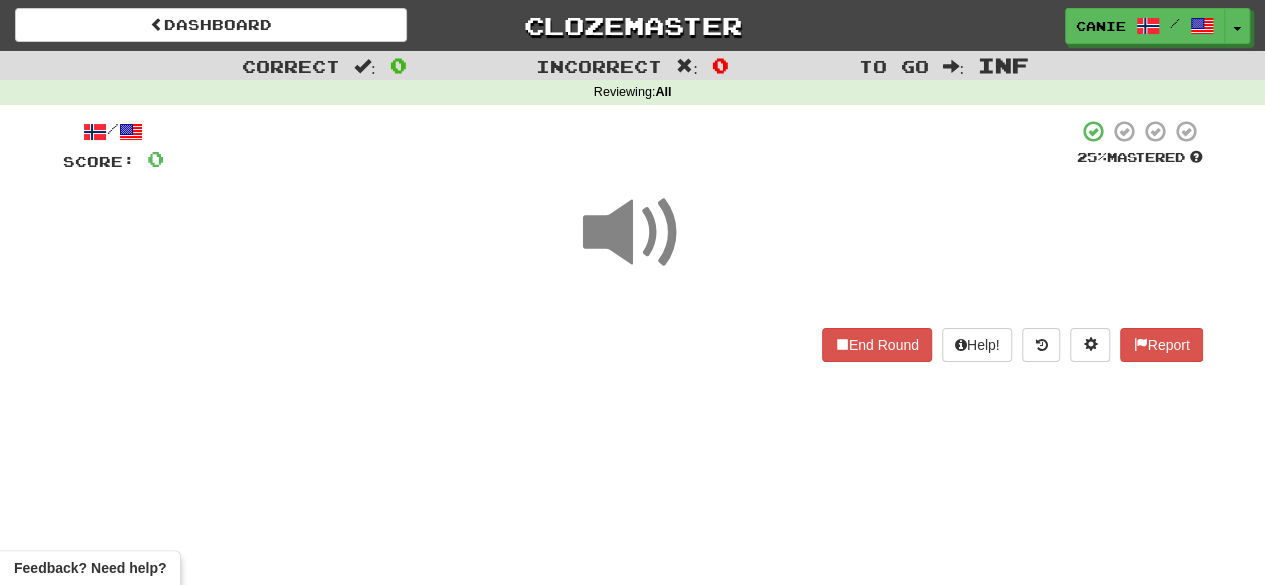 click at bounding box center [633, 233] 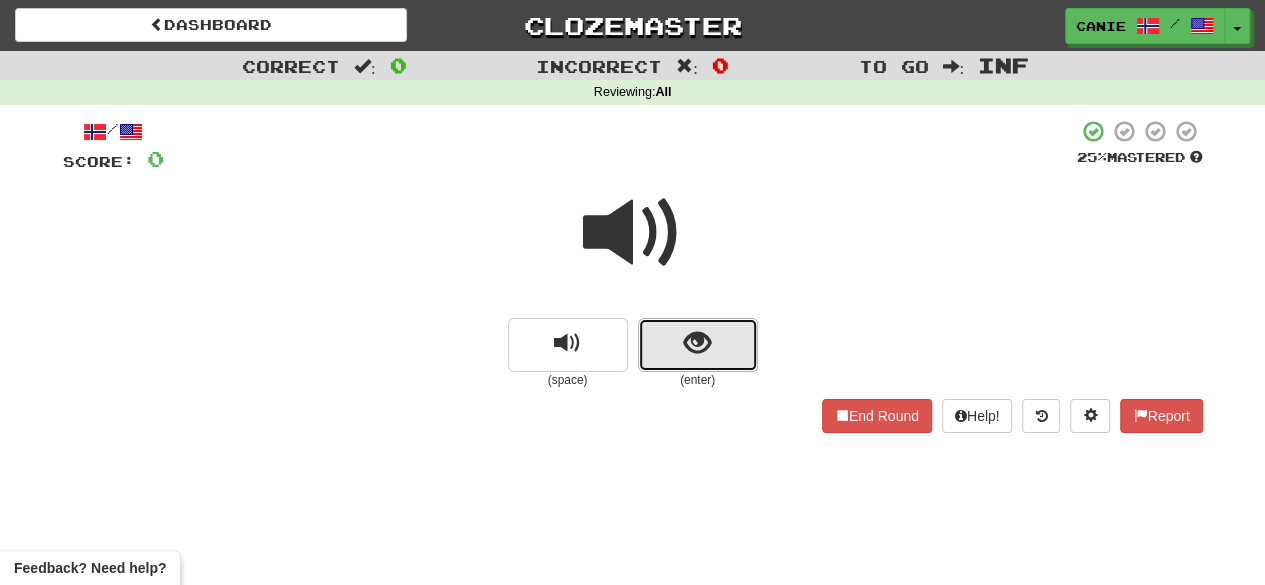 click at bounding box center [698, 345] 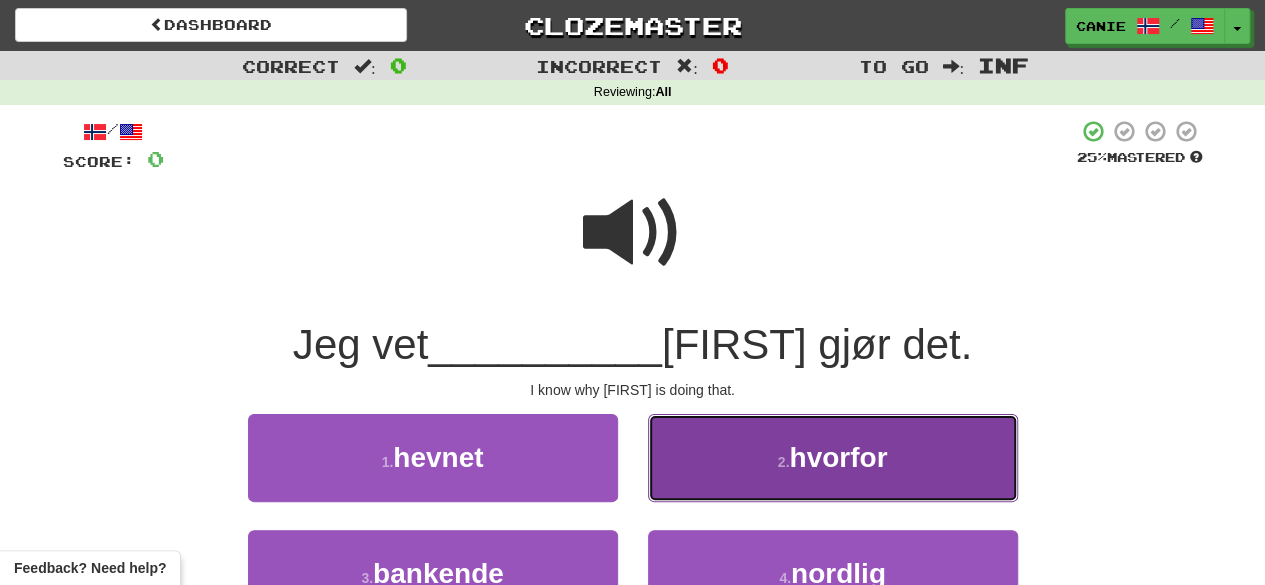 click on "2 .  hvorfor" at bounding box center [833, 457] 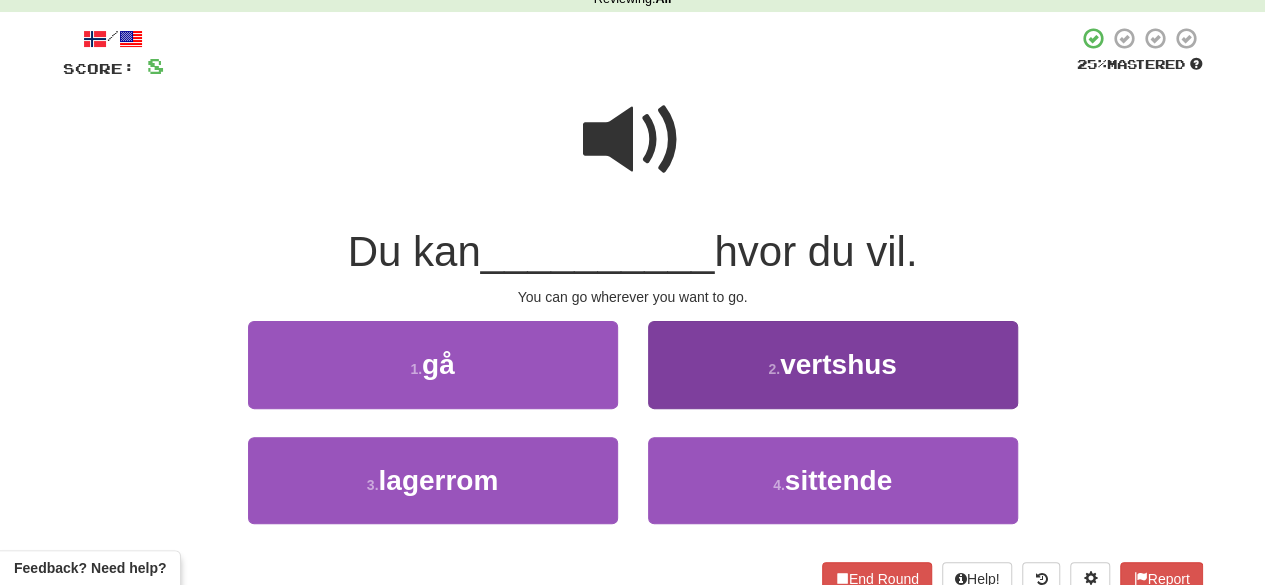scroll, scrollTop: 94, scrollLeft: 0, axis: vertical 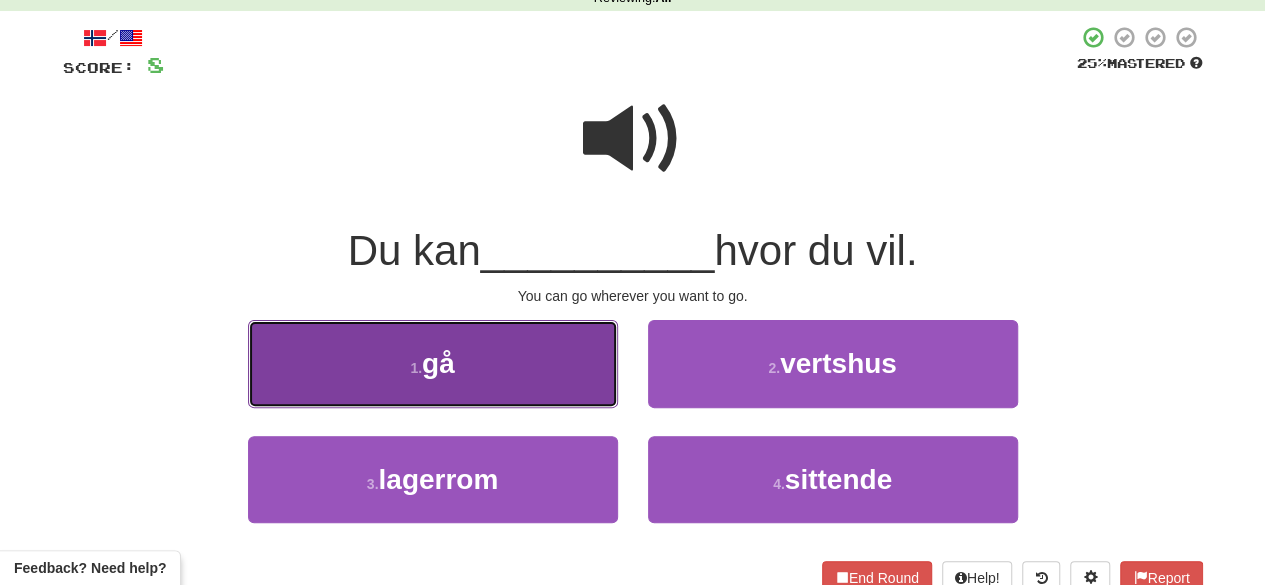 click on "1 .  gå" at bounding box center (433, 363) 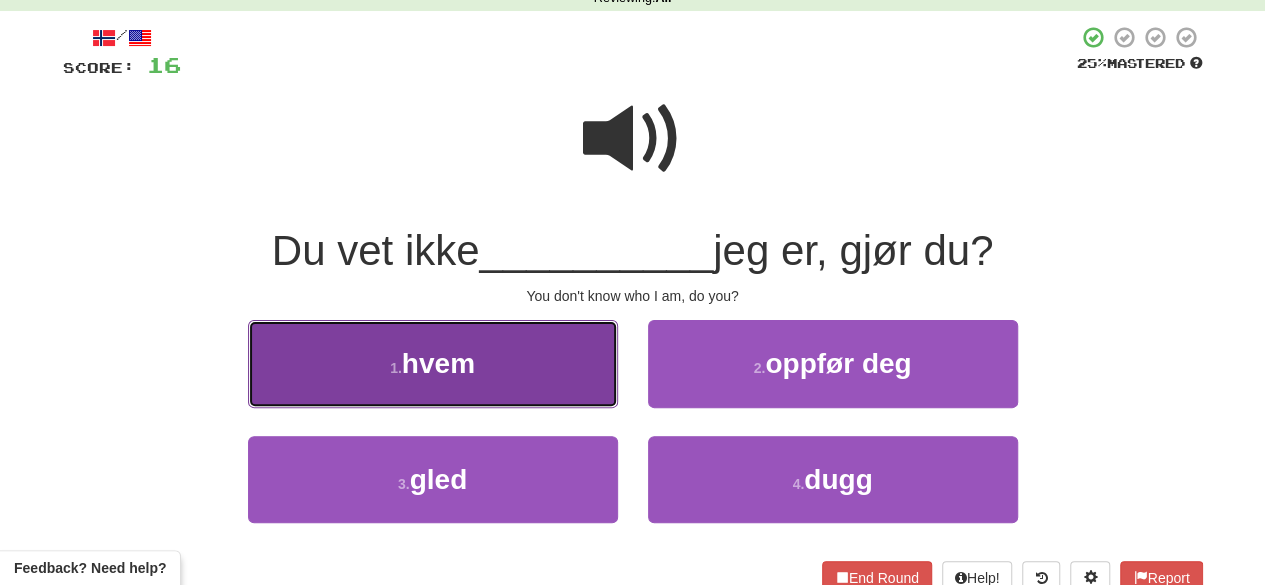 click on "1 .  hvem" at bounding box center (433, 363) 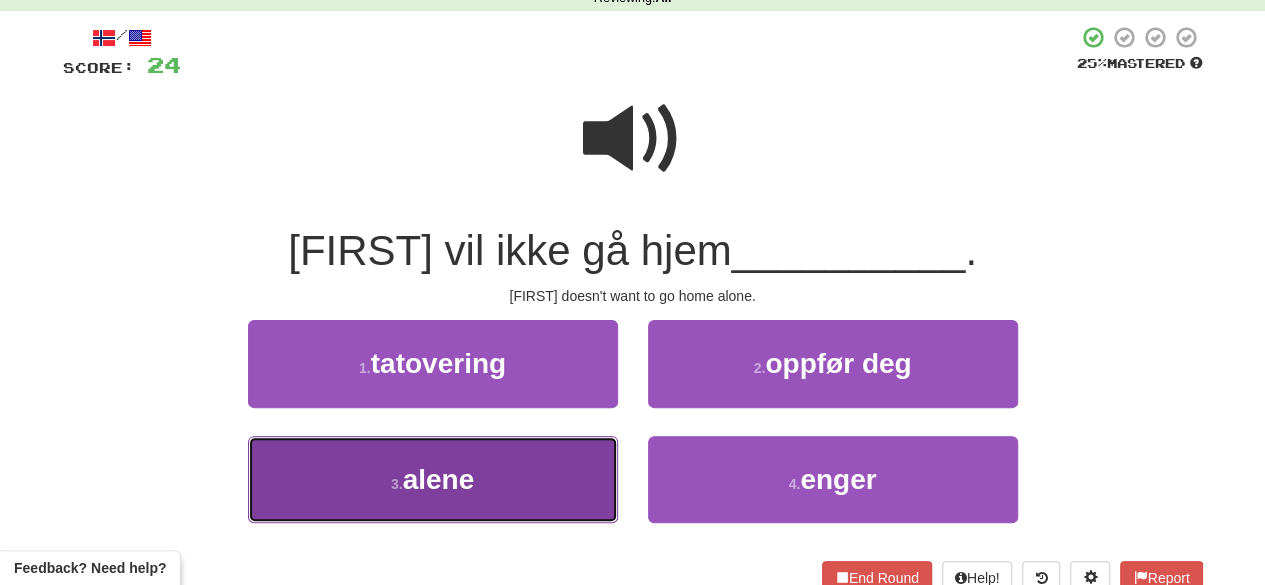 click on "3 .  alene" at bounding box center (433, 479) 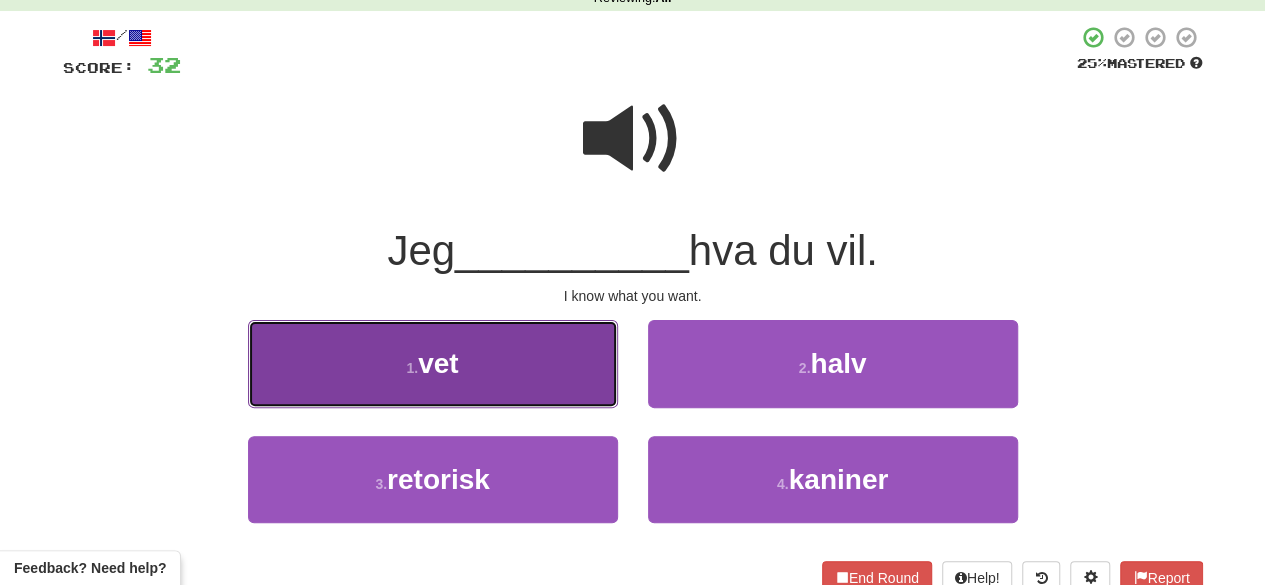 click on "1 .  vet" at bounding box center [433, 363] 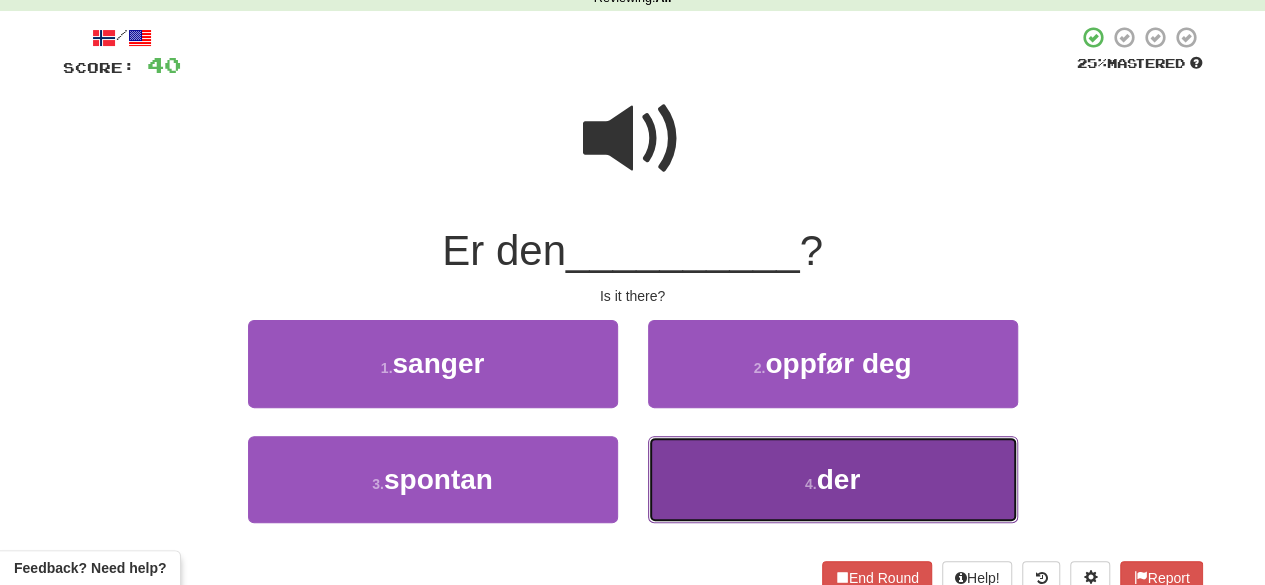 click on "4 .  der" at bounding box center [833, 479] 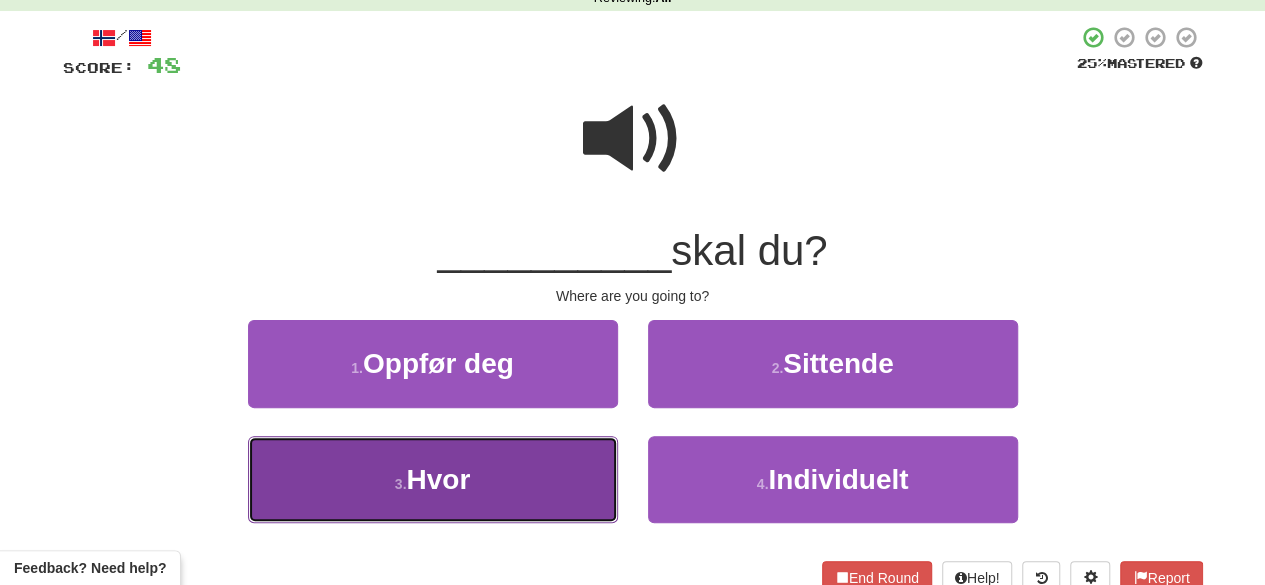 click on "3 .  Hvor" at bounding box center (433, 479) 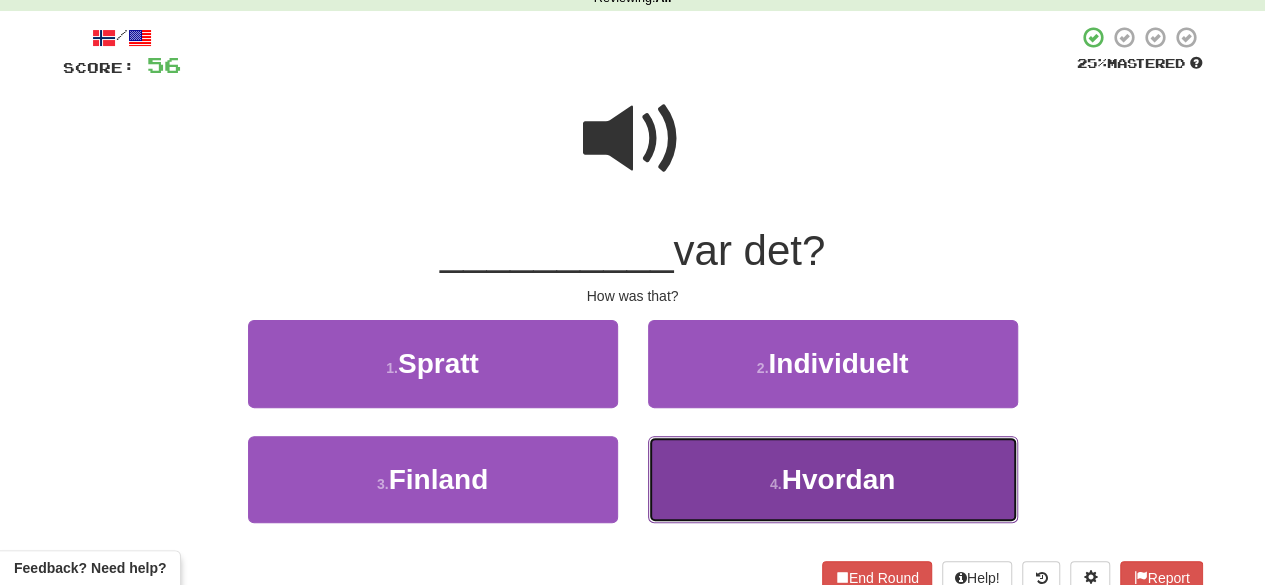click on "4 .  Hvordan" at bounding box center (833, 479) 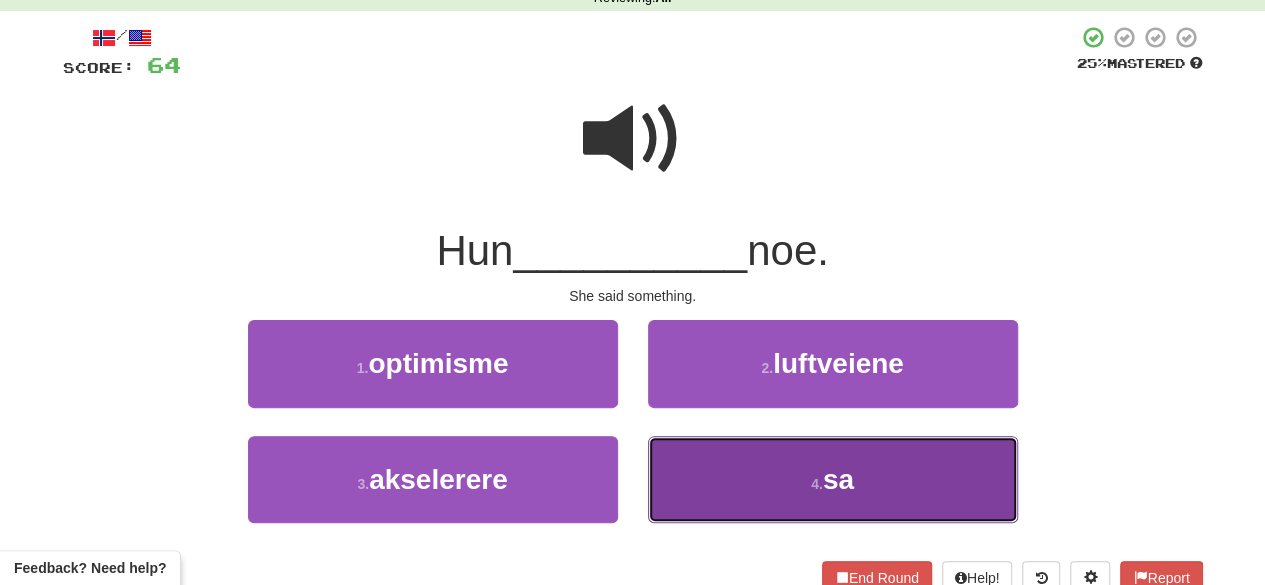 click on "4 .  sa" at bounding box center (833, 479) 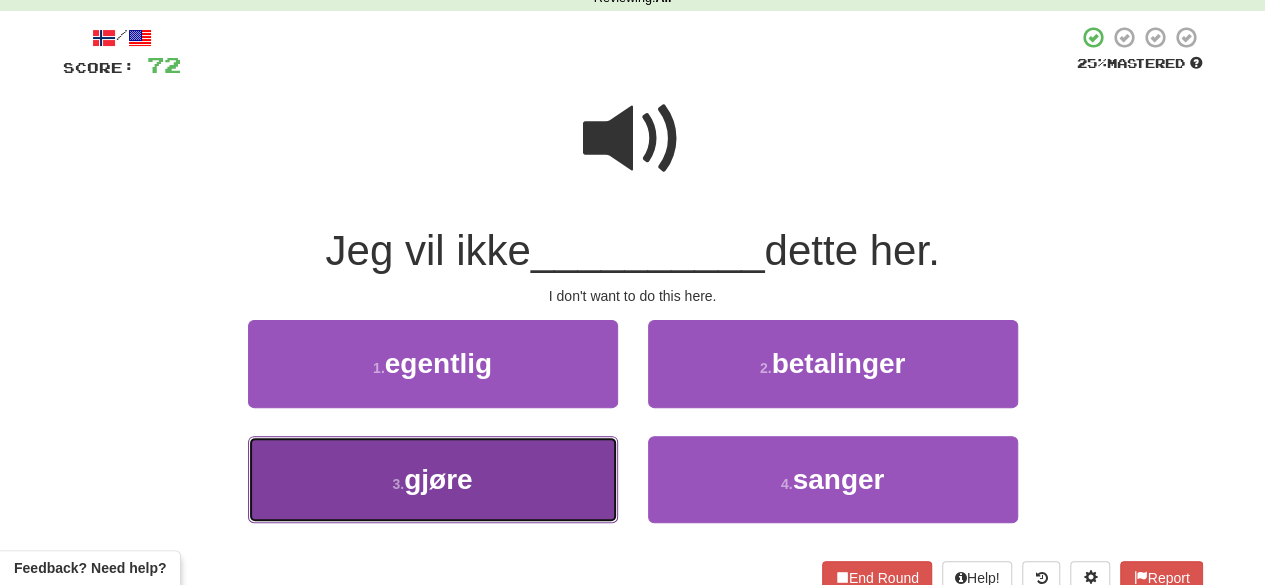 click on "3 .  gjøre" at bounding box center [433, 479] 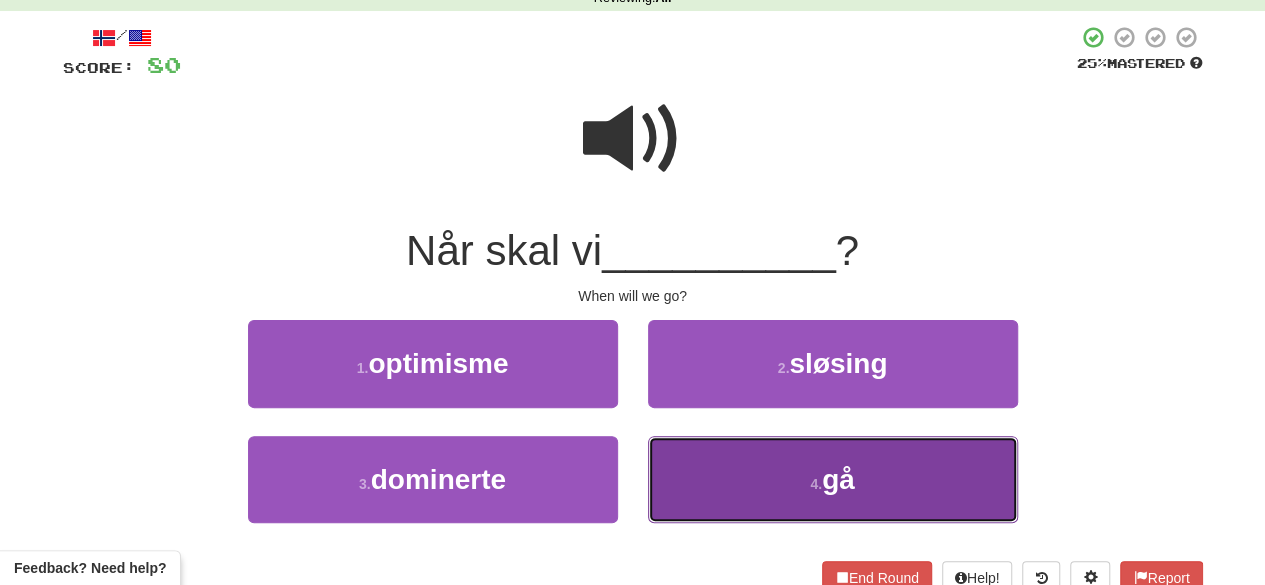 click on "4 .  gå" at bounding box center [833, 479] 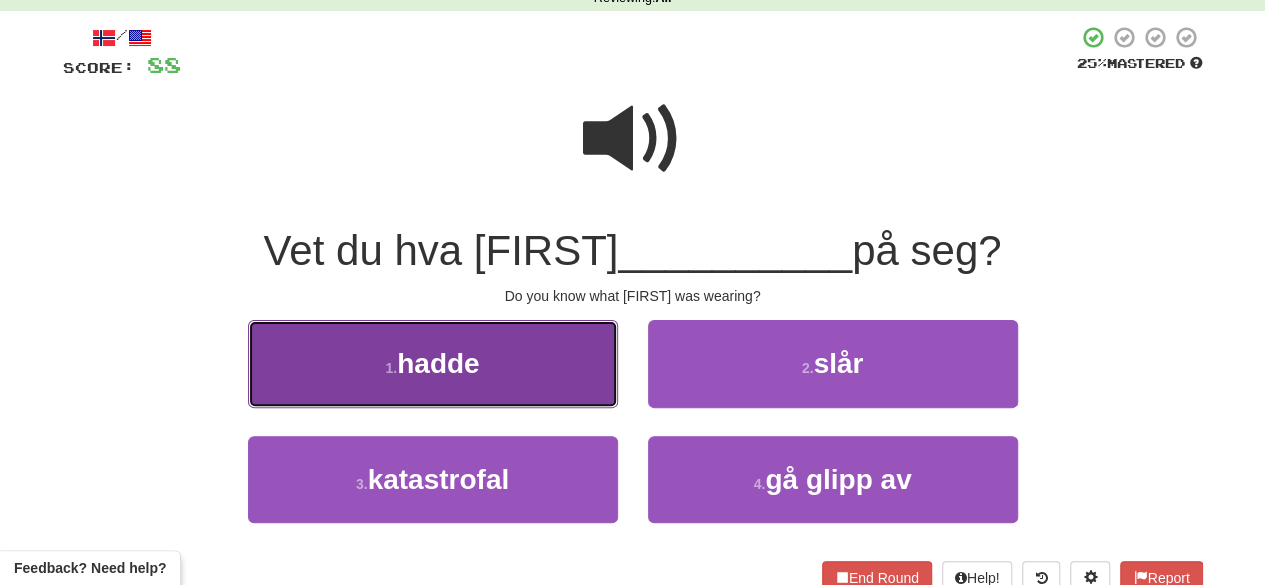 click on "1 .  hadde" at bounding box center (433, 363) 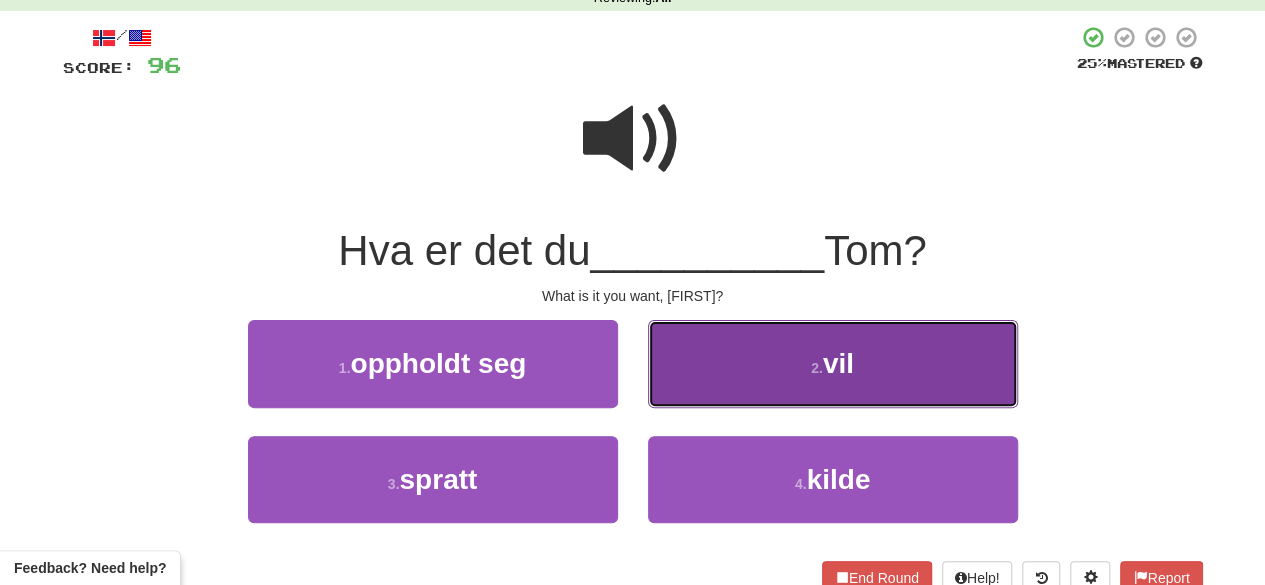 click on "2 .  vil" at bounding box center [833, 363] 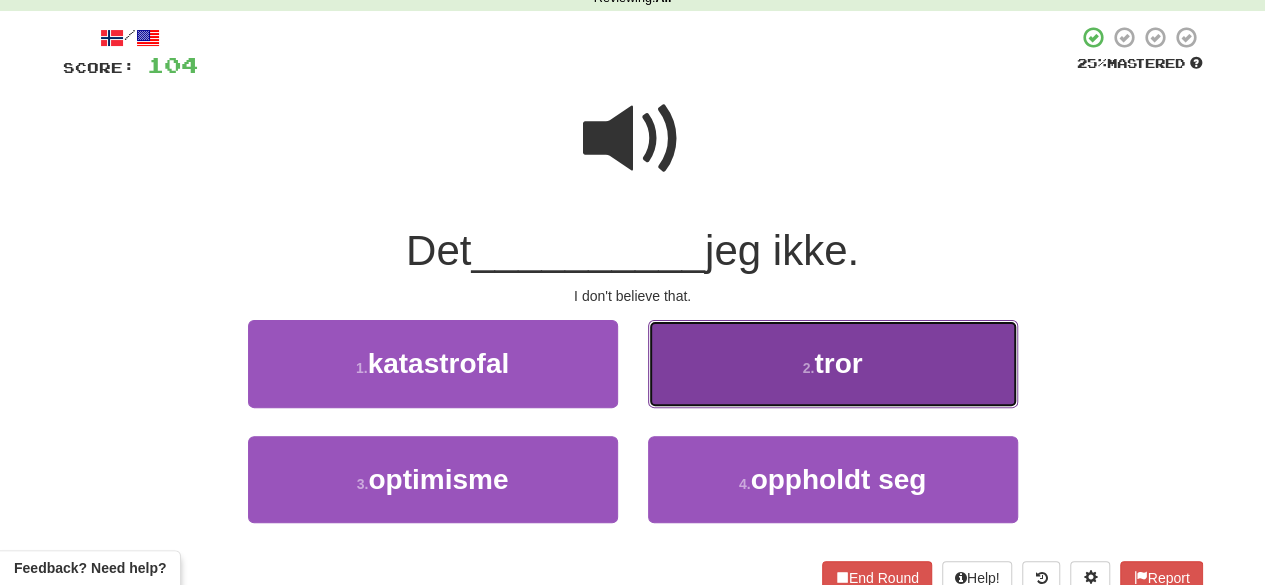 click on "2 .  tror" at bounding box center (833, 363) 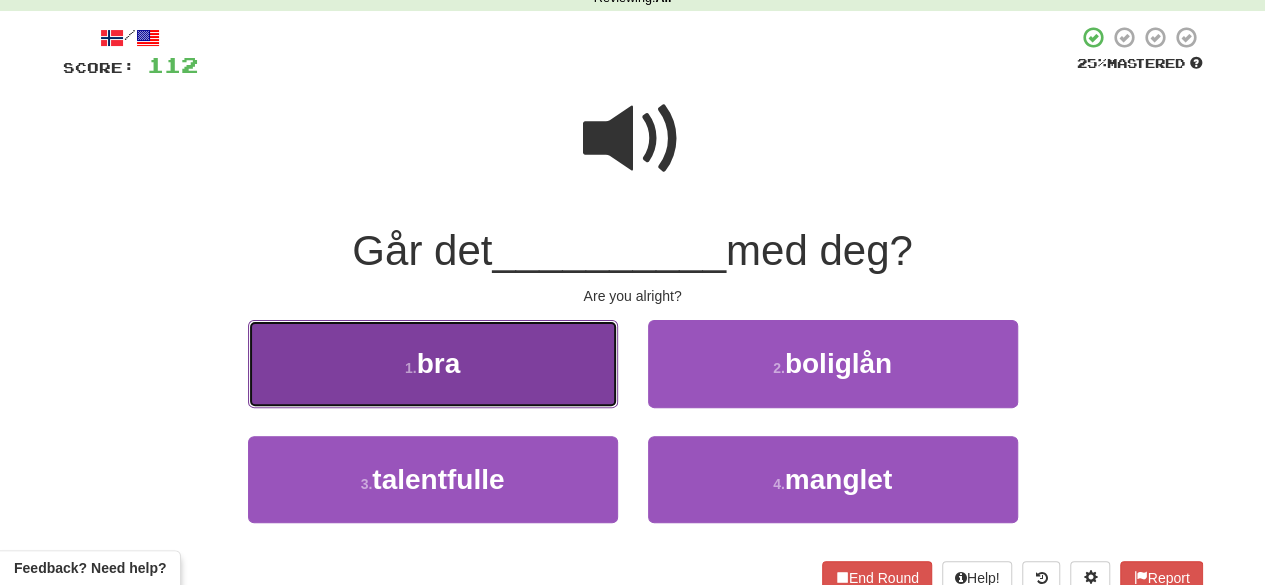 click on "1 .  bra" at bounding box center (433, 363) 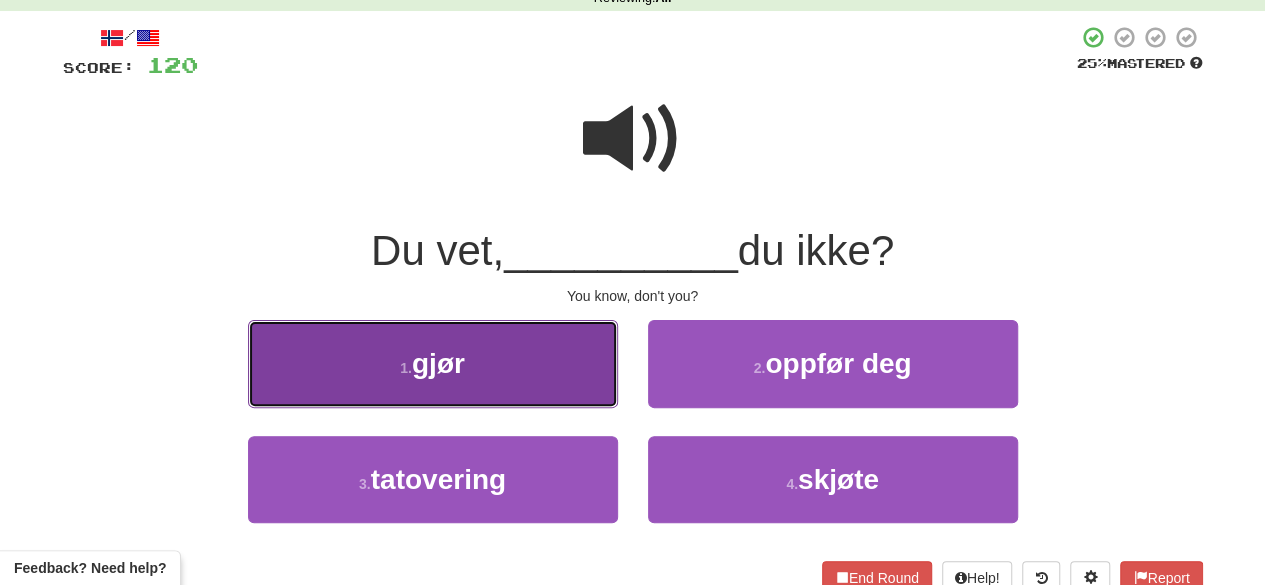 click on "1 .  gjør" at bounding box center (433, 363) 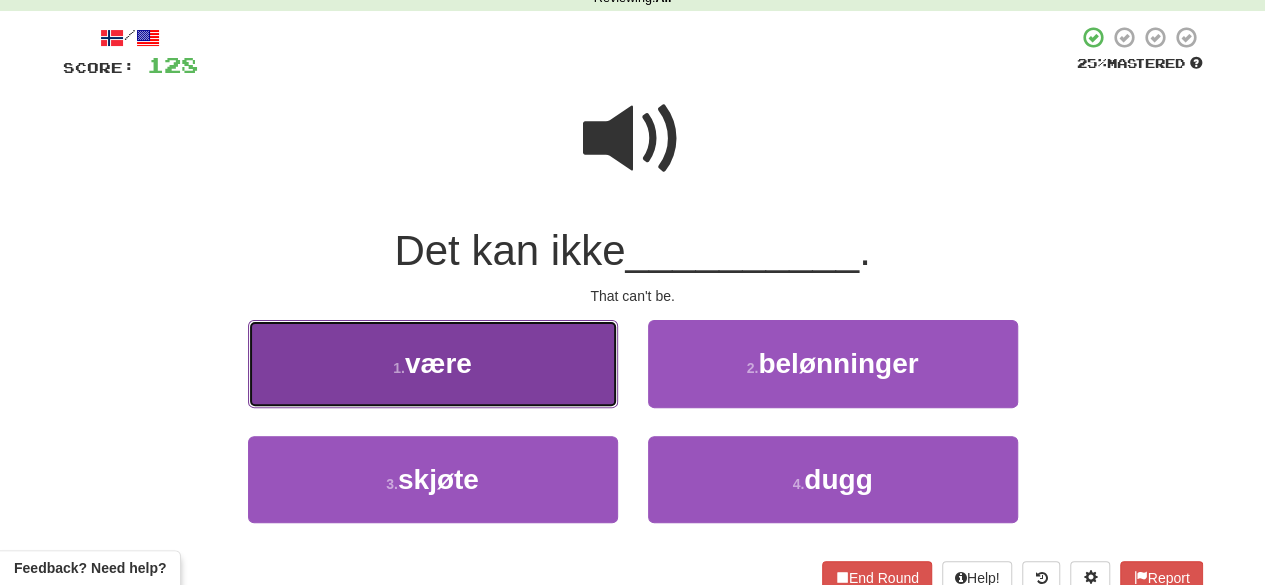 click on "1 .  være" at bounding box center (433, 363) 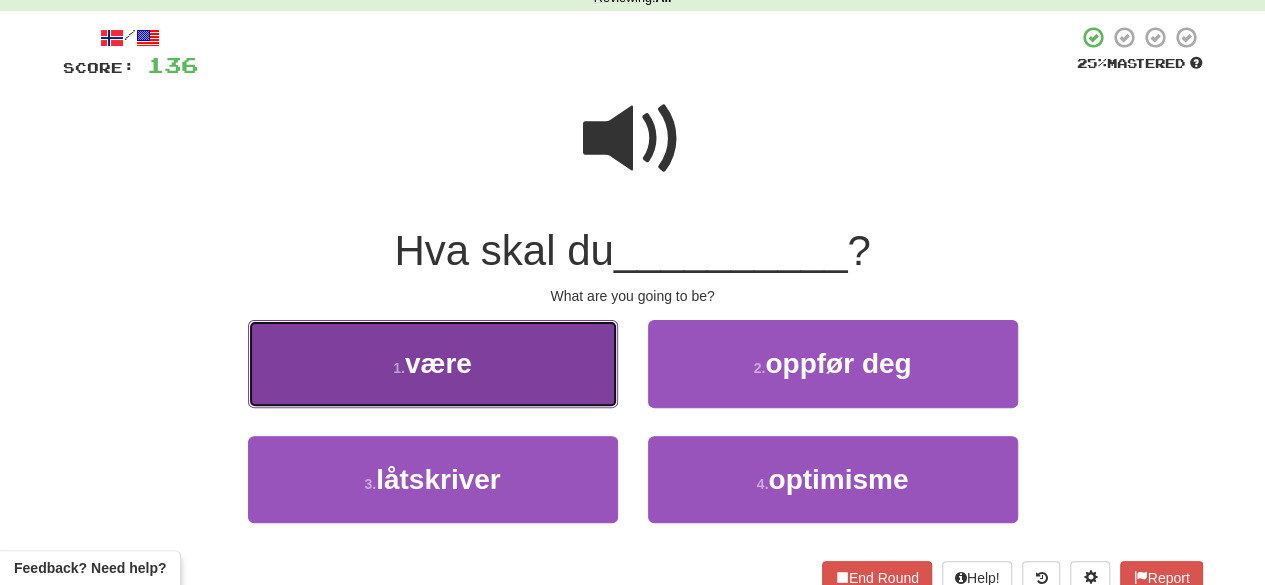 click on "1 .  være" at bounding box center (433, 363) 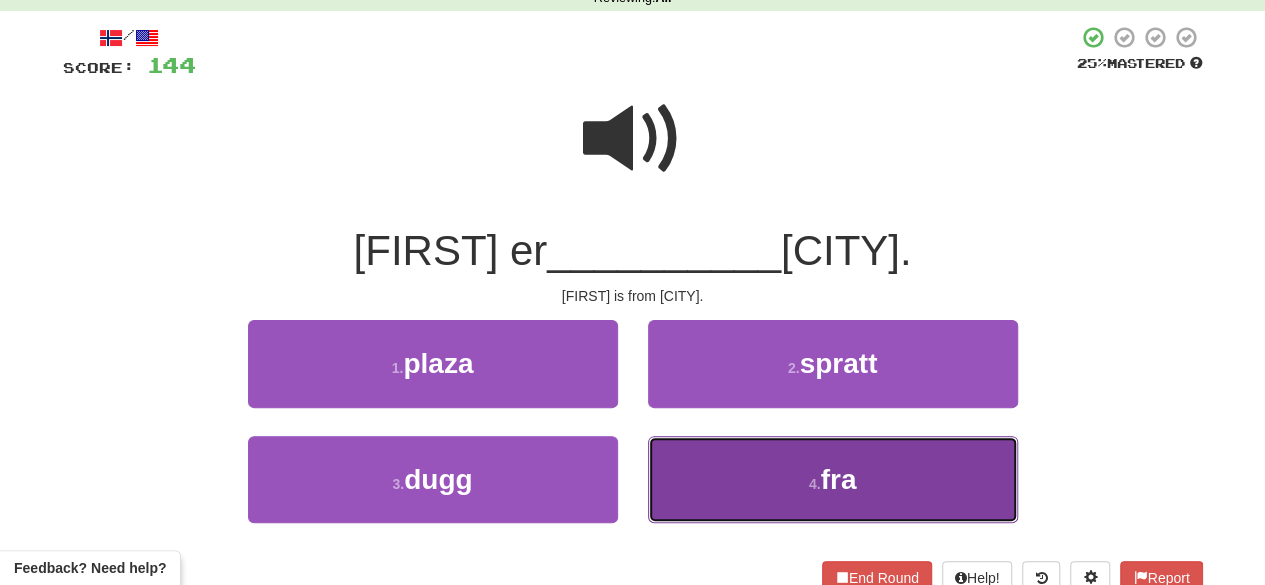 click on "4 .  fra" at bounding box center (833, 479) 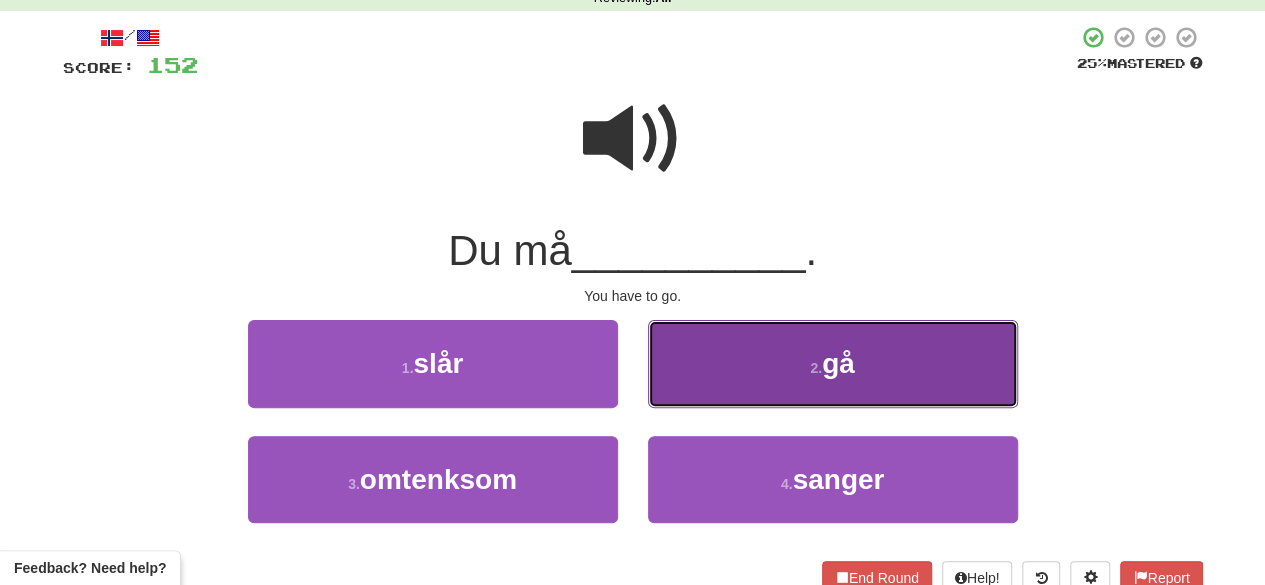 click on "2 .  gå" at bounding box center (833, 363) 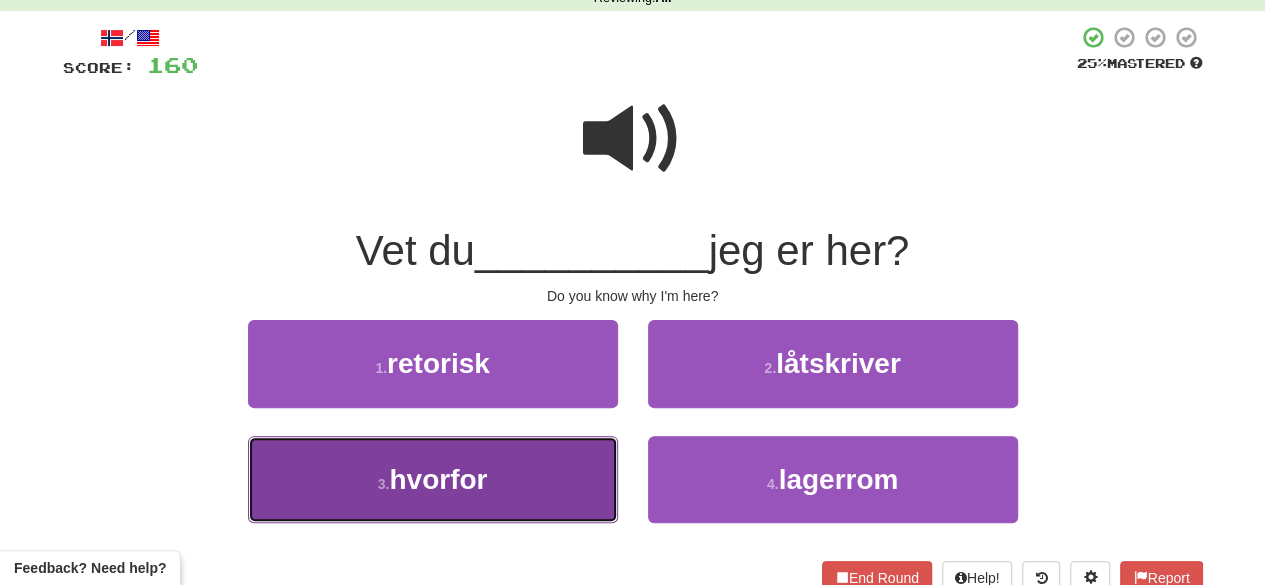click on "3 .  hvorfor" at bounding box center (433, 479) 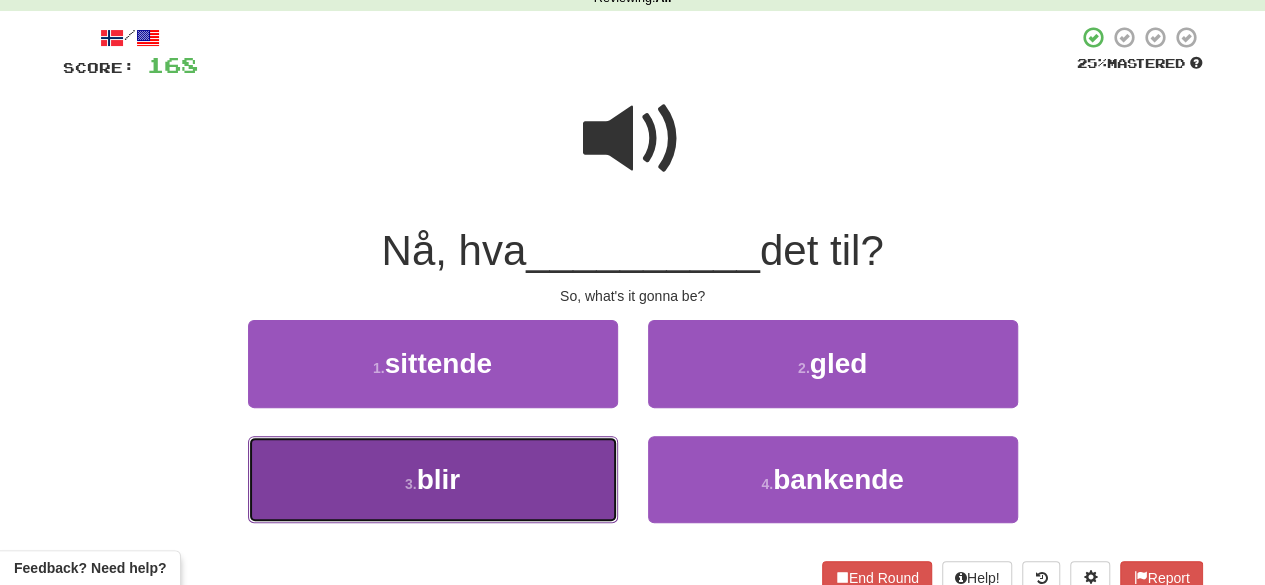 click on "3 .  blir" at bounding box center [433, 479] 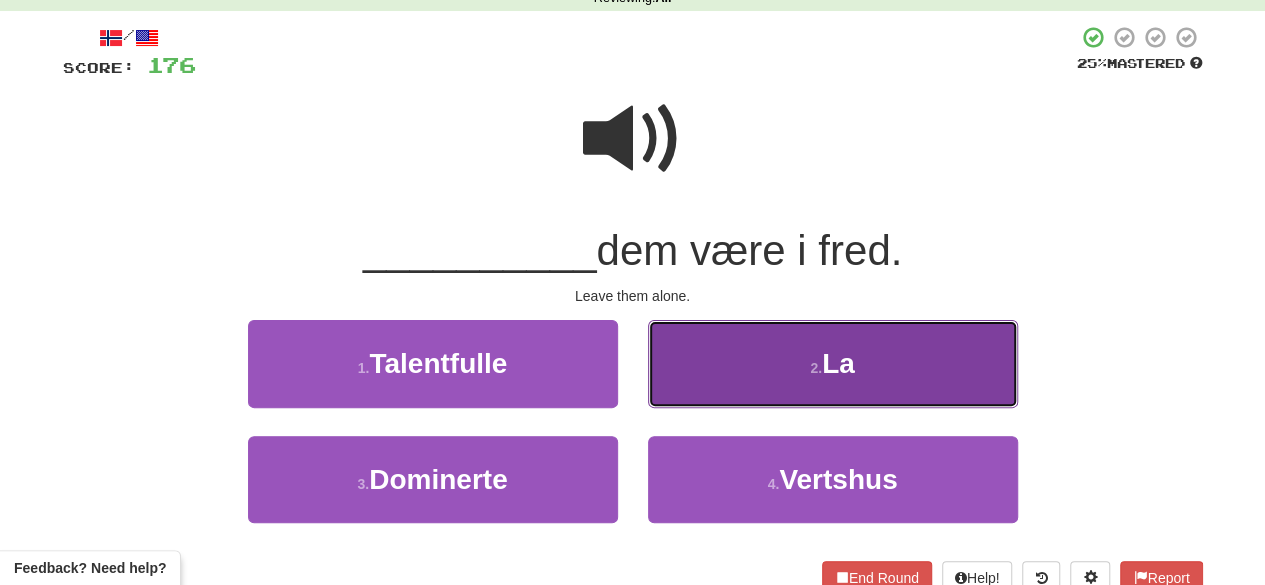 click on "2 .  La" at bounding box center (833, 363) 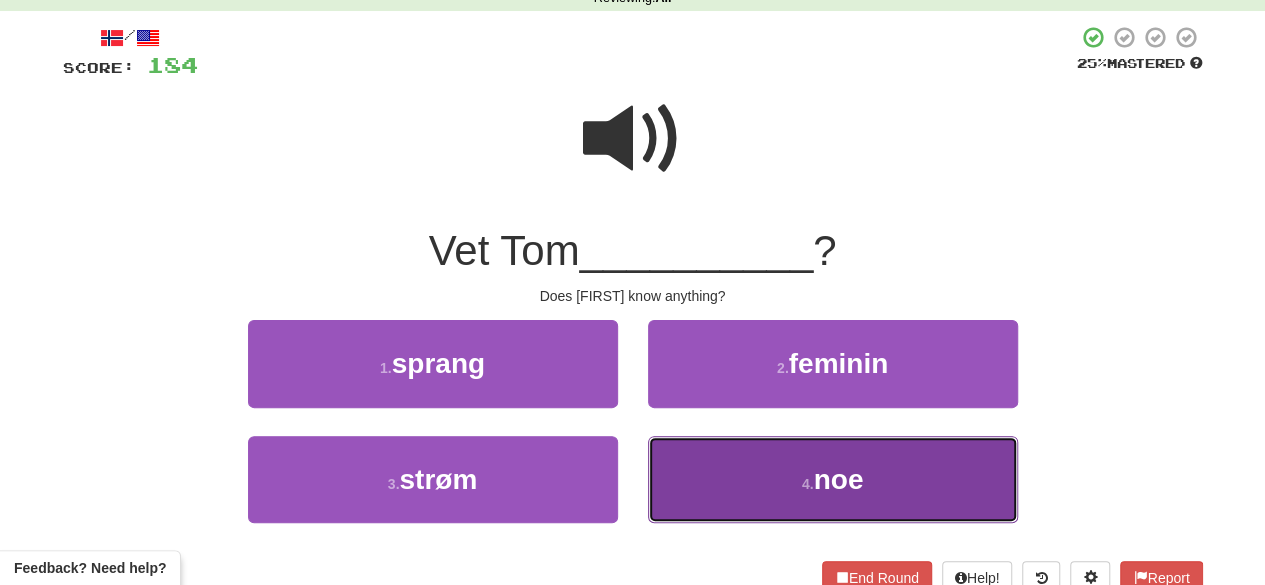 click on "4 .  noe" at bounding box center (833, 479) 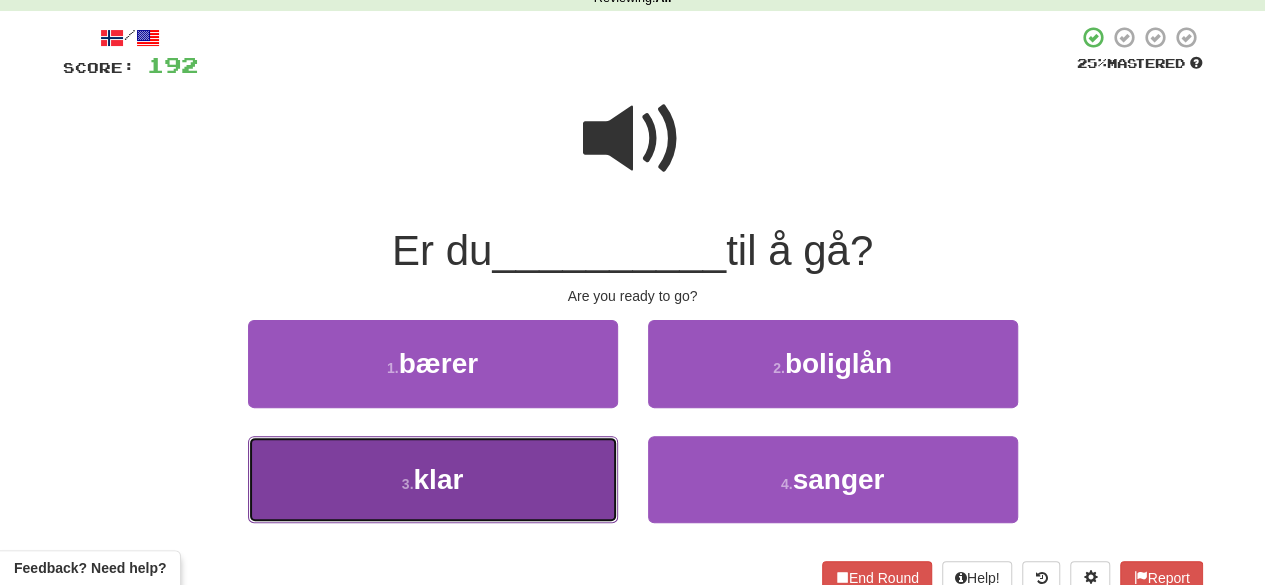 click on "3 .  klar" at bounding box center [433, 479] 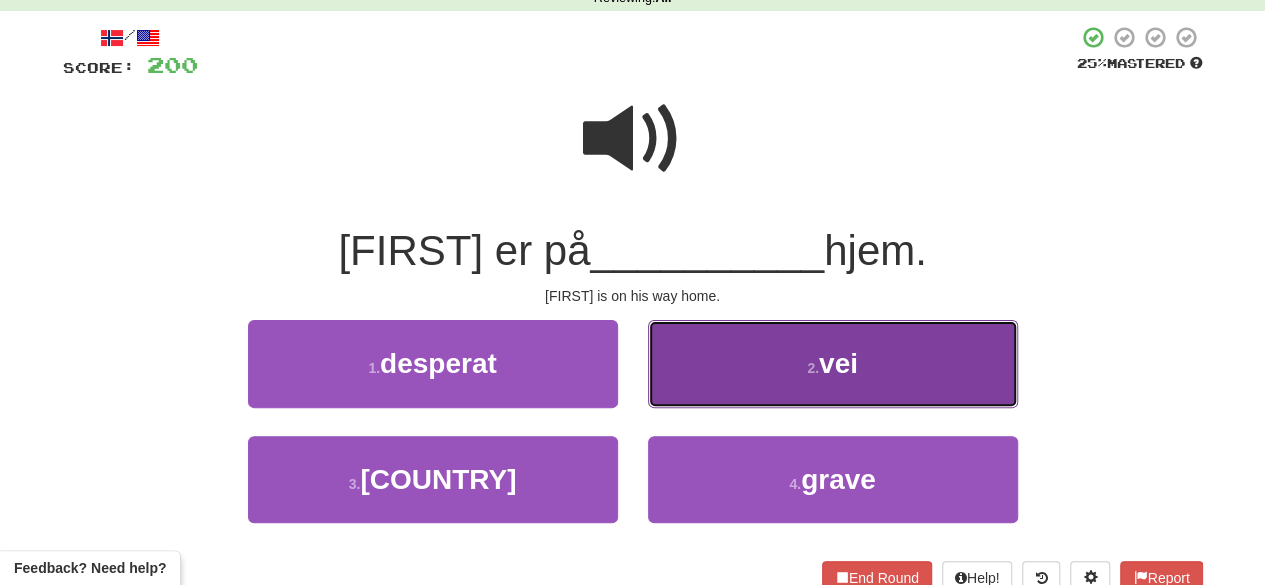click on "2 .  vei" at bounding box center [833, 363] 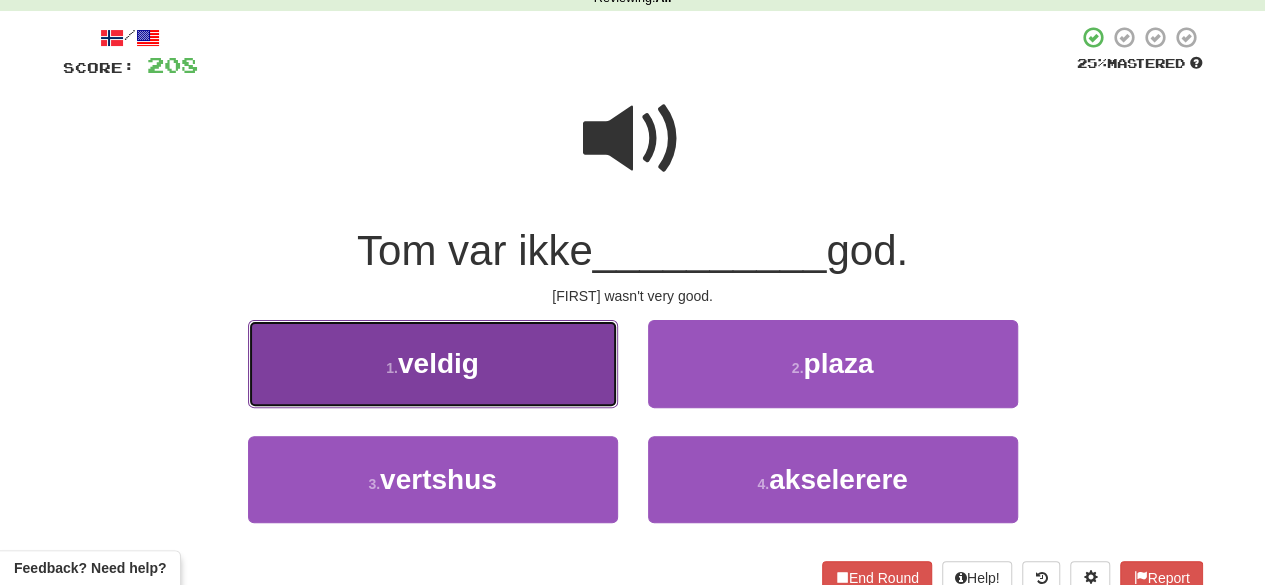 click on "1 .  veldig" at bounding box center [433, 363] 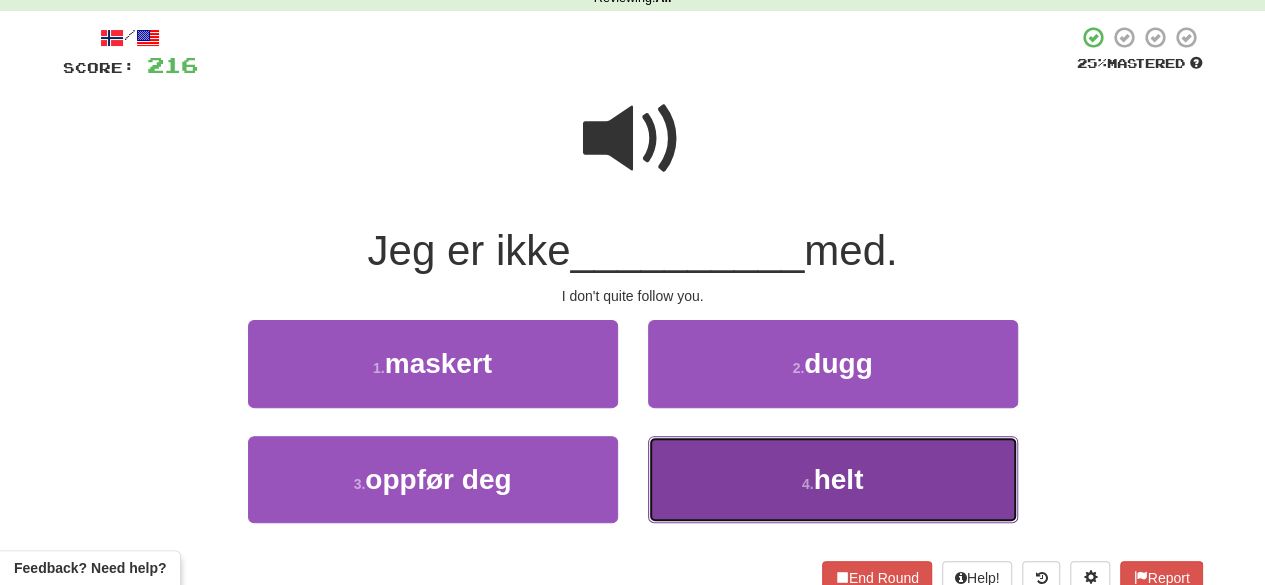 click on "4 .  helt" at bounding box center (833, 479) 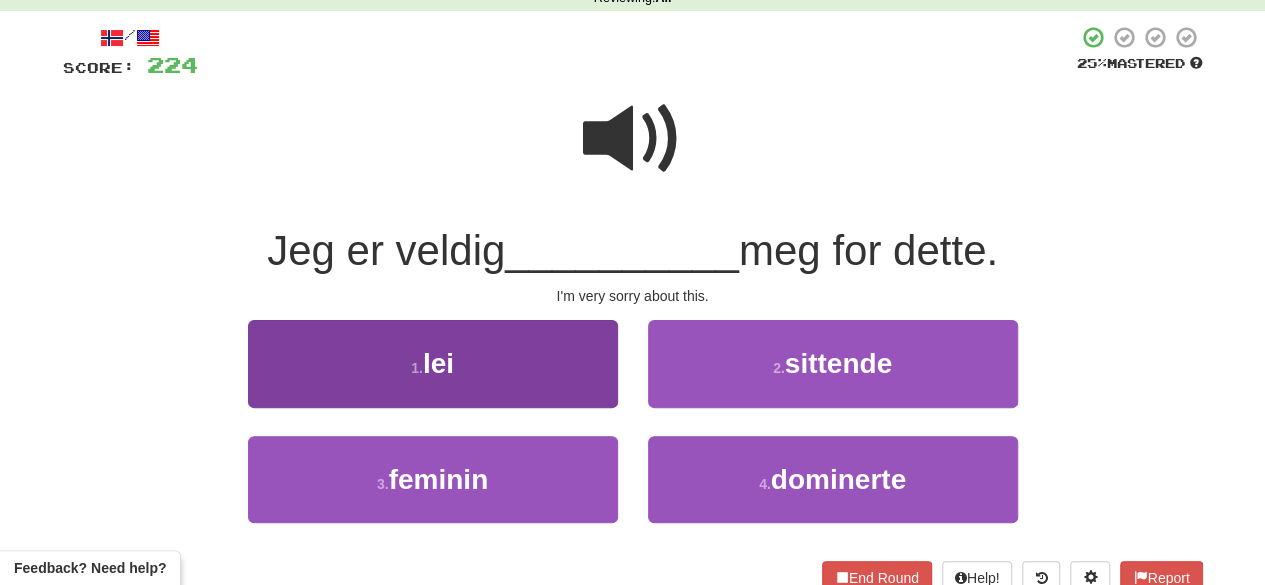 drag, startPoint x: 576, startPoint y: 424, endPoint x: 570, endPoint y: 404, distance: 20.880613 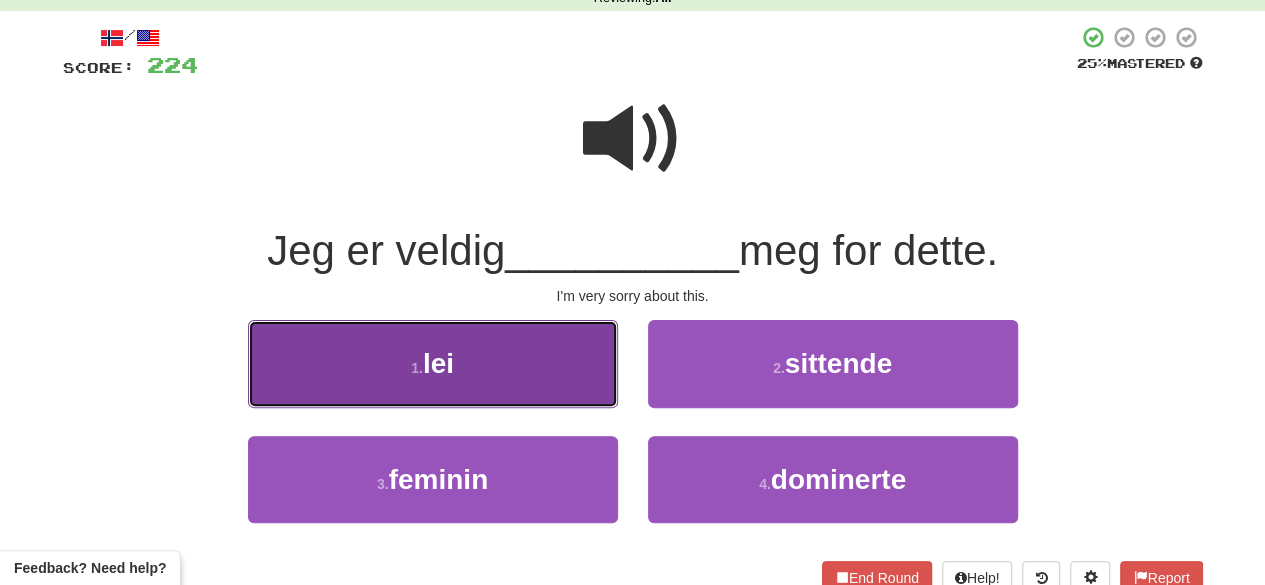 click on "1 .  lei" at bounding box center (433, 363) 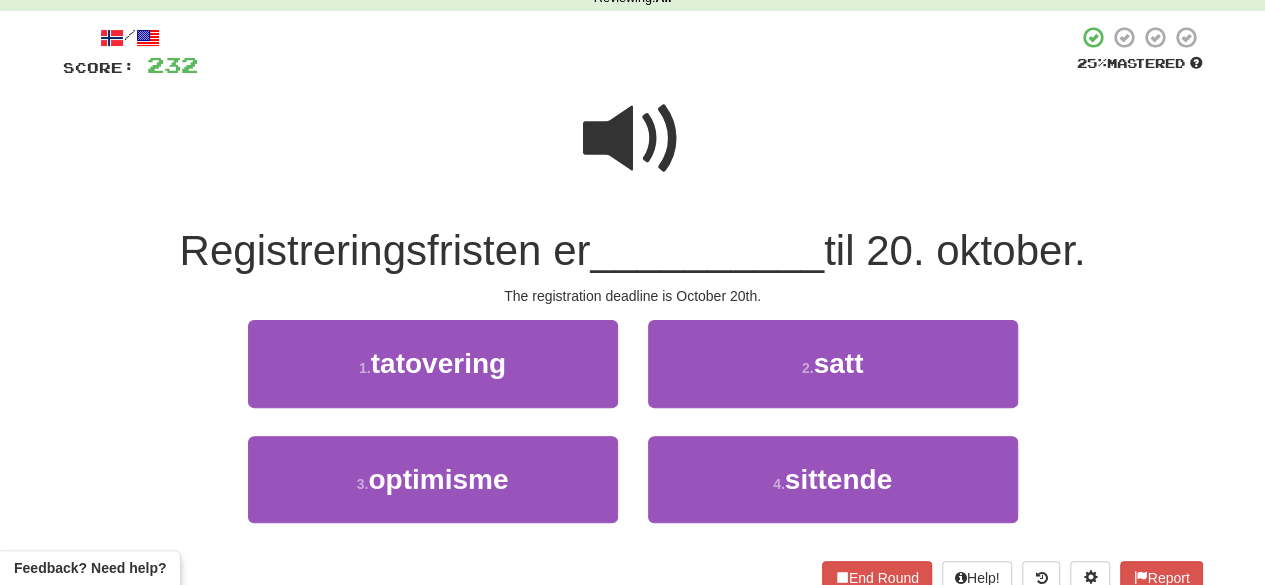click at bounding box center (633, 139) 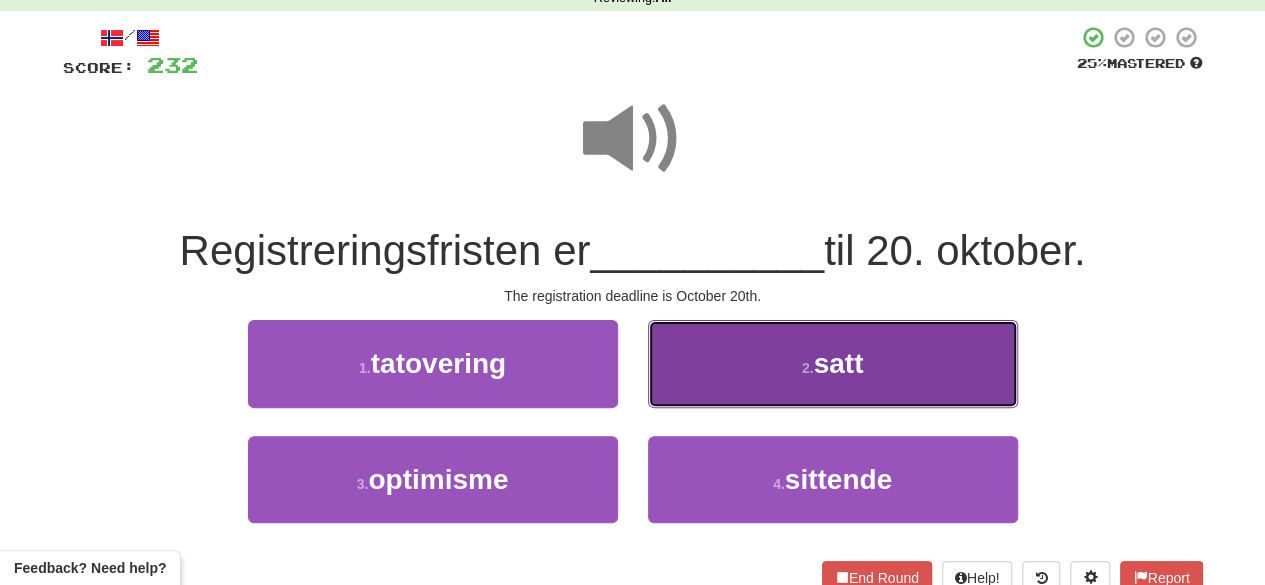 click on "2 .  satt" at bounding box center (833, 363) 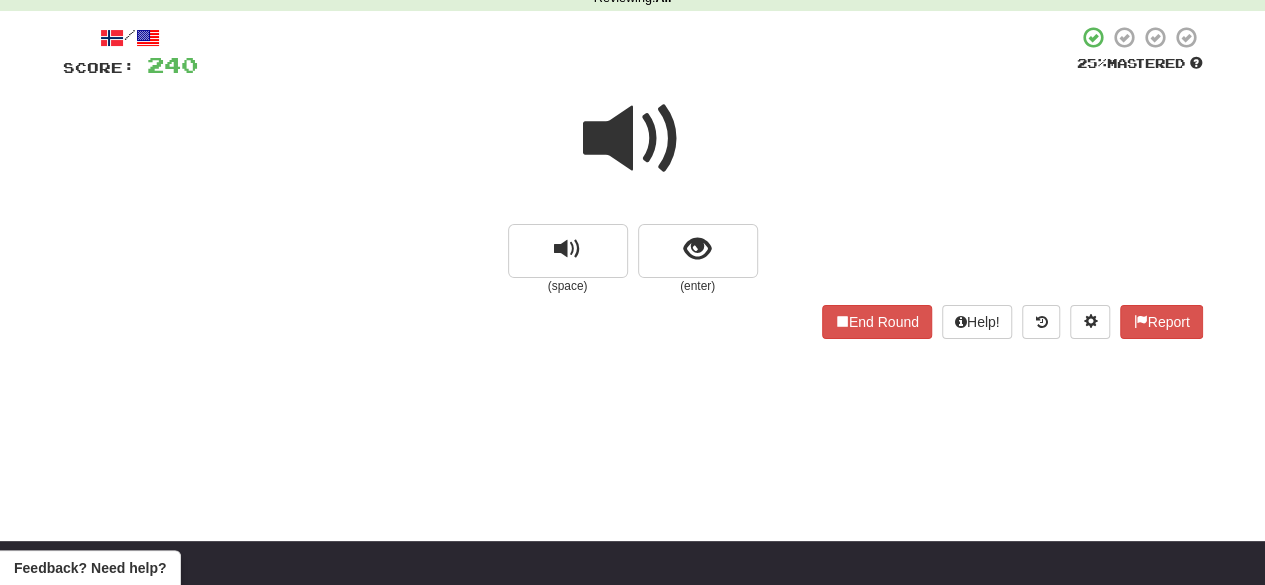 click at bounding box center (633, 139) 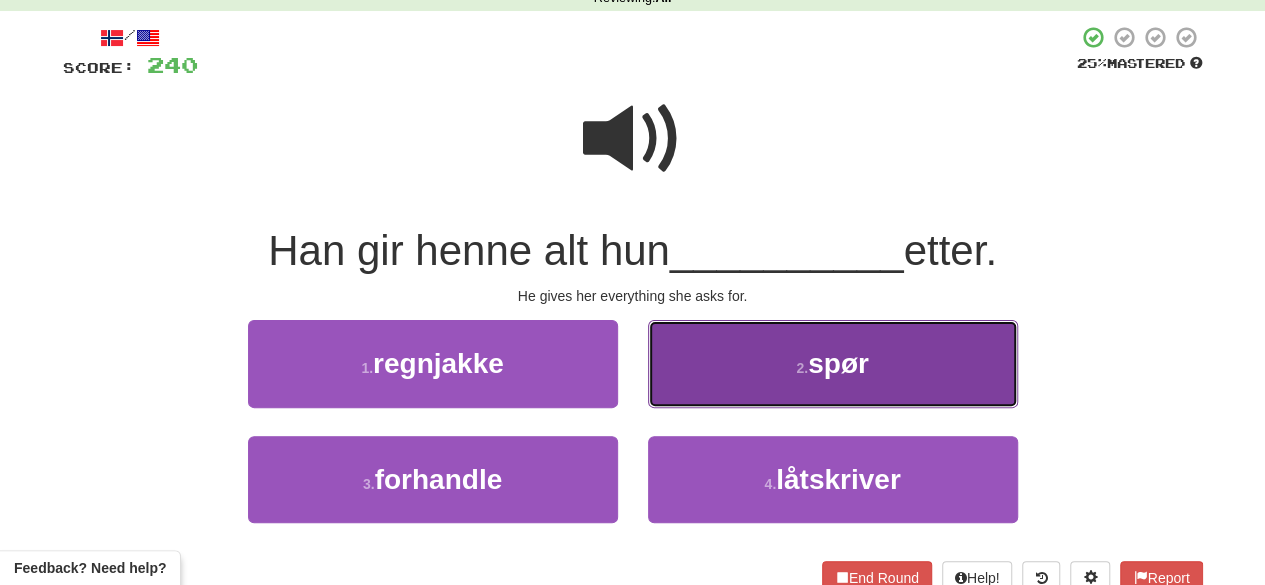 click on "2 .  spør" at bounding box center (833, 363) 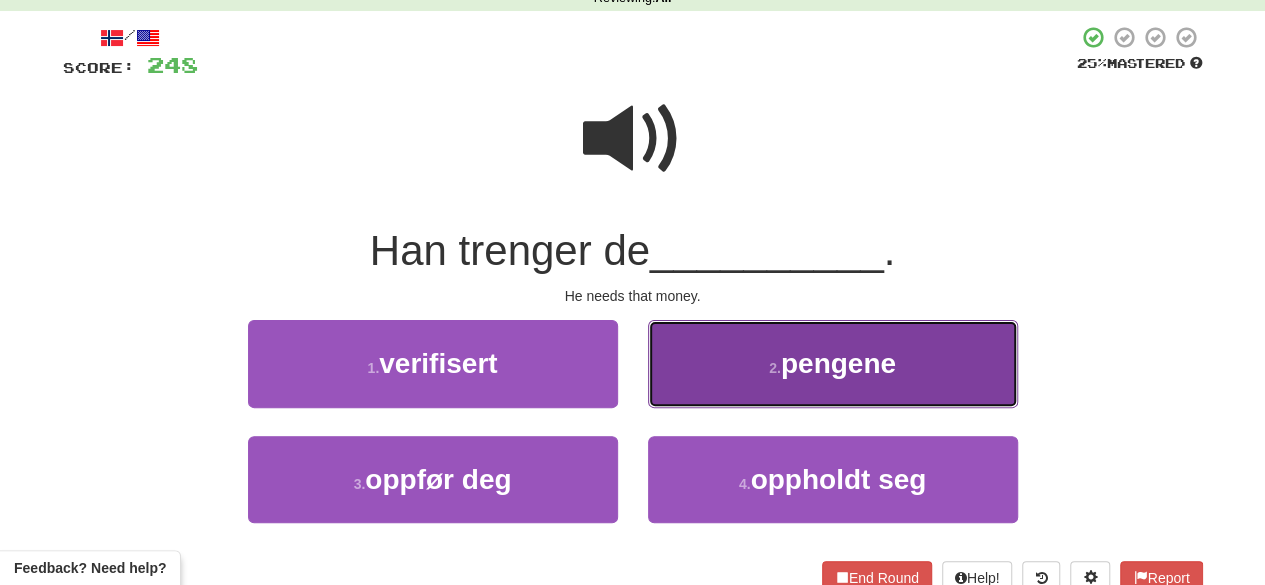 click on "pengene" at bounding box center (838, 363) 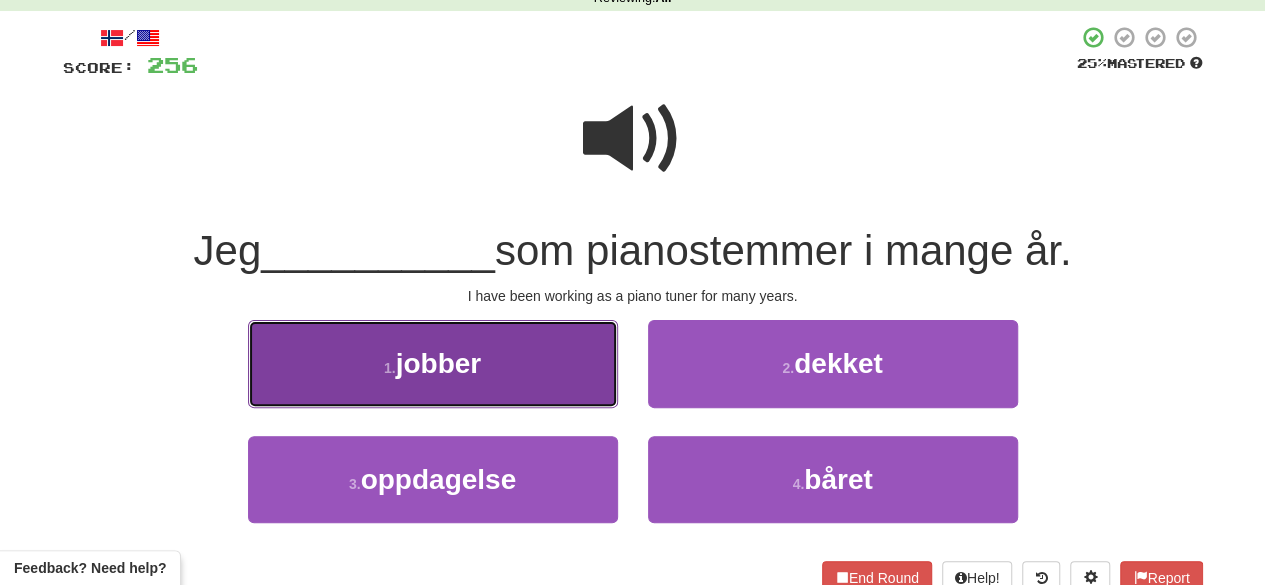 click on "1 .  jobber" at bounding box center [433, 363] 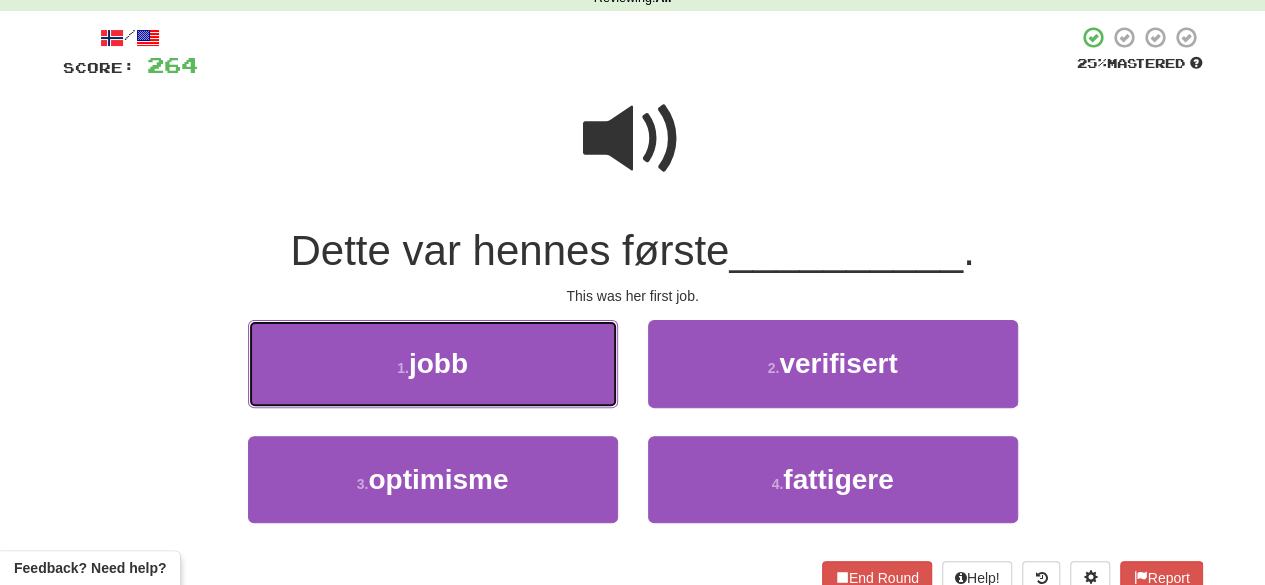 click on "1 .  jobb" at bounding box center (433, 363) 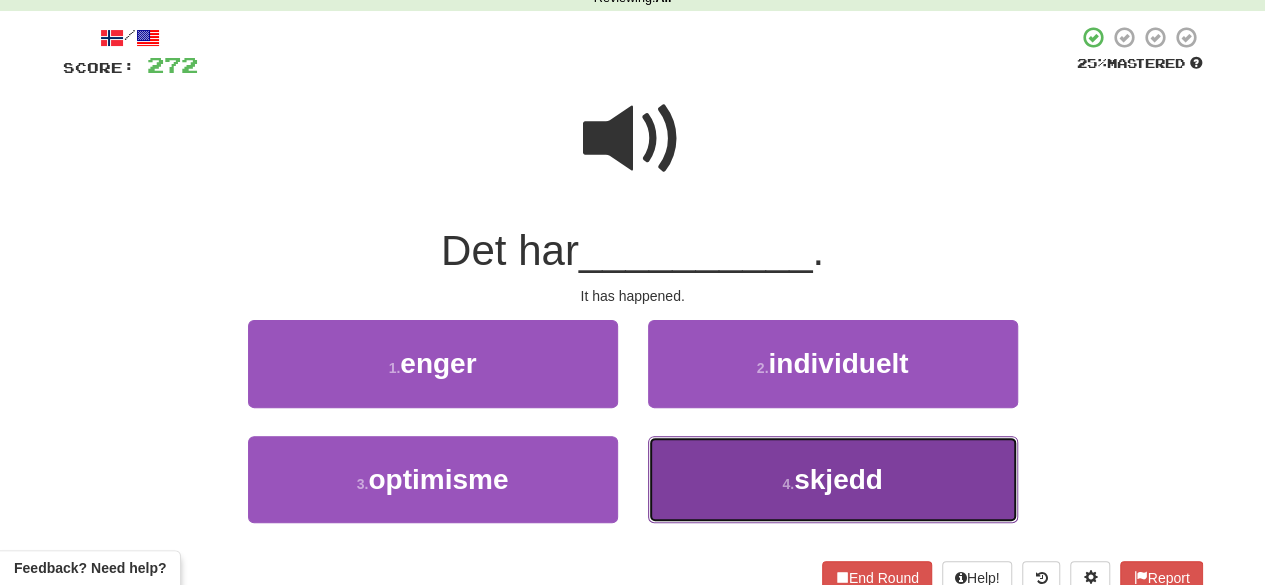 click on "4 .  skjedd" at bounding box center [833, 479] 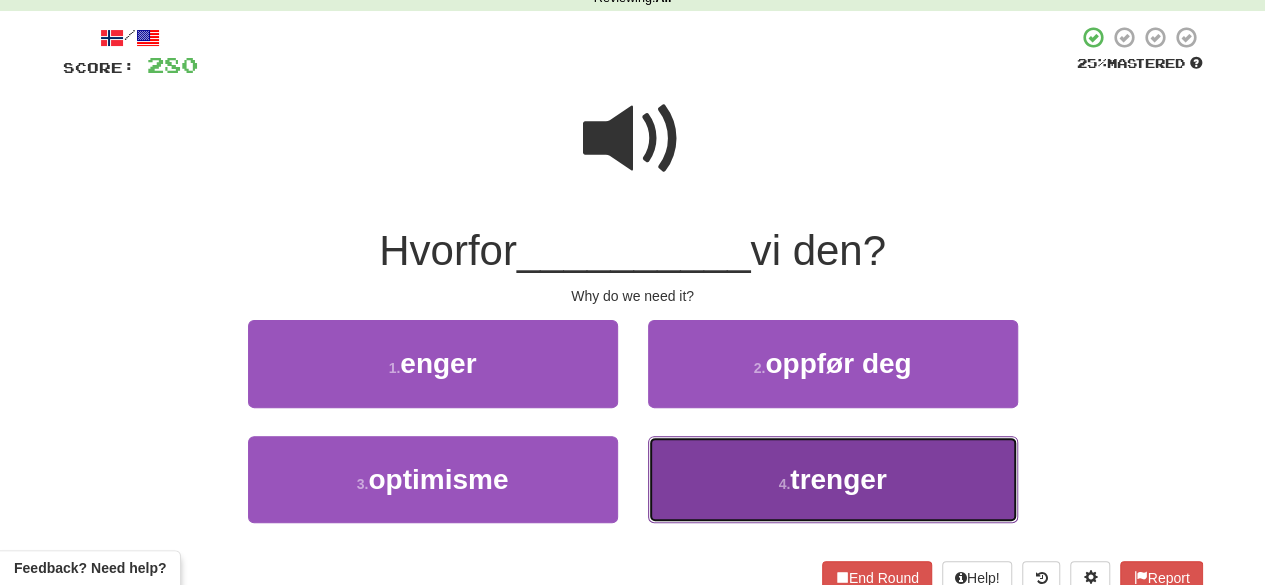 click on "4 .  trenger" at bounding box center [833, 479] 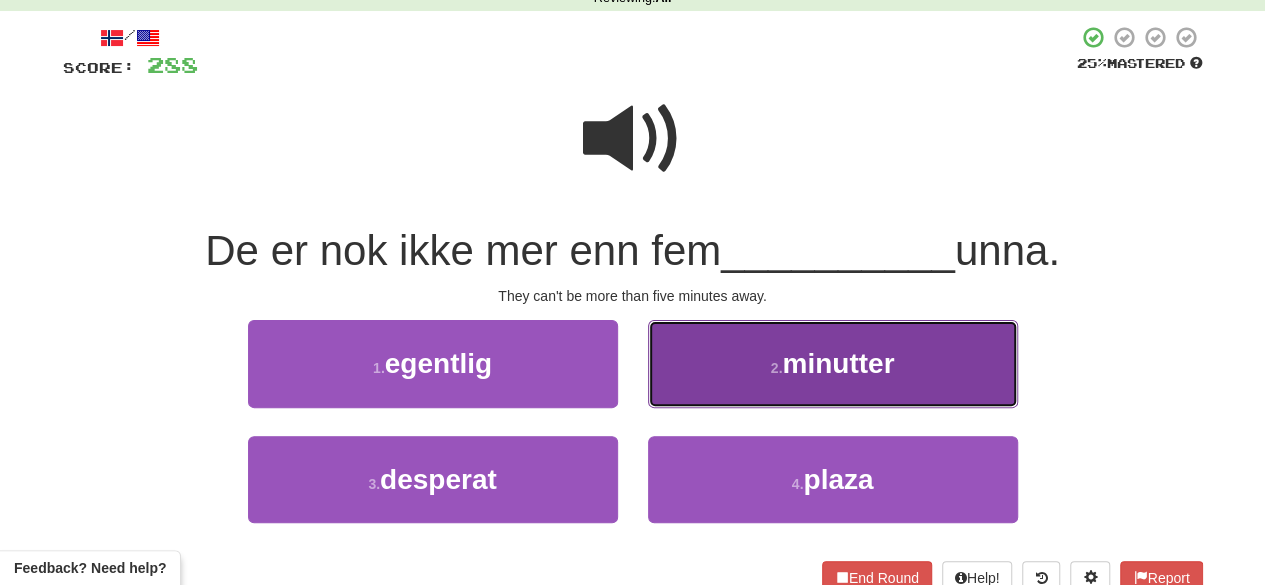 click on "minutter" at bounding box center (838, 363) 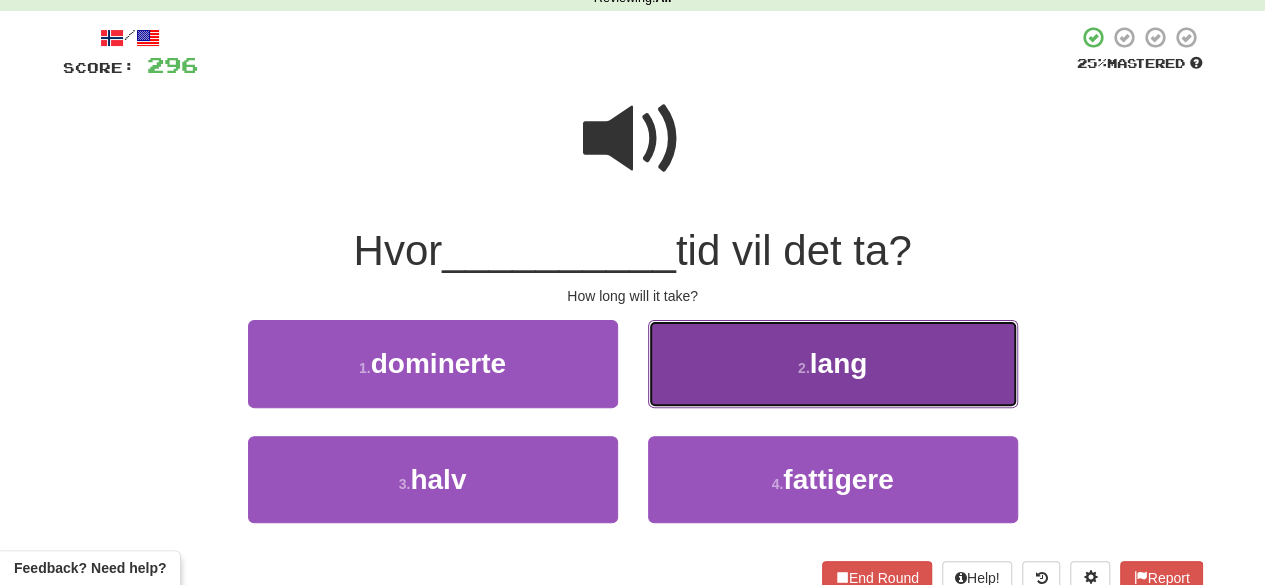 click on "2 .  lang" at bounding box center (833, 363) 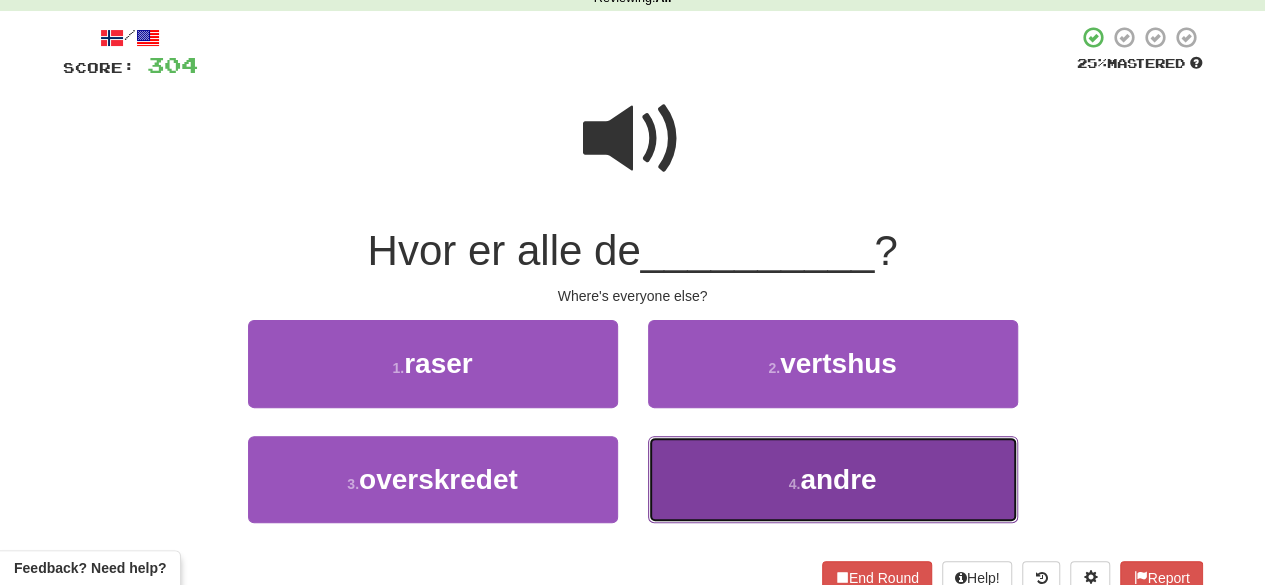 click on "4 .  andre" at bounding box center (833, 479) 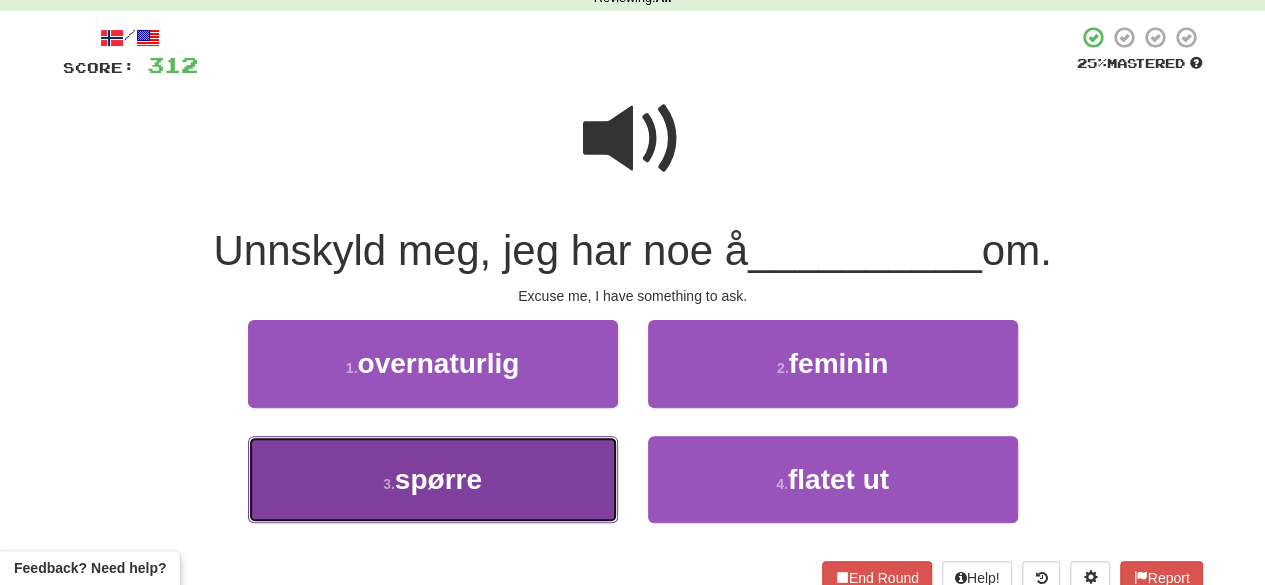 click on "3 .  spørre" at bounding box center (433, 479) 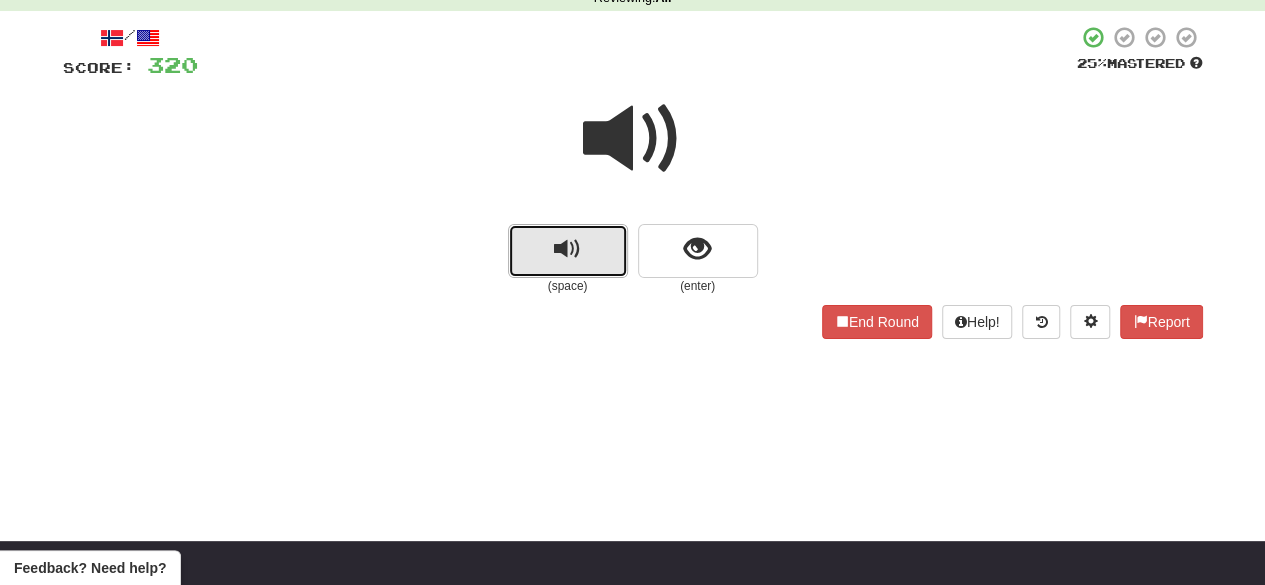 click at bounding box center [567, 249] 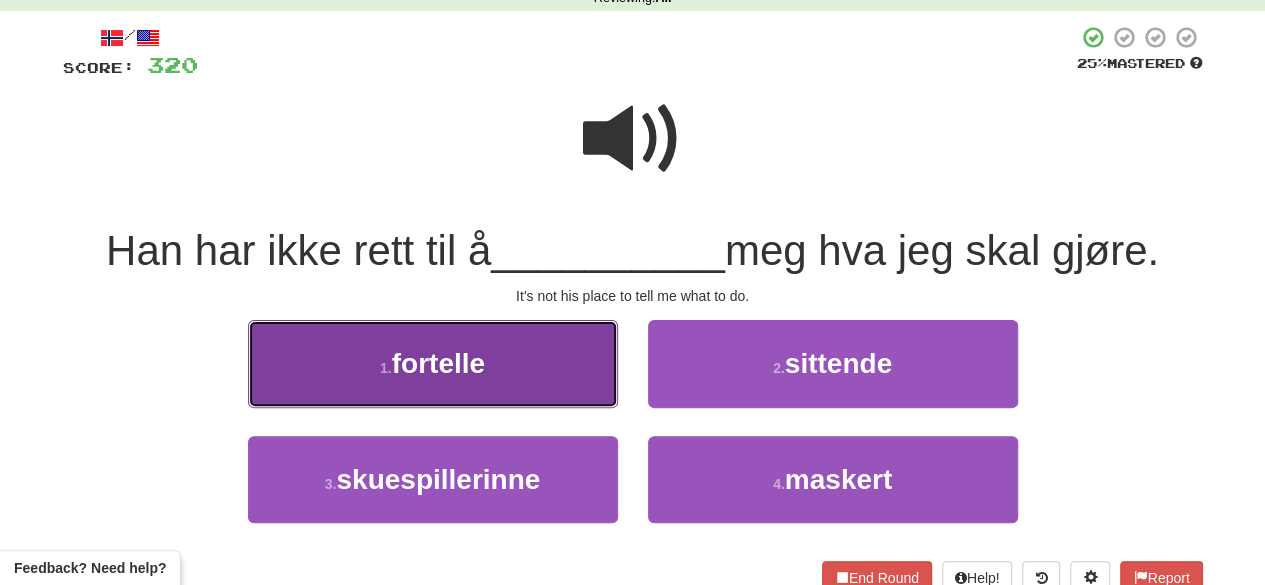 click on "fortelle" at bounding box center (438, 363) 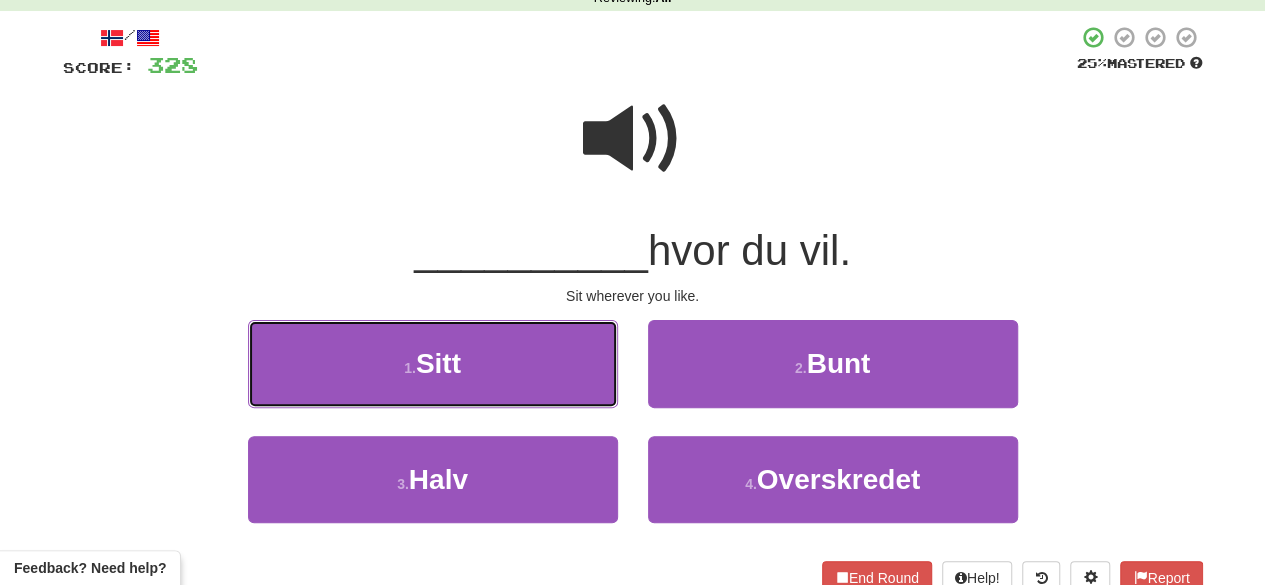 click on "1 .  Sitt" at bounding box center (433, 363) 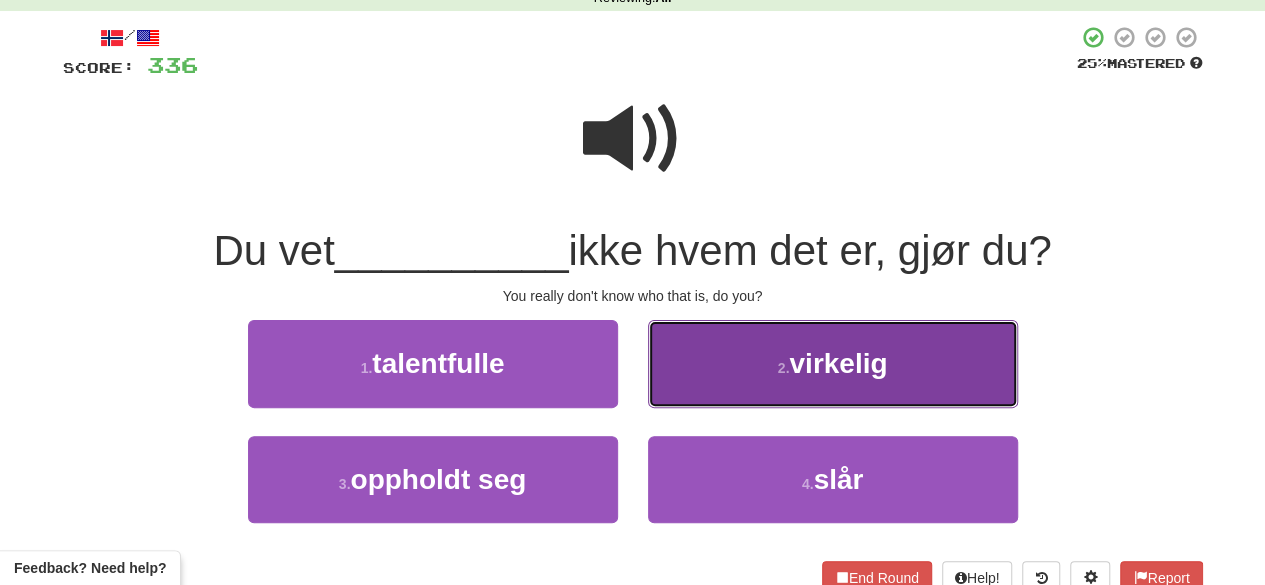click on "2 .  virkelig" at bounding box center (833, 363) 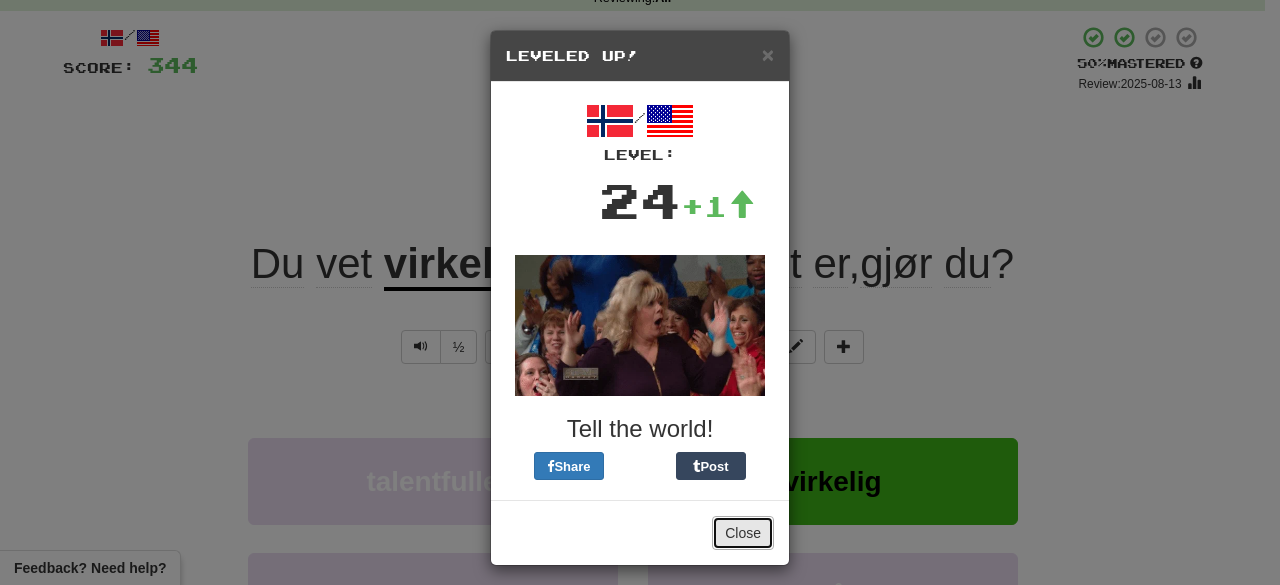 click on "Close" at bounding box center (743, 533) 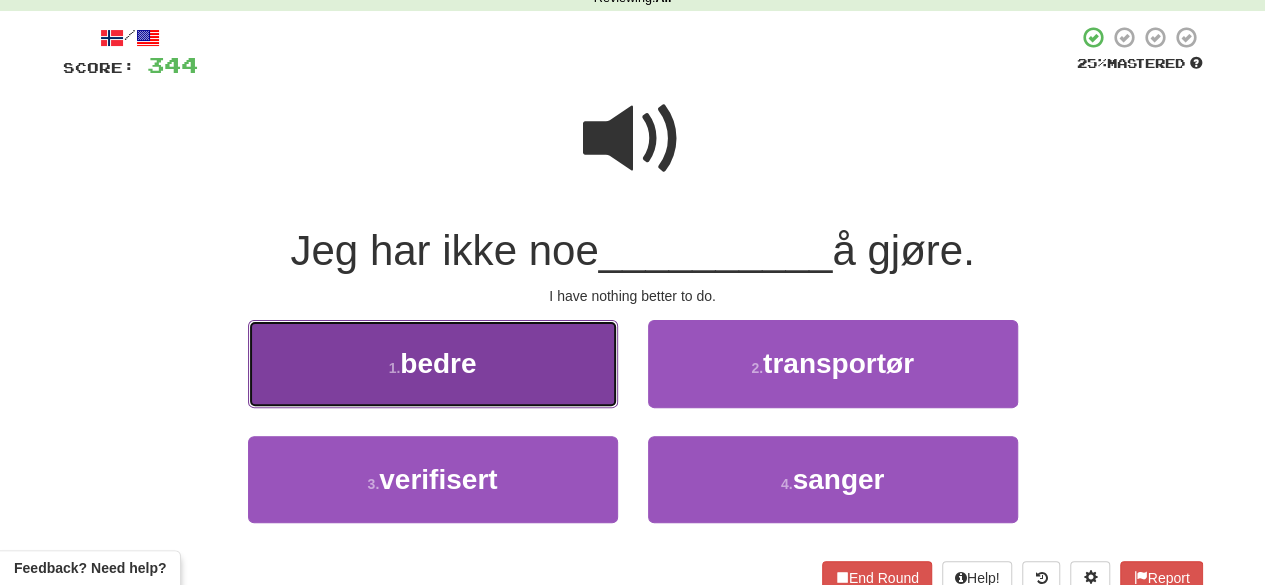 click on "1 .  bedre" at bounding box center (433, 363) 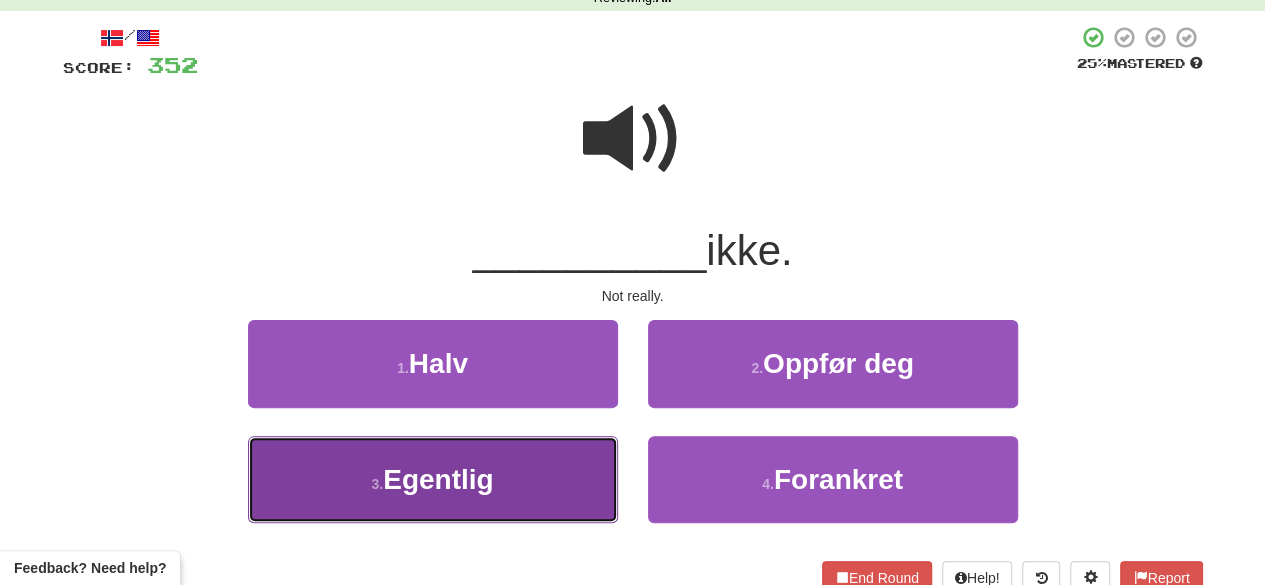 click on "3 .  Egentlig" at bounding box center (433, 479) 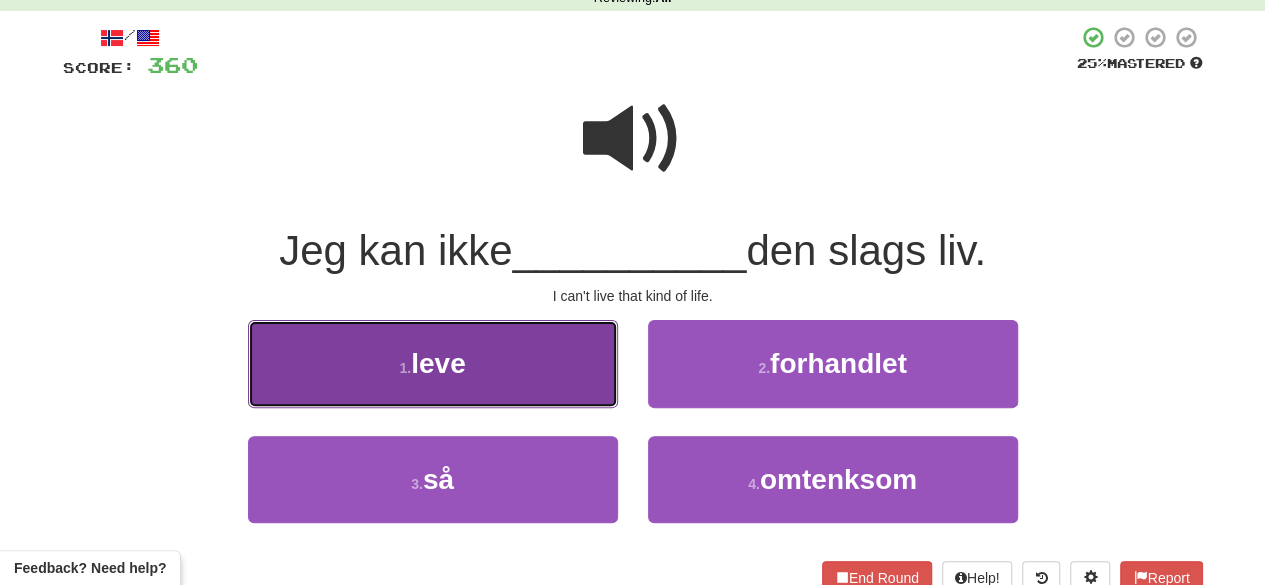 click on "1 .  leve" at bounding box center [433, 363] 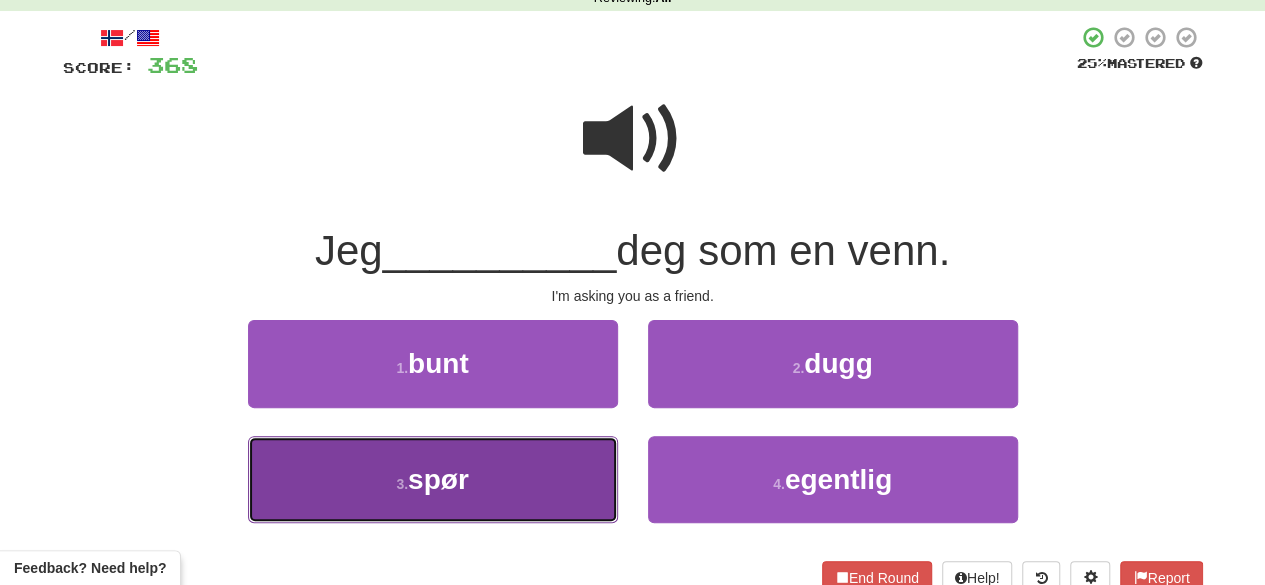 click on "3 .  spør" at bounding box center (433, 479) 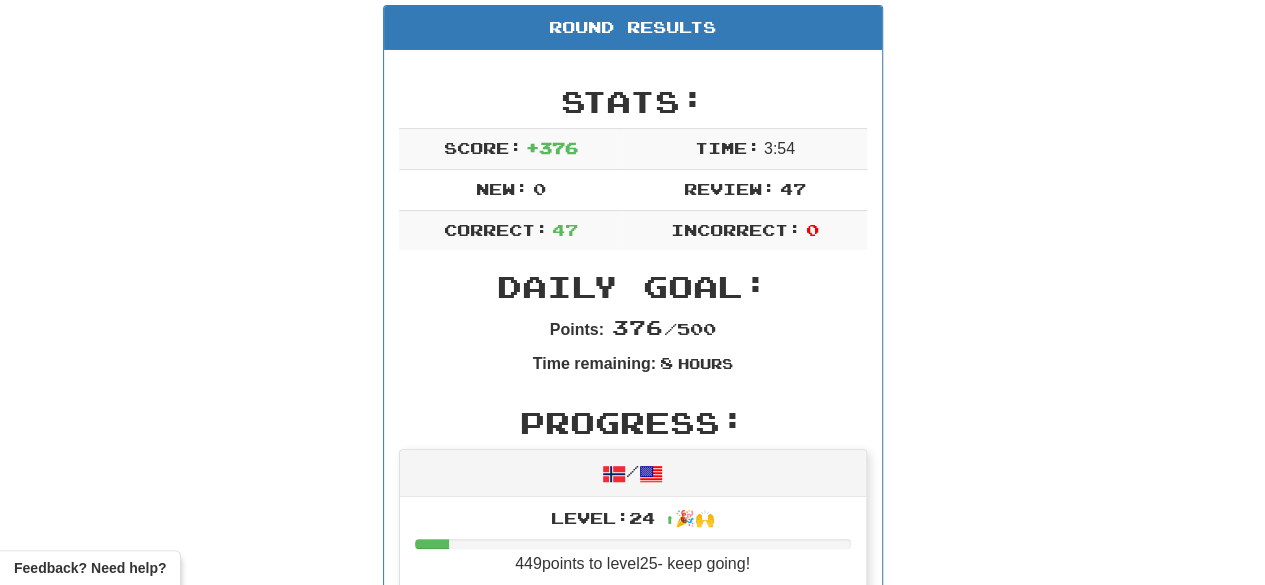 scroll, scrollTop: 0, scrollLeft: 0, axis: both 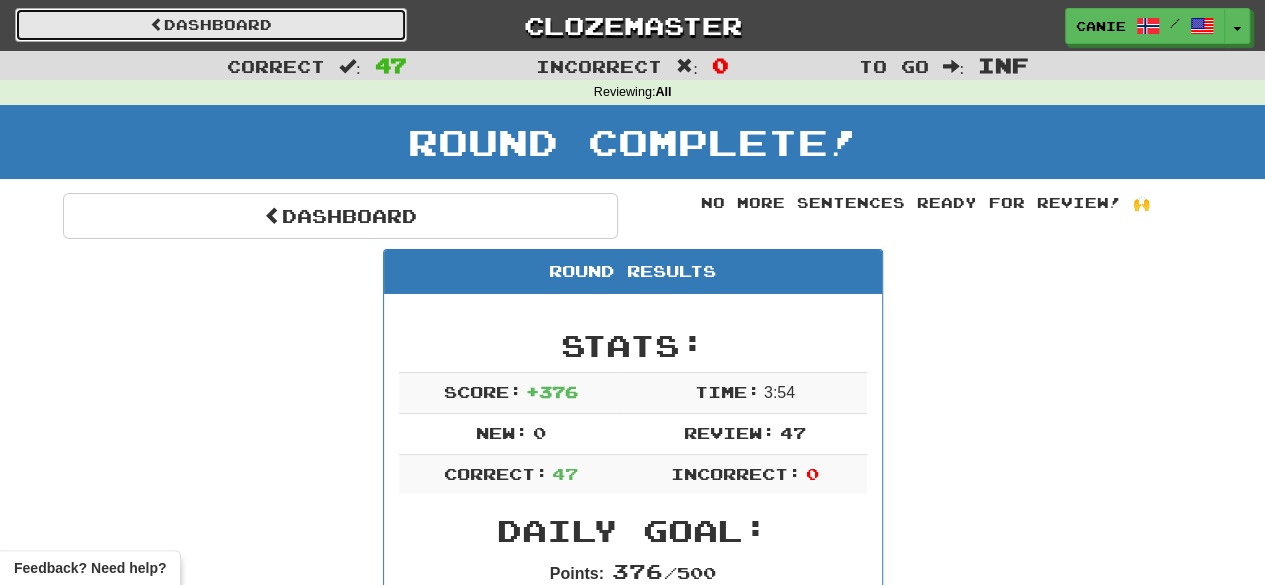 click on "Dashboard" at bounding box center (211, 25) 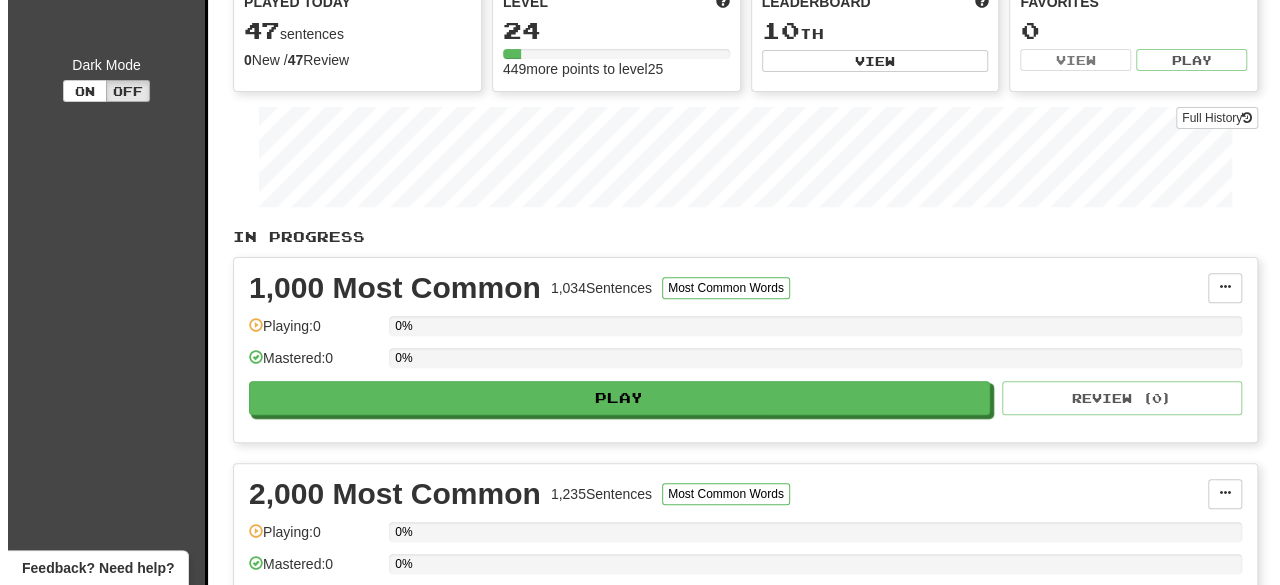 scroll, scrollTop: 201, scrollLeft: 0, axis: vertical 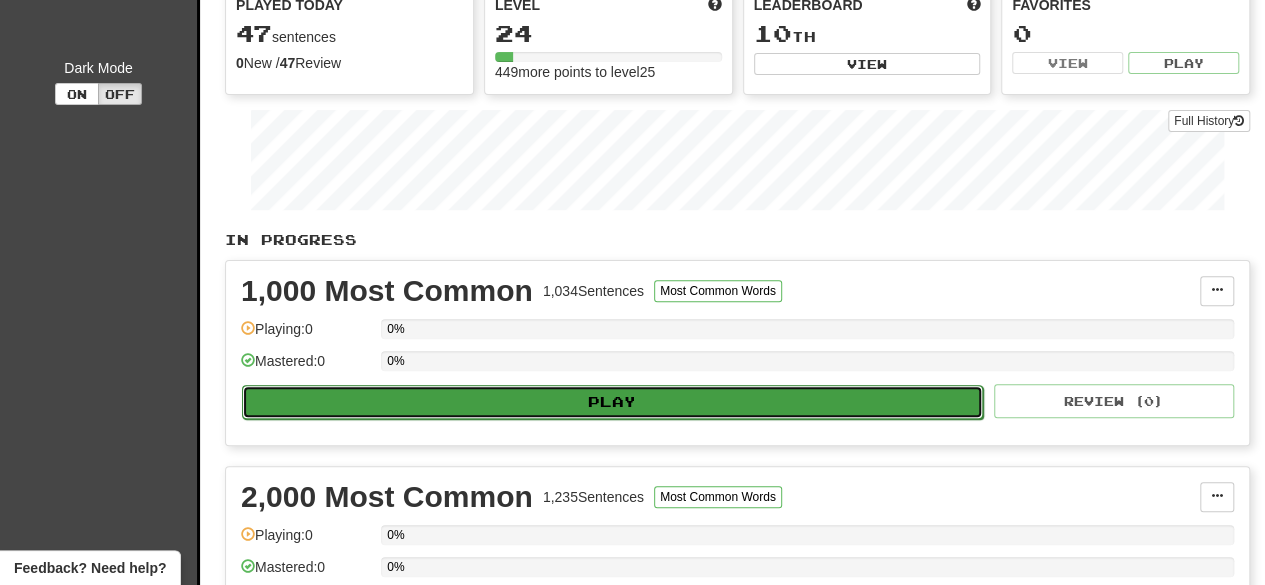 click on "Play" at bounding box center [612, 402] 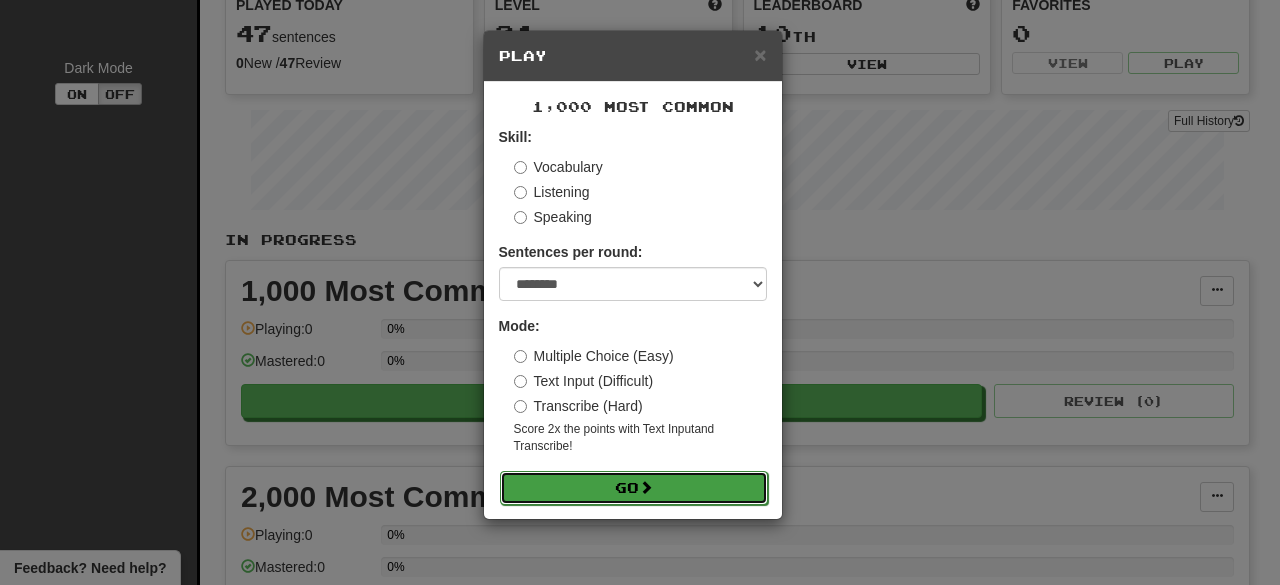 click on "Go" at bounding box center (634, 488) 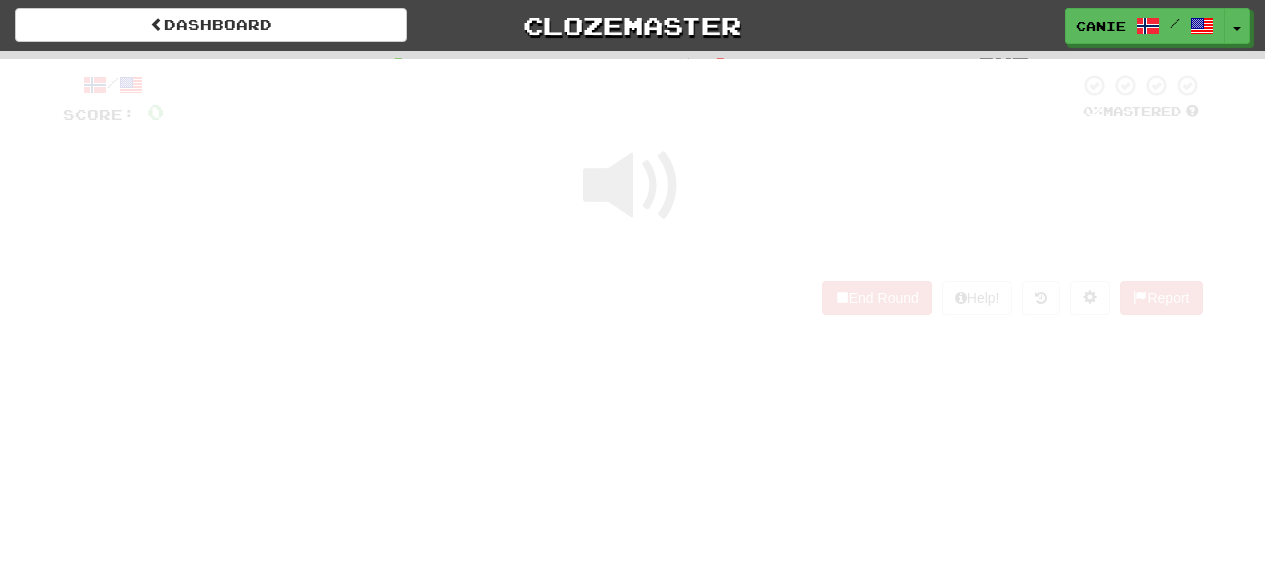 scroll, scrollTop: 0, scrollLeft: 0, axis: both 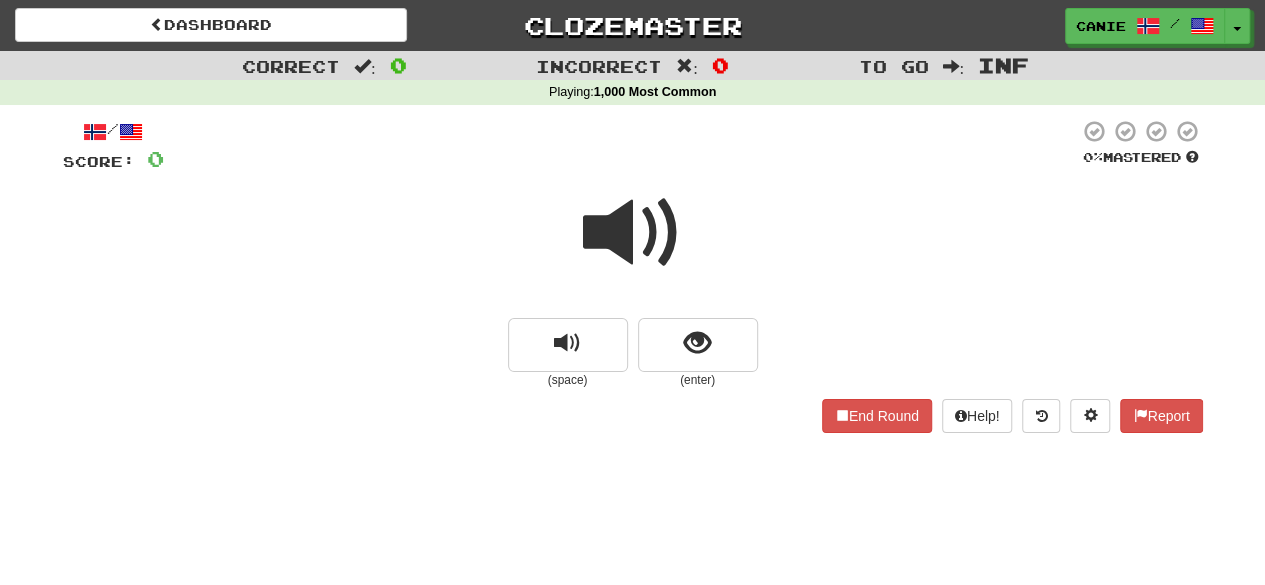 click at bounding box center (633, 233) 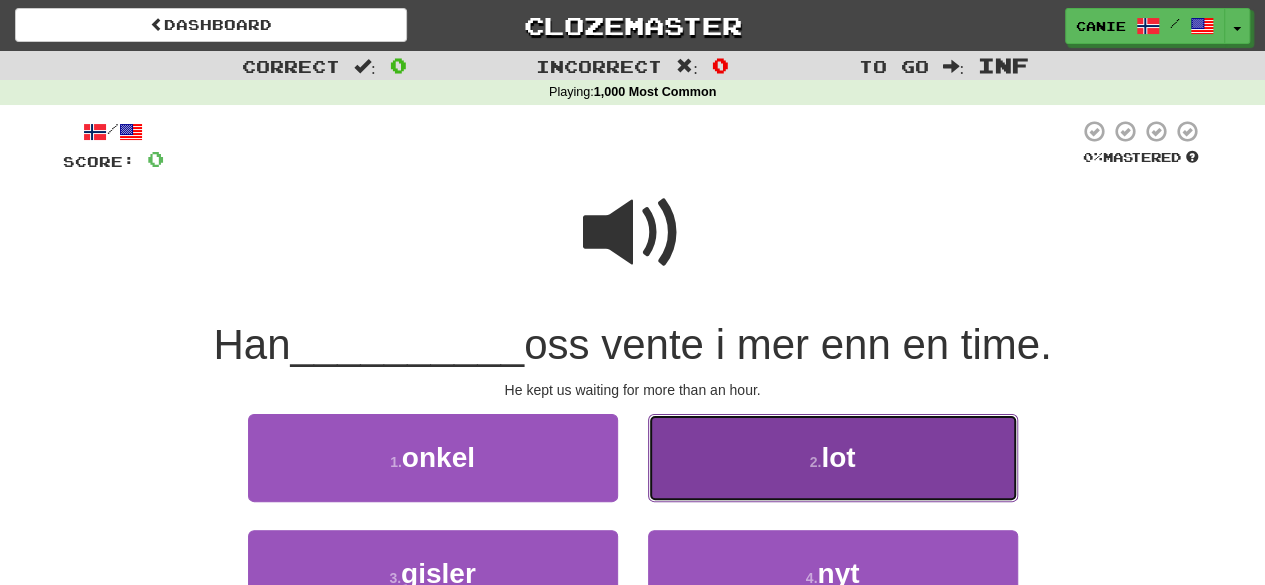 click on "2 .  lot" at bounding box center (833, 457) 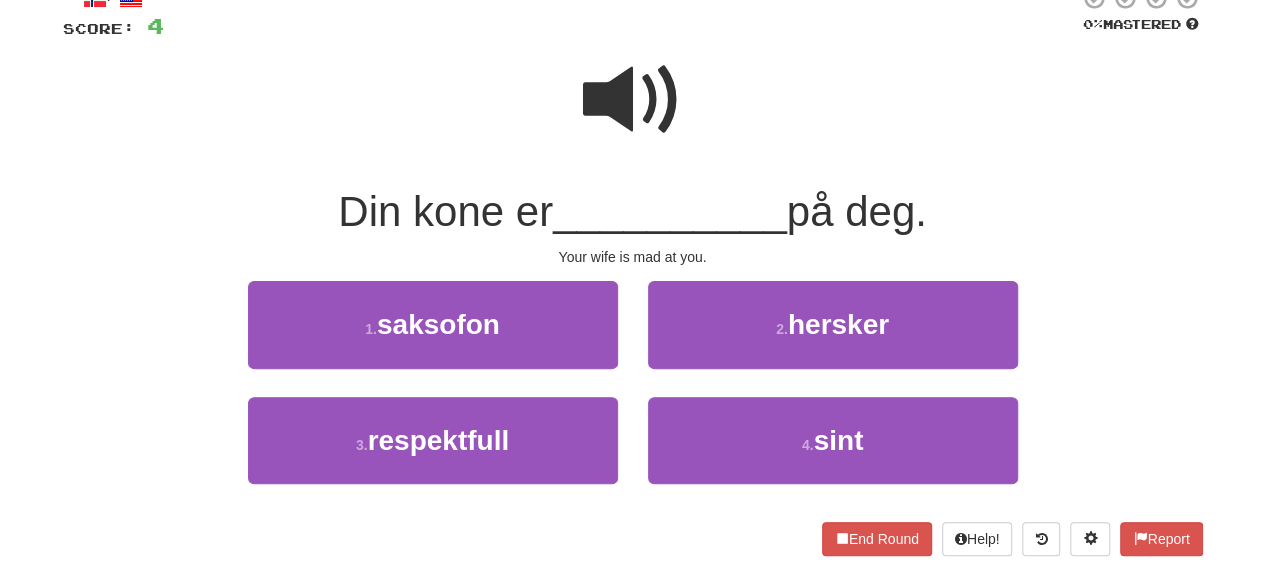 scroll, scrollTop: 134, scrollLeft: 0, axis: vertical 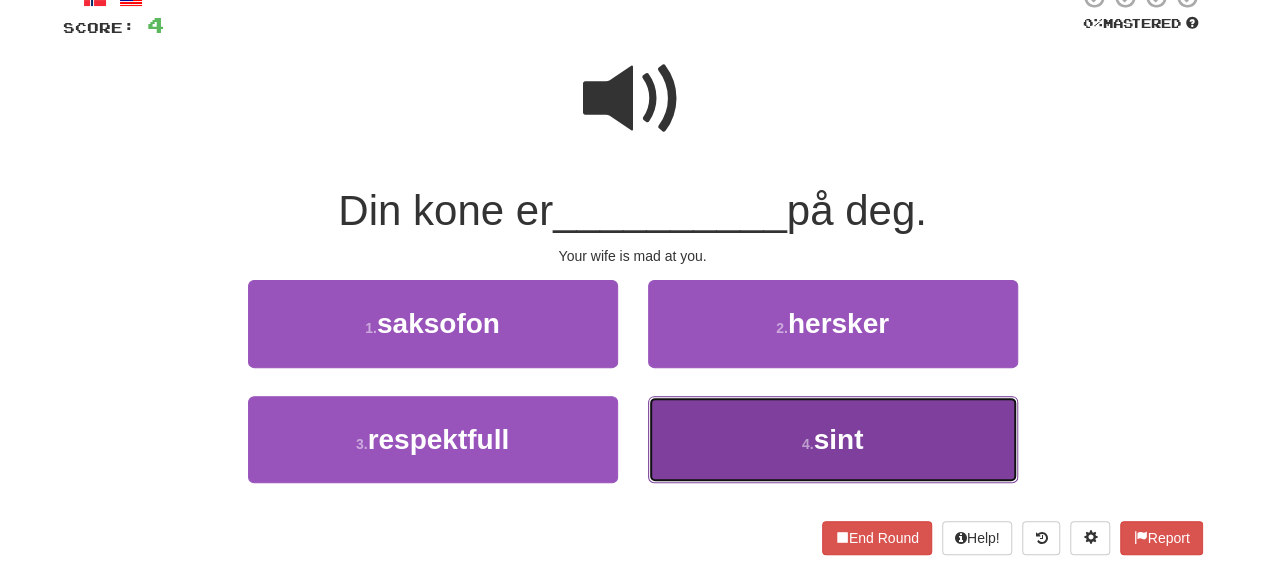 click on "4 ." at bounding box center [808, 444] 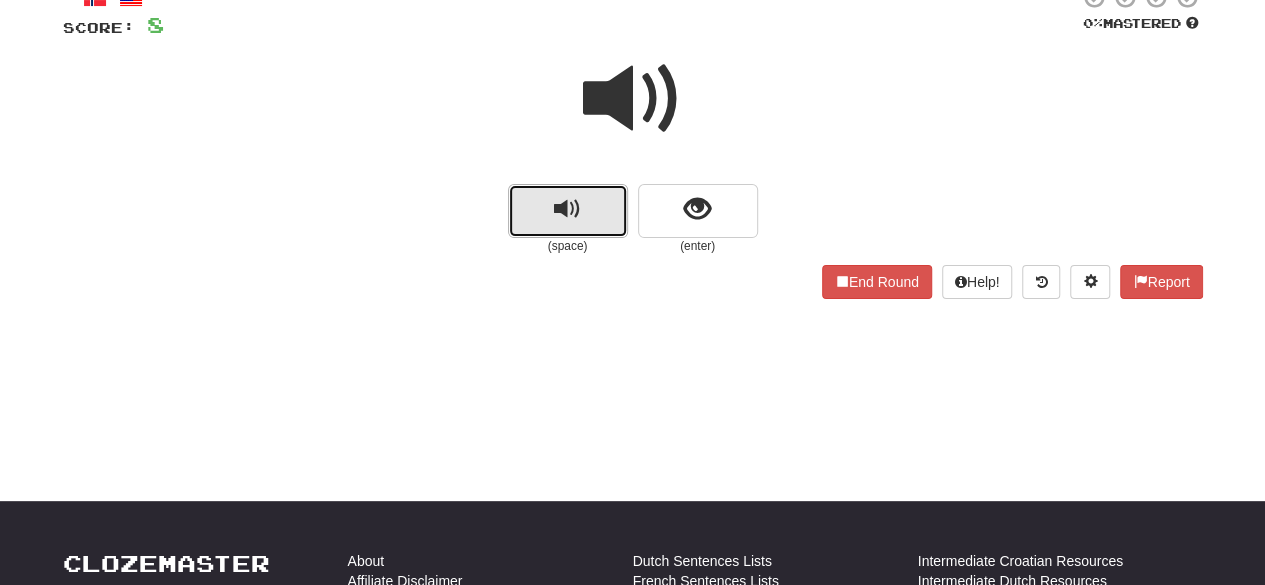 click at bounding box center [568, 211] 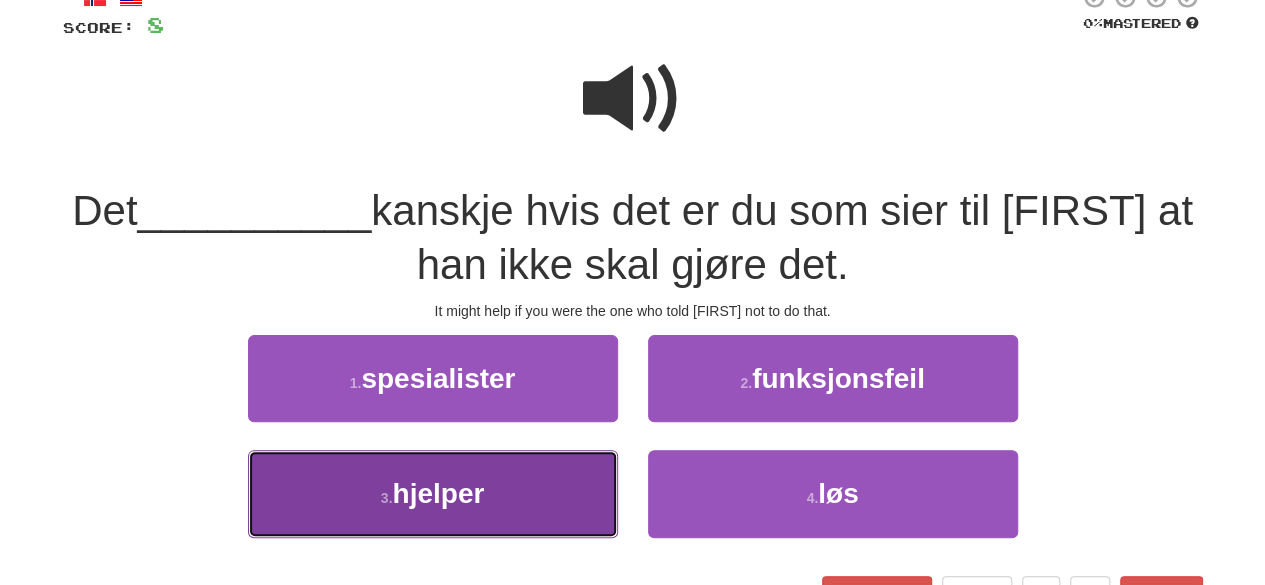 click on "3 .  hjelper" at bounding box center (433, 493) 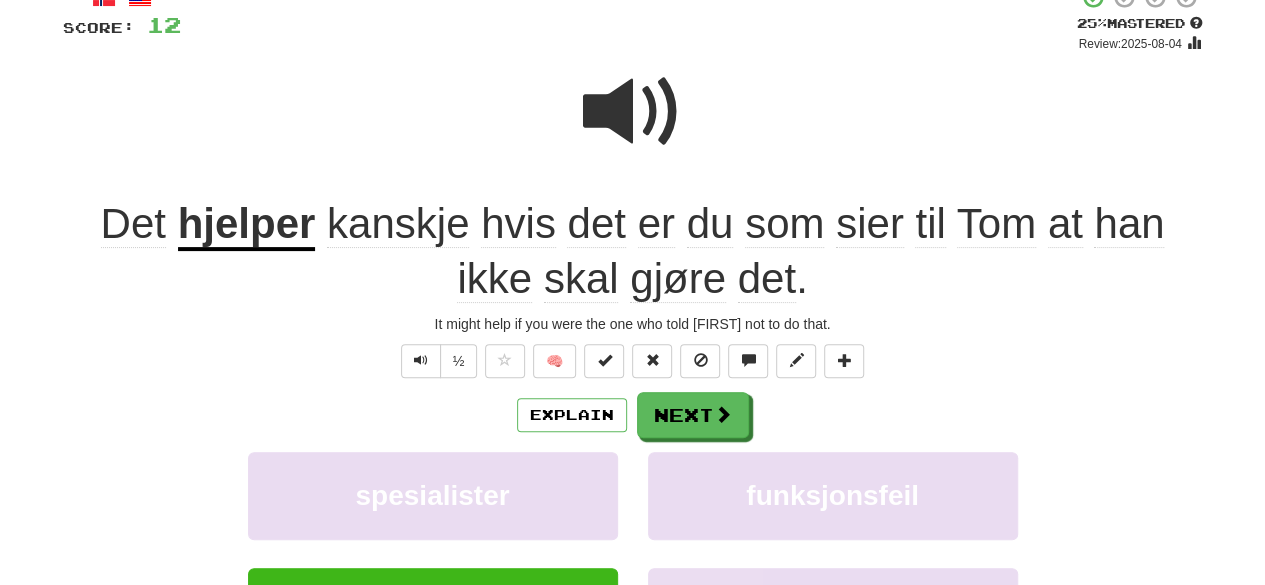 click at bounding box center (633, 112) 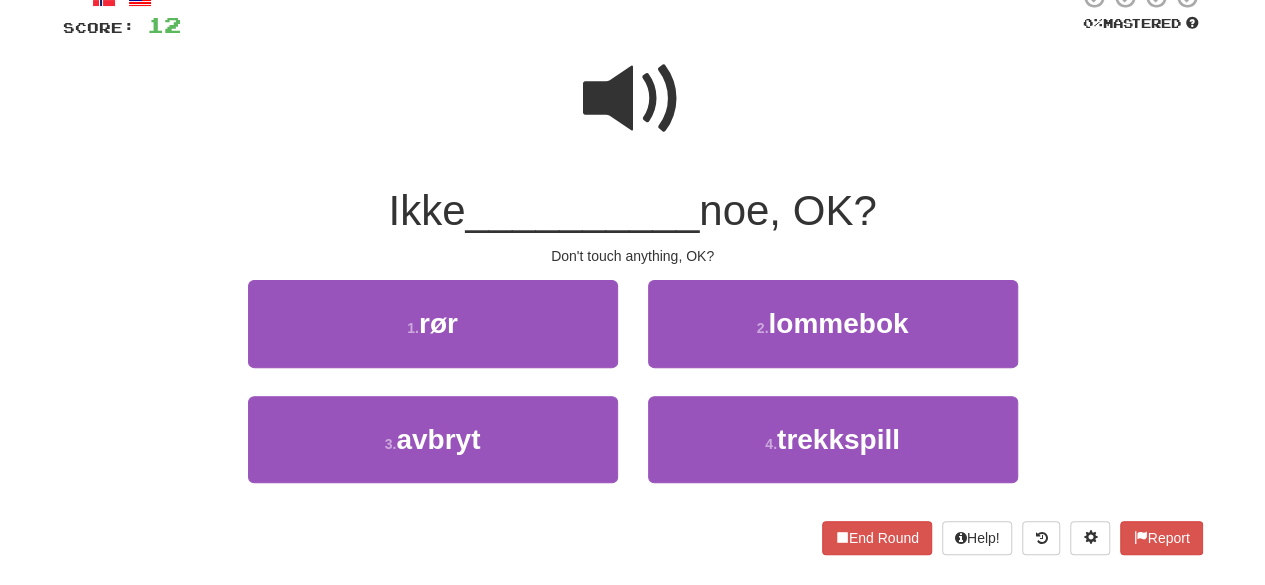 click at bounding box center (633, 99) 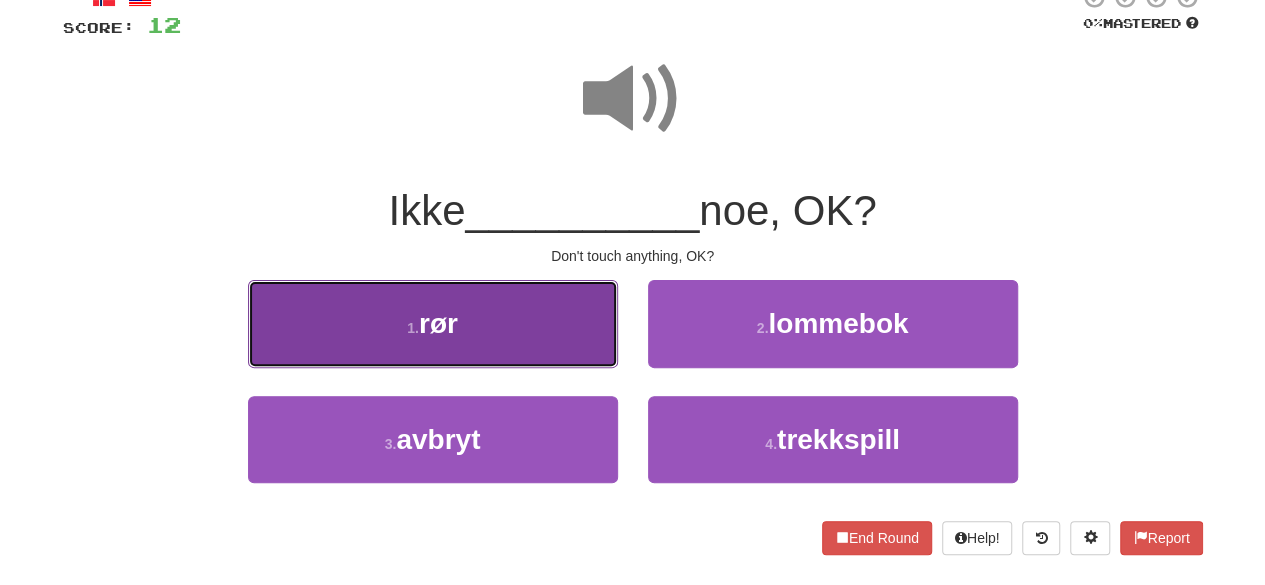 click on "1 .  rør" at bounding box center (433, 323) 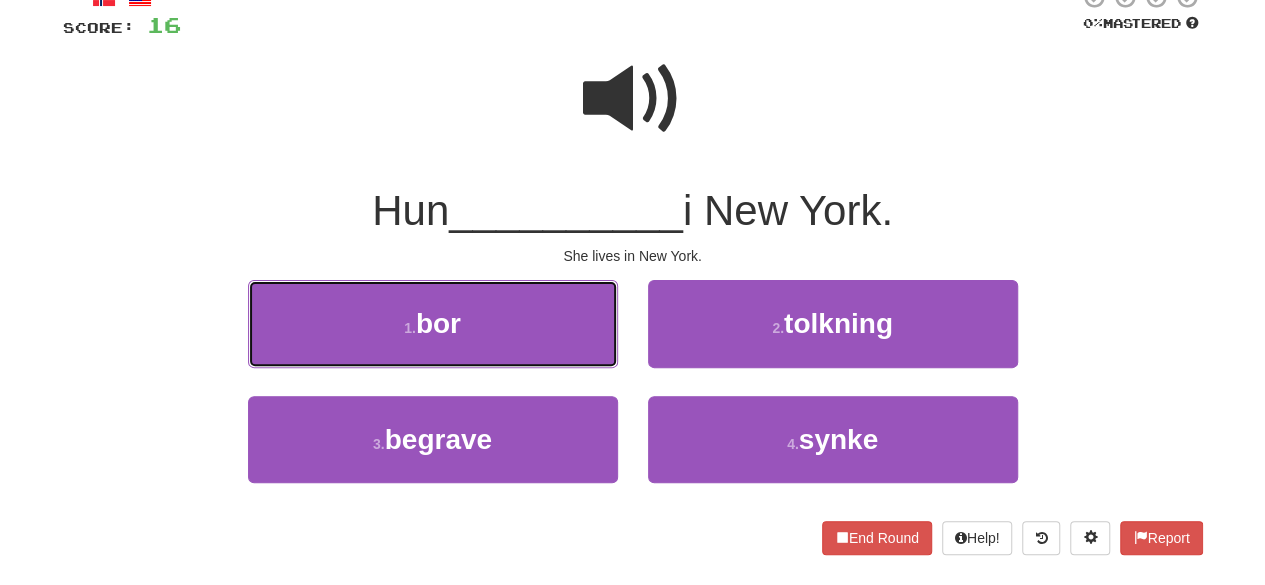 click on "1 .  bor" at bounding box center (433, 323) 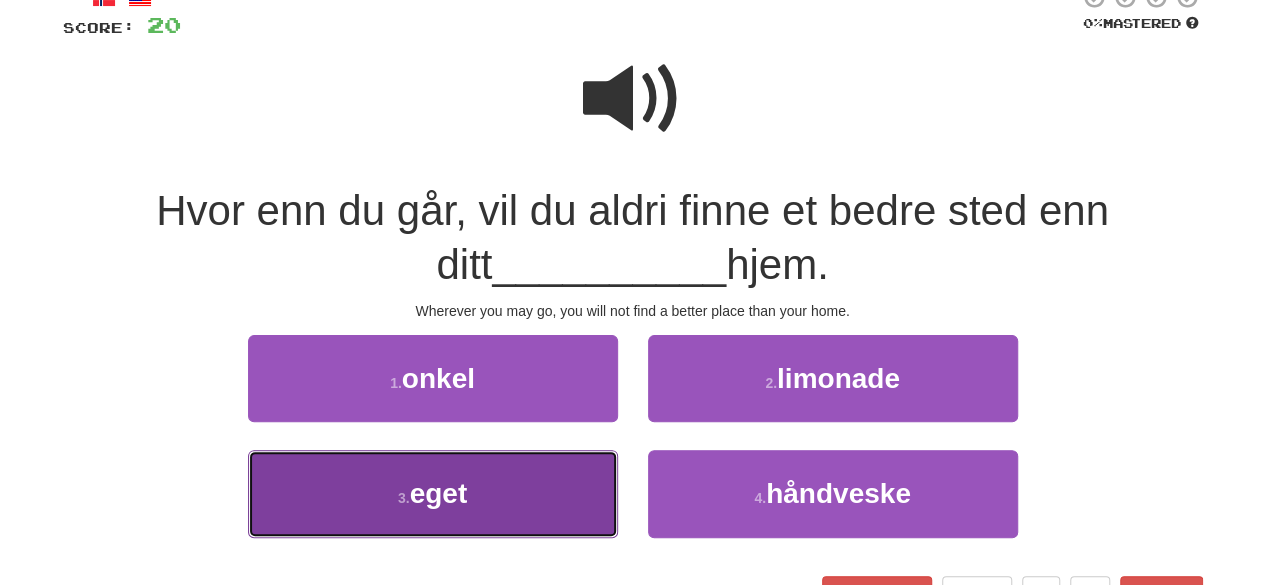 click on "3 .  eget" at bounding box center (433, 493) 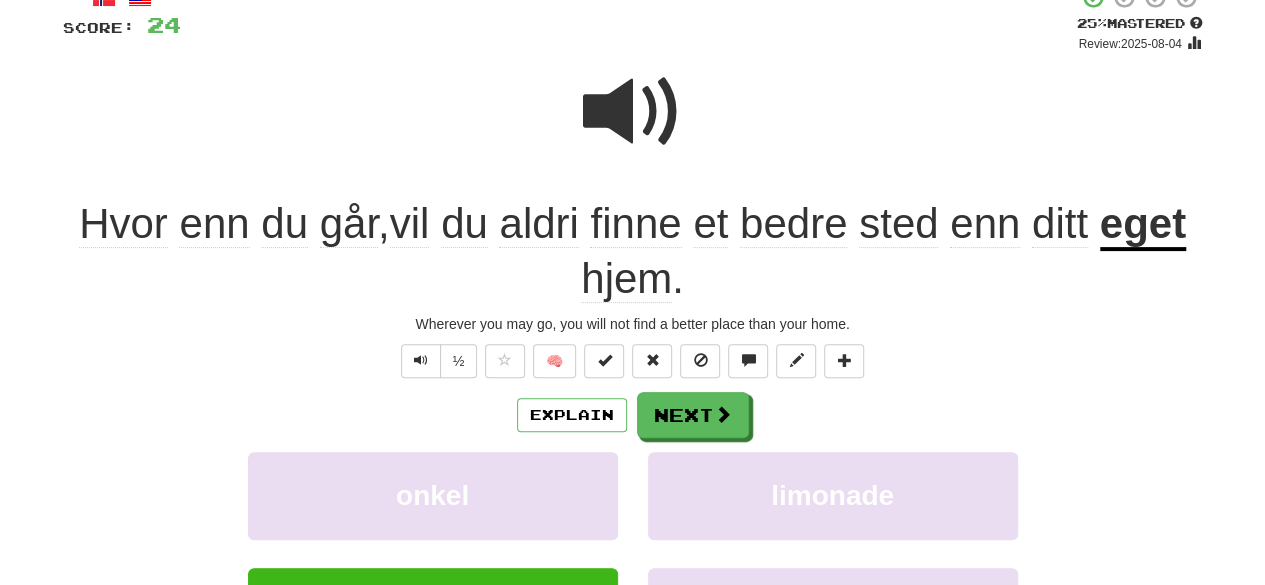 click at bounding box center [633, 112] 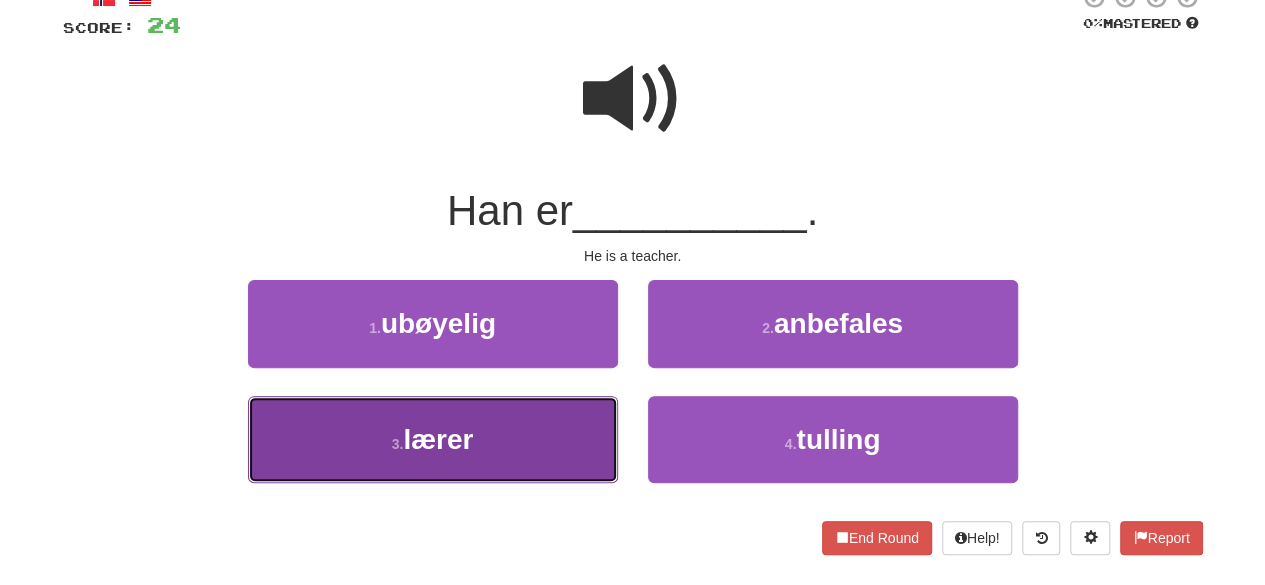 click on "3 .  lærer" at bounding box center [433, 439] 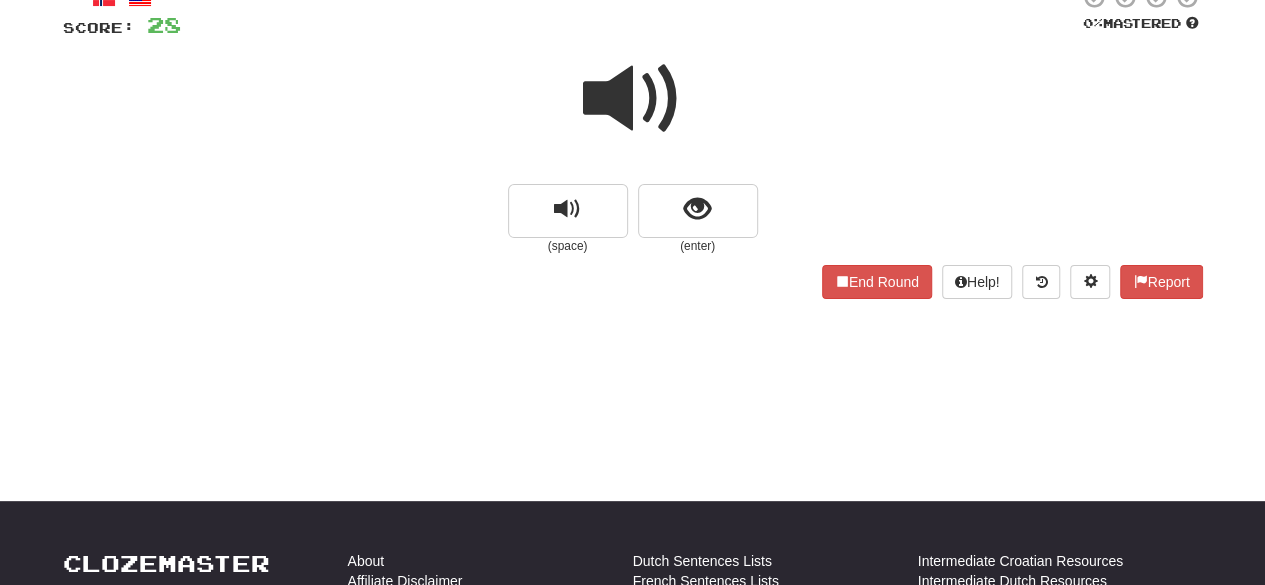 click at bounding box center [633, 99] 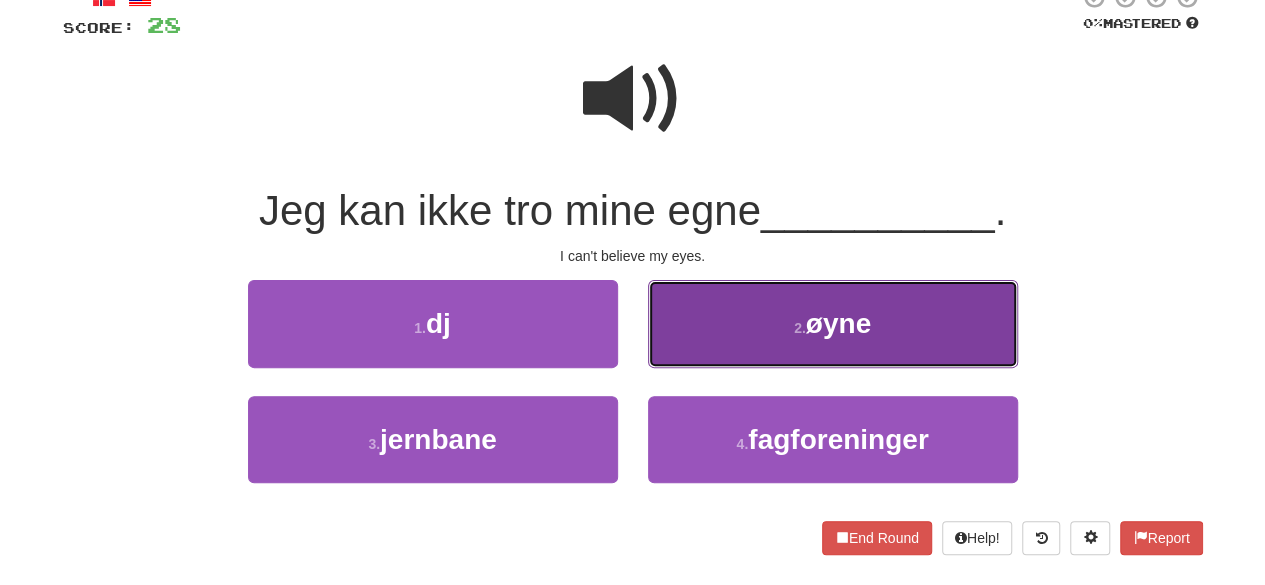 click on "2 .  øyne" at bounding box center (833, 323) 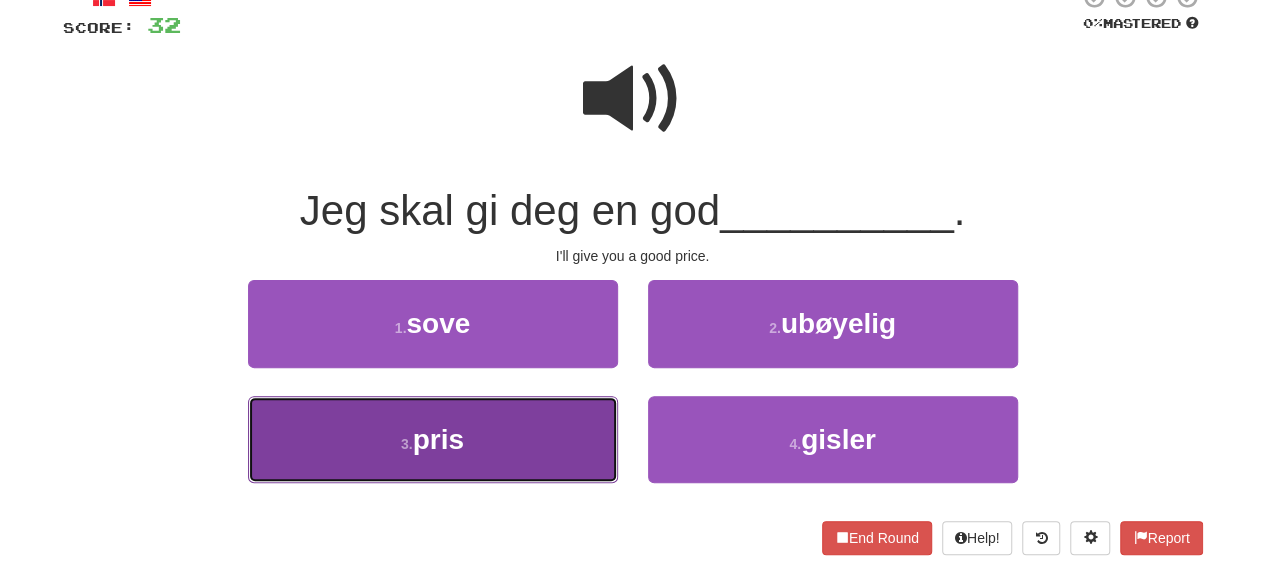 click on "3 .  pris" at bounding box center (433, 439) 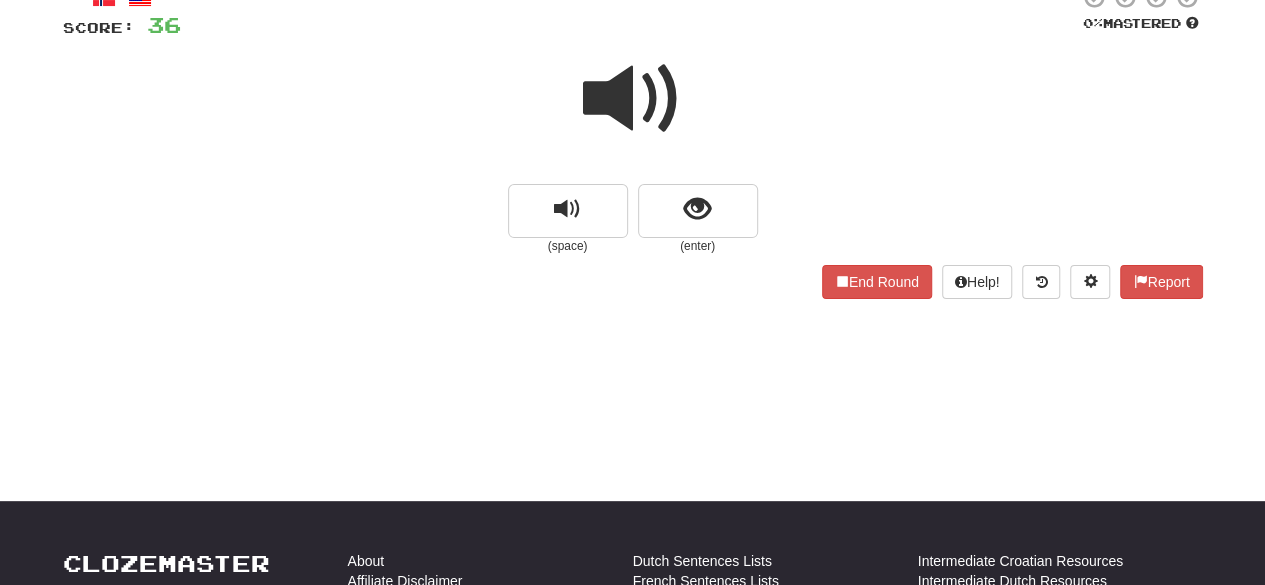 click at bounding box center [633, 99] 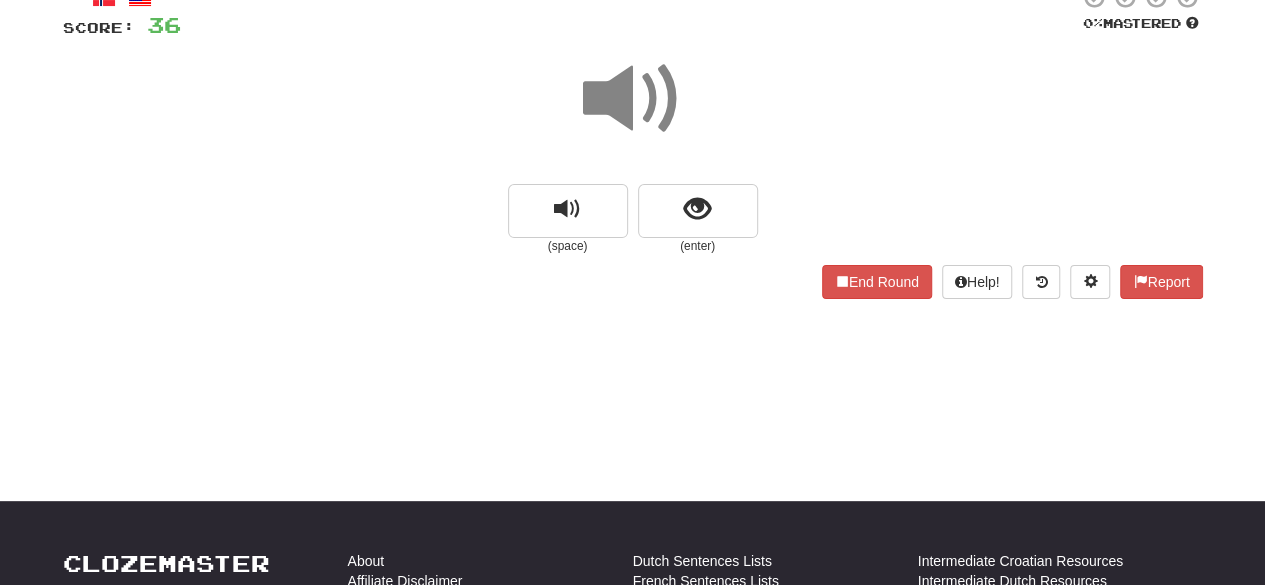 click at bounding box center [633, 99] 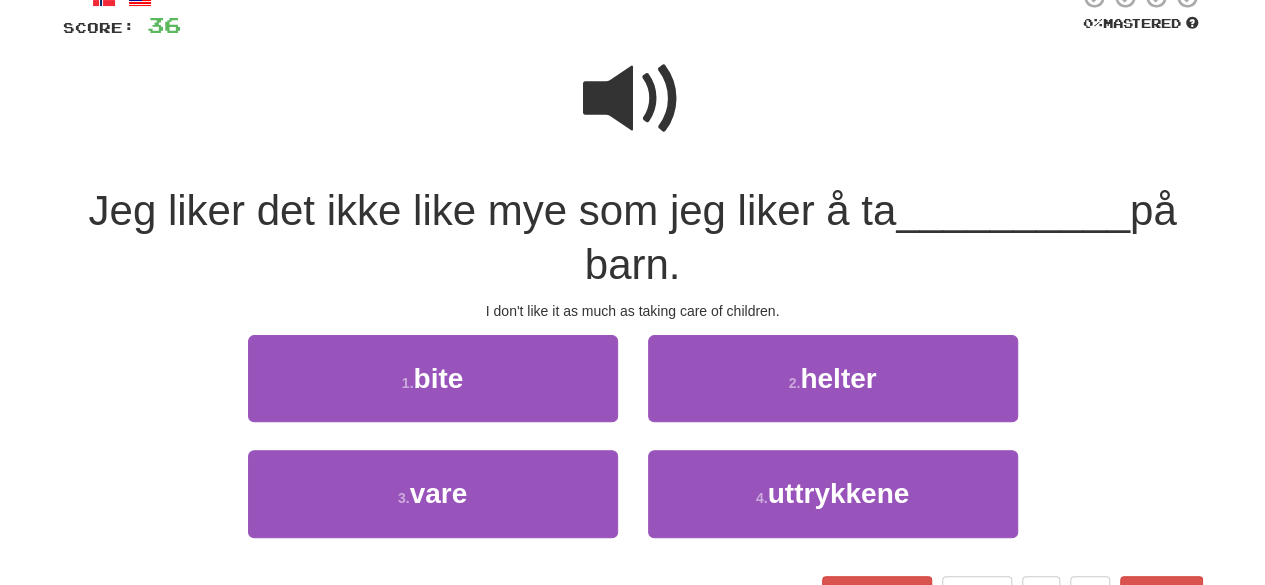 click at bounding box center [633, 99] 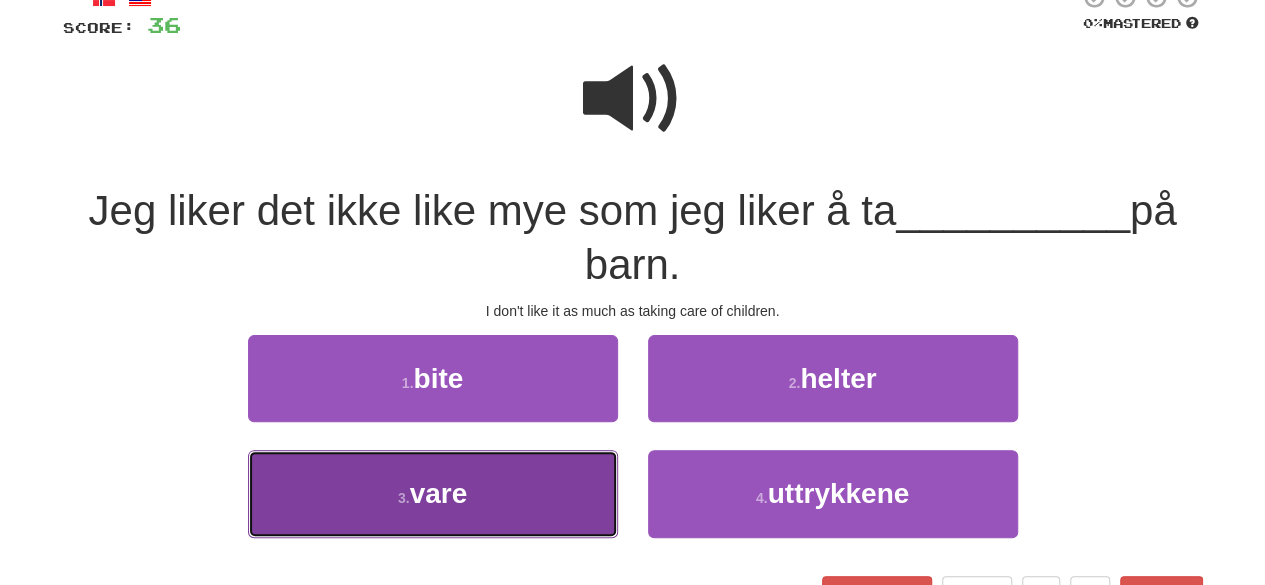 click on "3 .  vare" at bounding box center (433, 493) 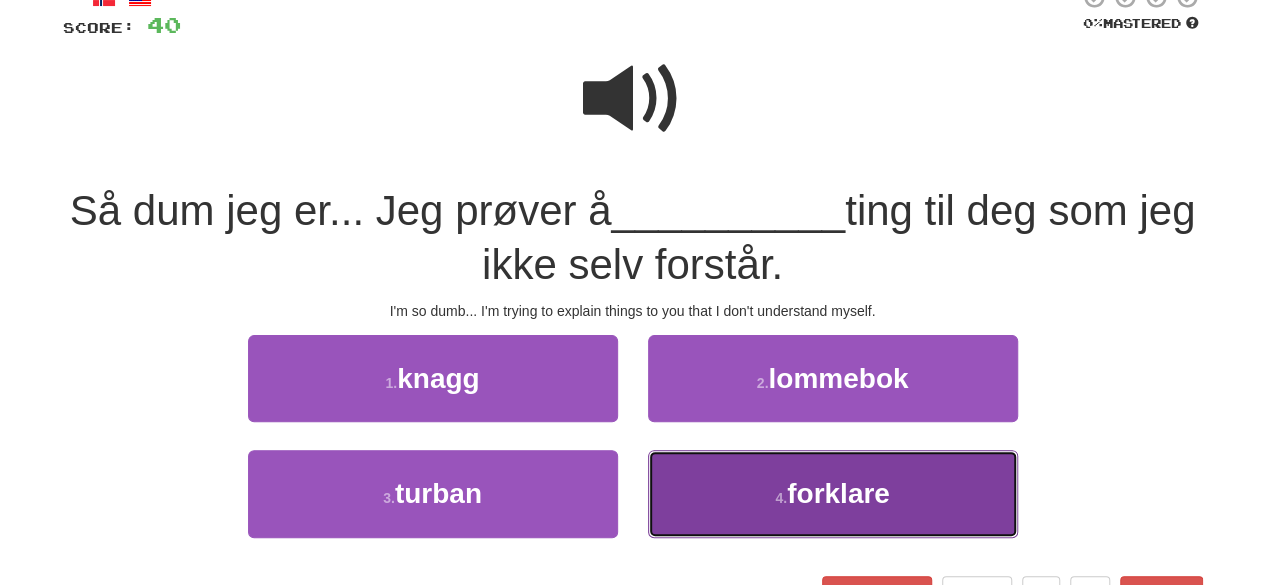 click on "4 .  forklare" at bounding box center [833, 493] 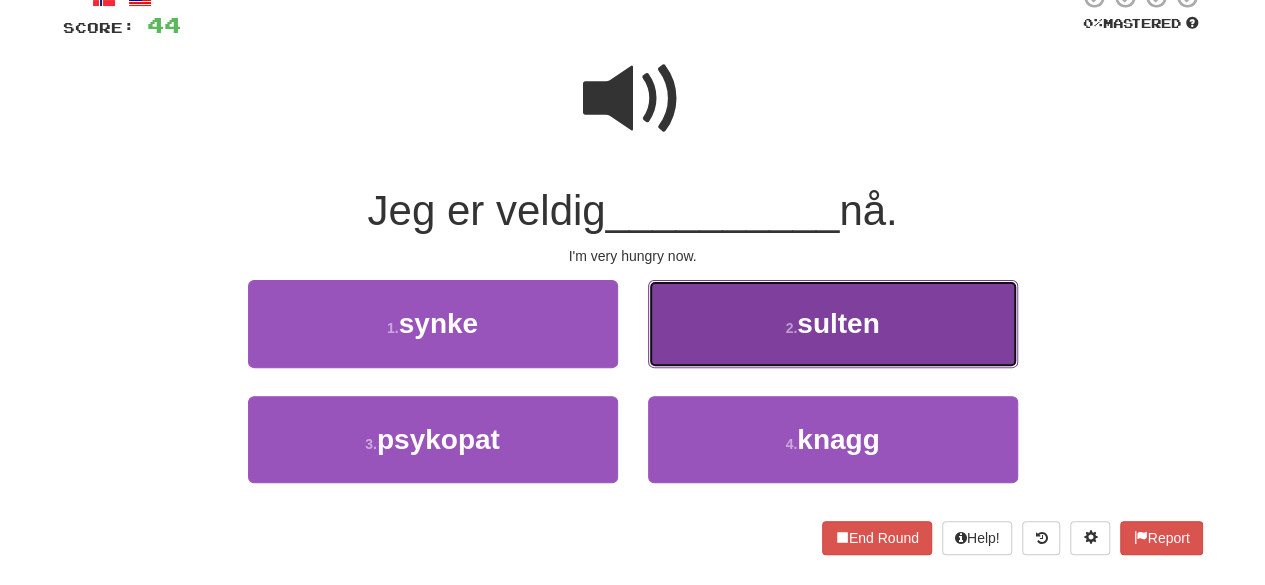 click on "2 .  sulten" at bounding box center (833, 323) 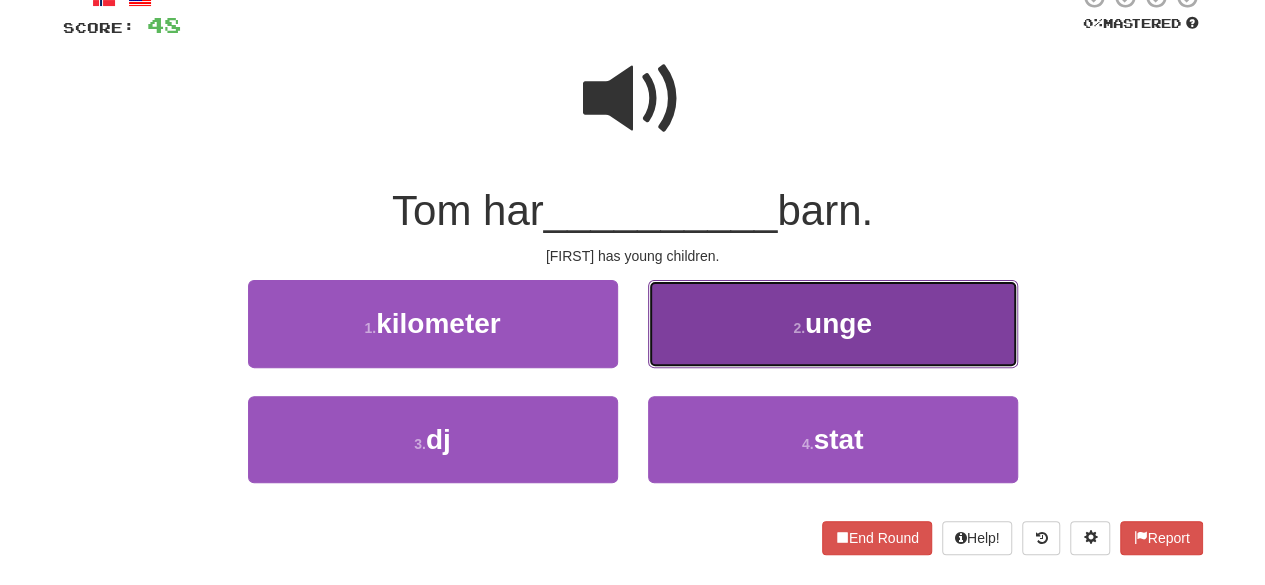 click on "2 .  unge" at bounding box center (833, 323) 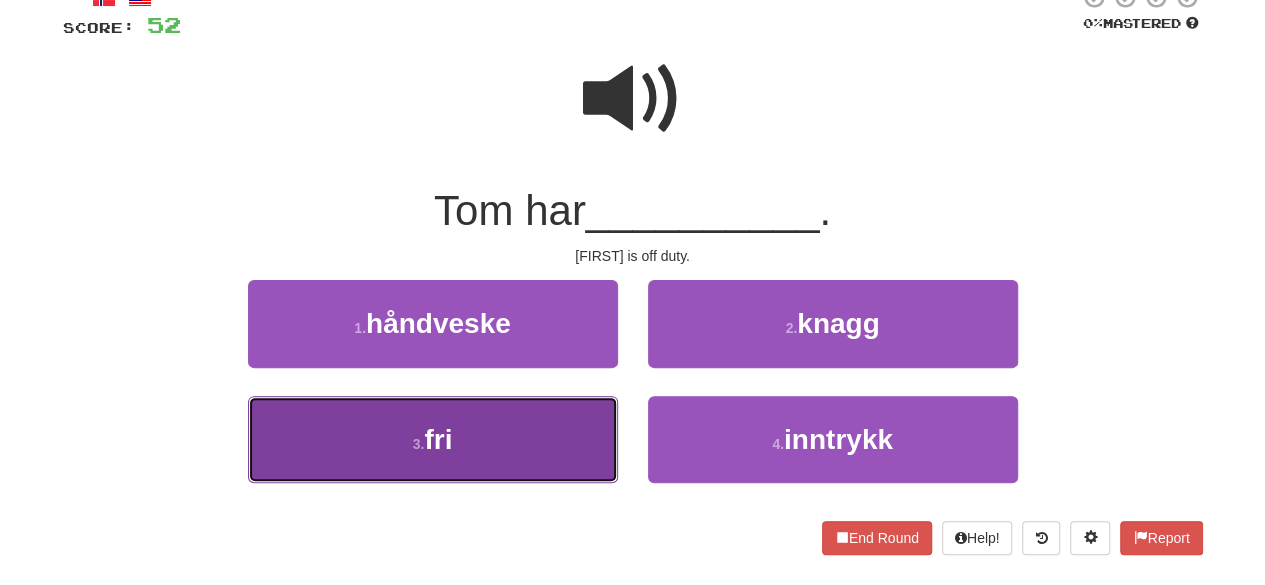 click on "3 .  fri" at bounding box center [433, 439] 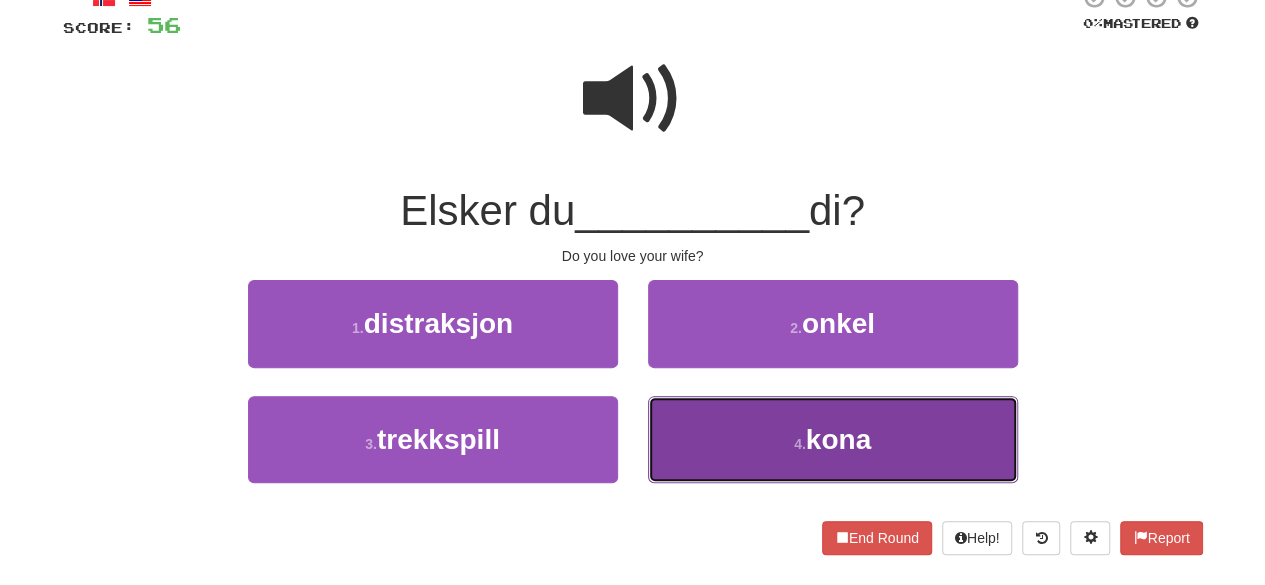 click on "4 ." at bounding box center [800, 444] 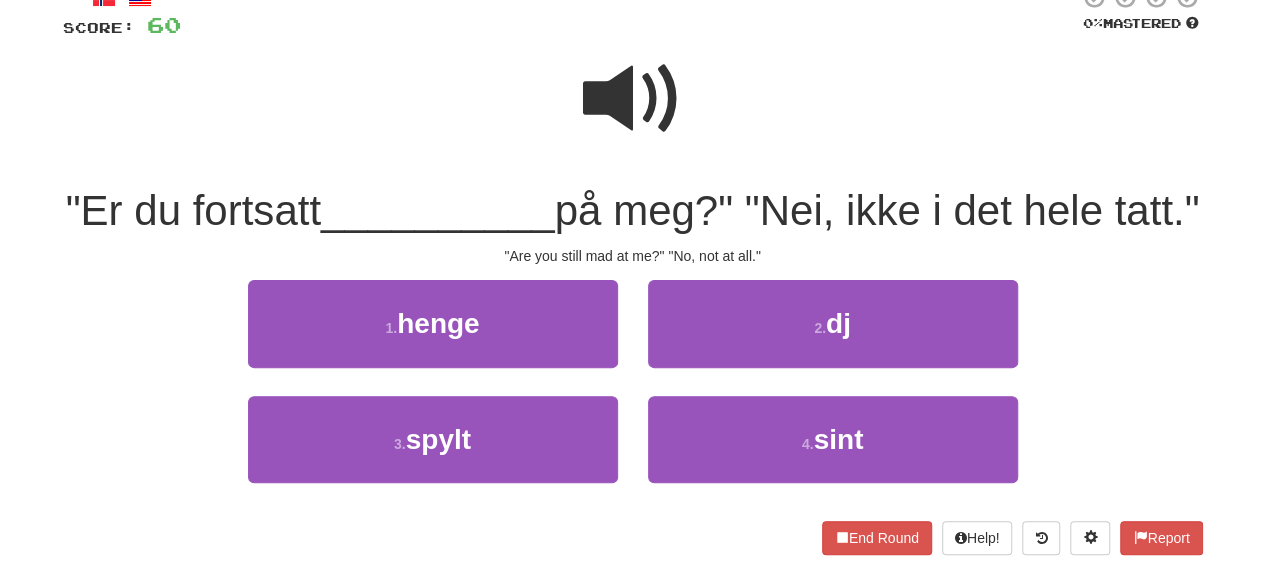 click at bounding box center (633, 99) 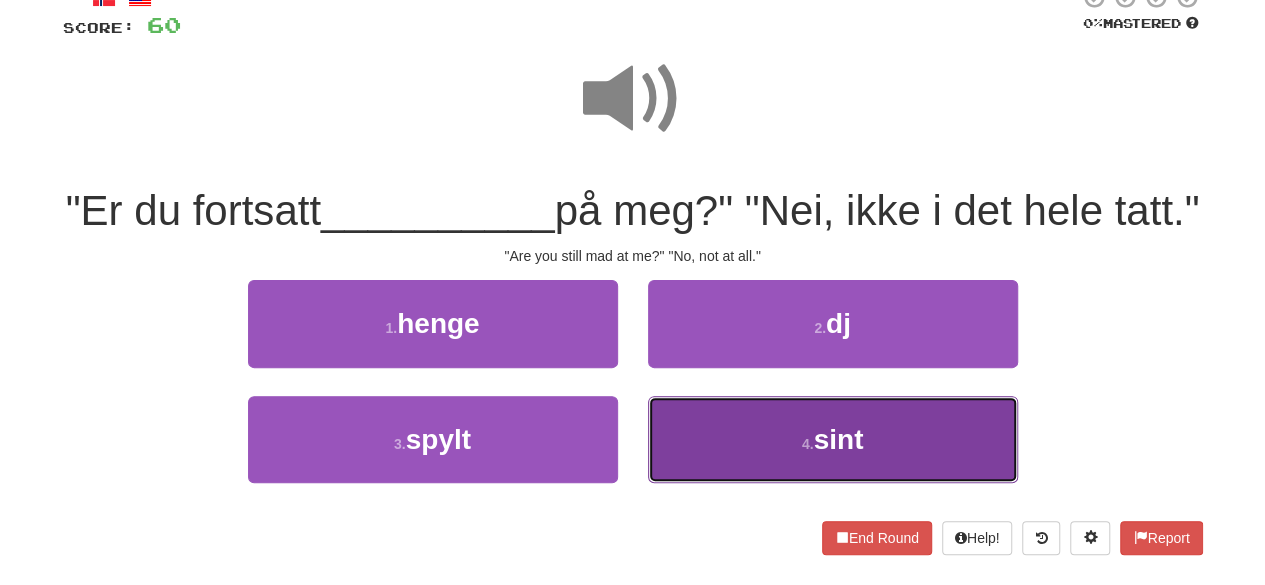 click on "4 .  sint" at bounding box center (833, 439) 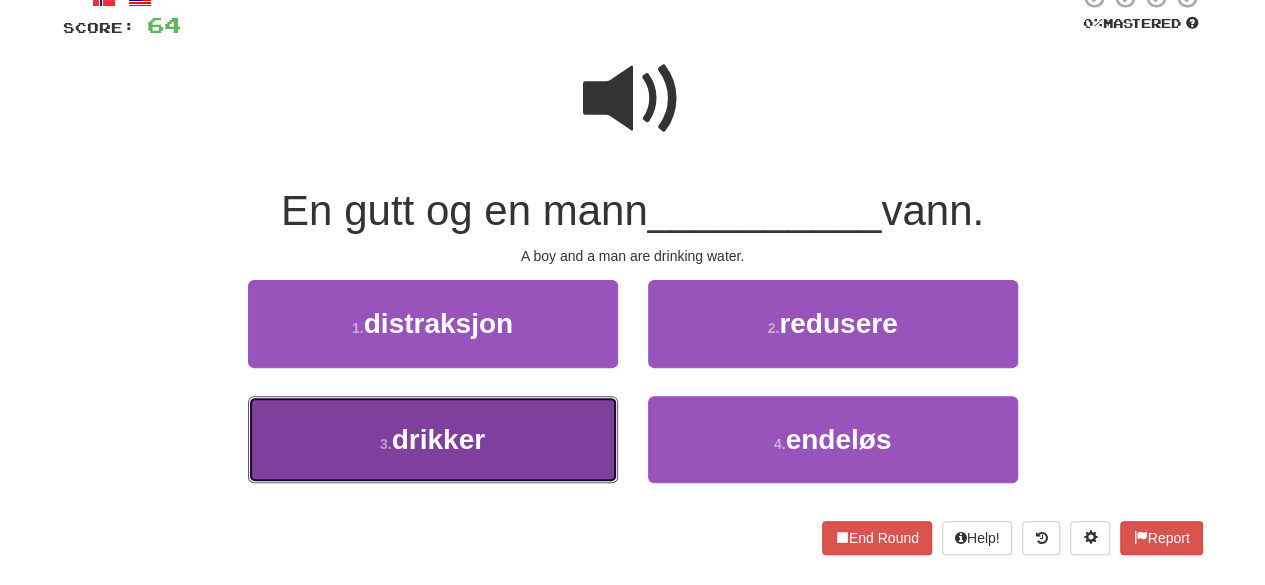 click on "3 .  drikker" at bounding box center [433, 439] 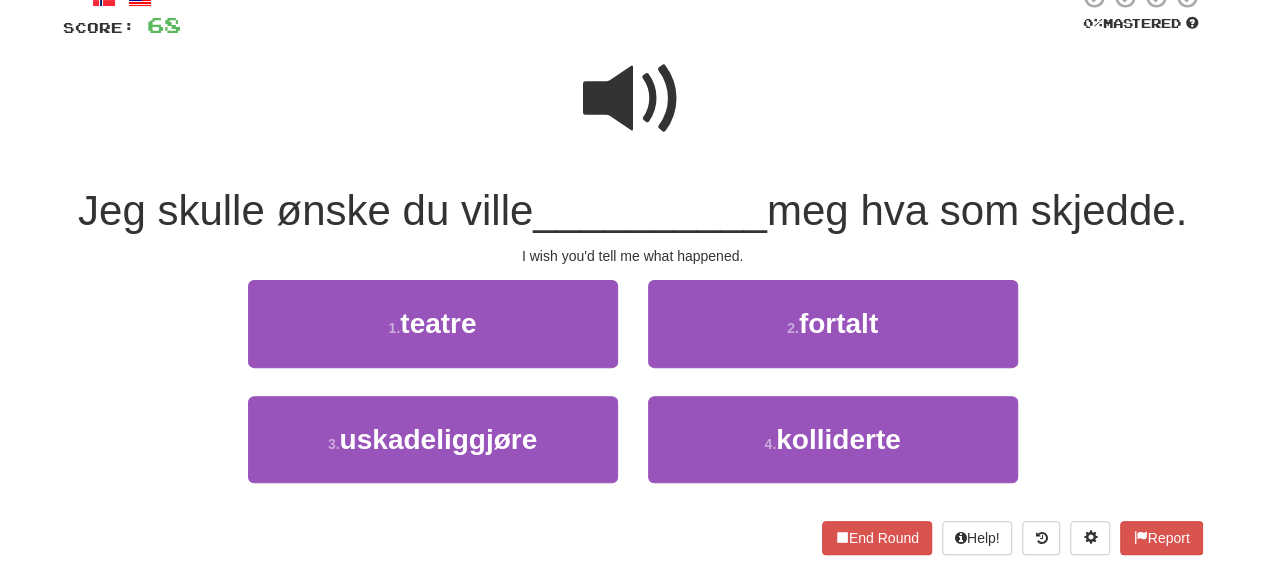 click at bounding box center [633, 99] 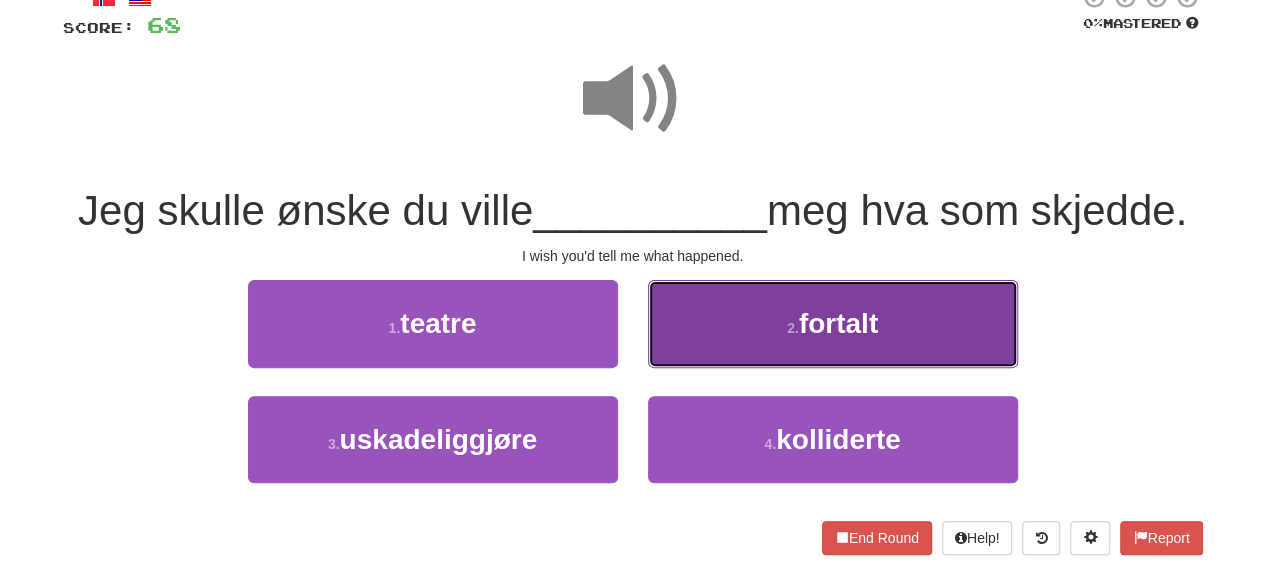 click on "2 .  fortalt" at bounding box center [833, 323] 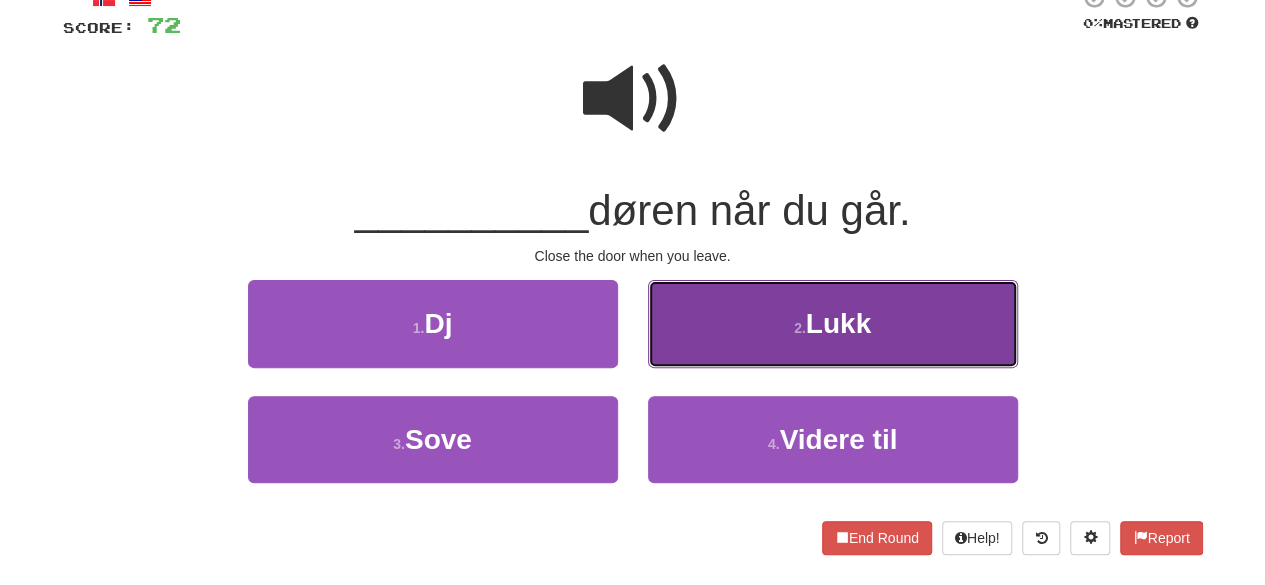 click on "2 .  Lukk" at bounding box center (833, 323) 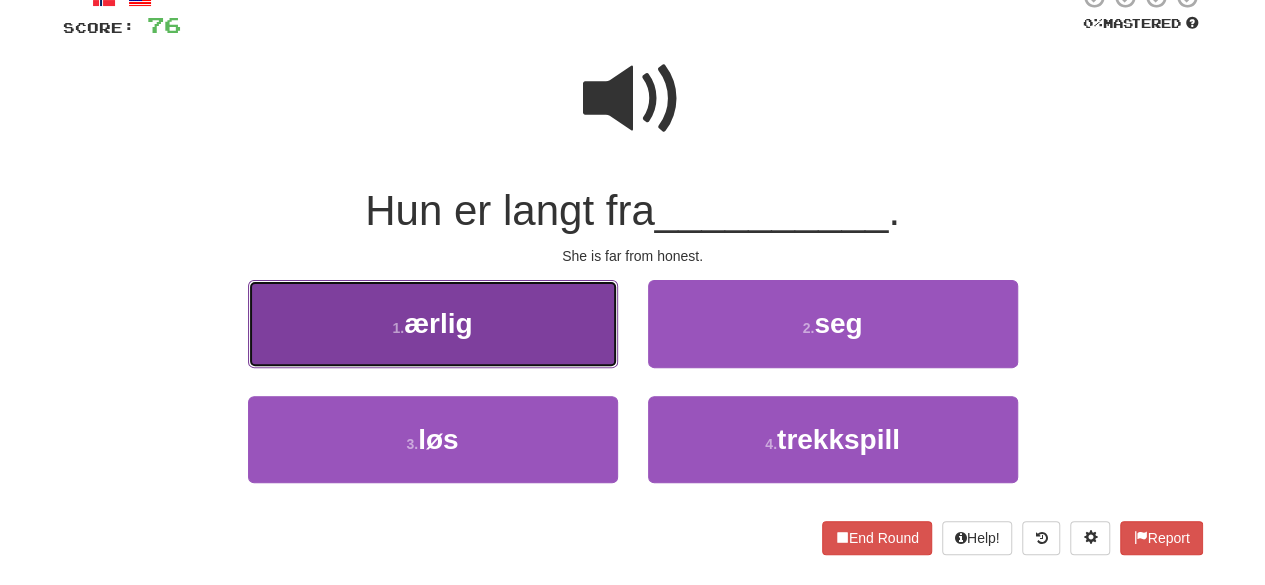 click on "1 .  ærlig" at bounding box center (433, 323) 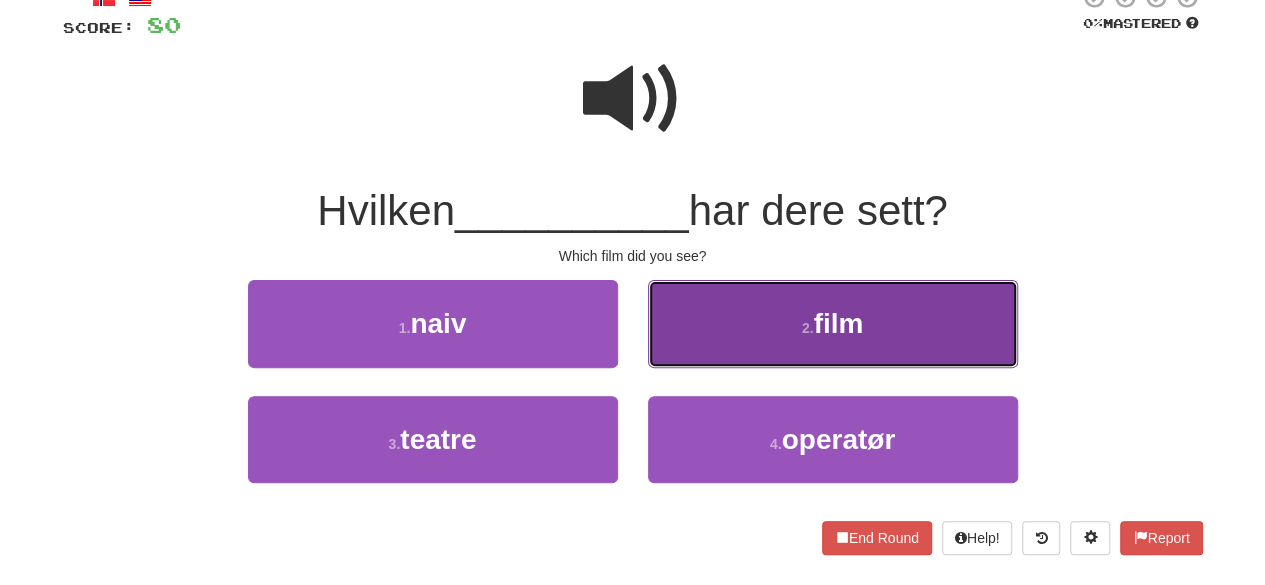 click on "2 .  film" at bounding box center [833, 323] 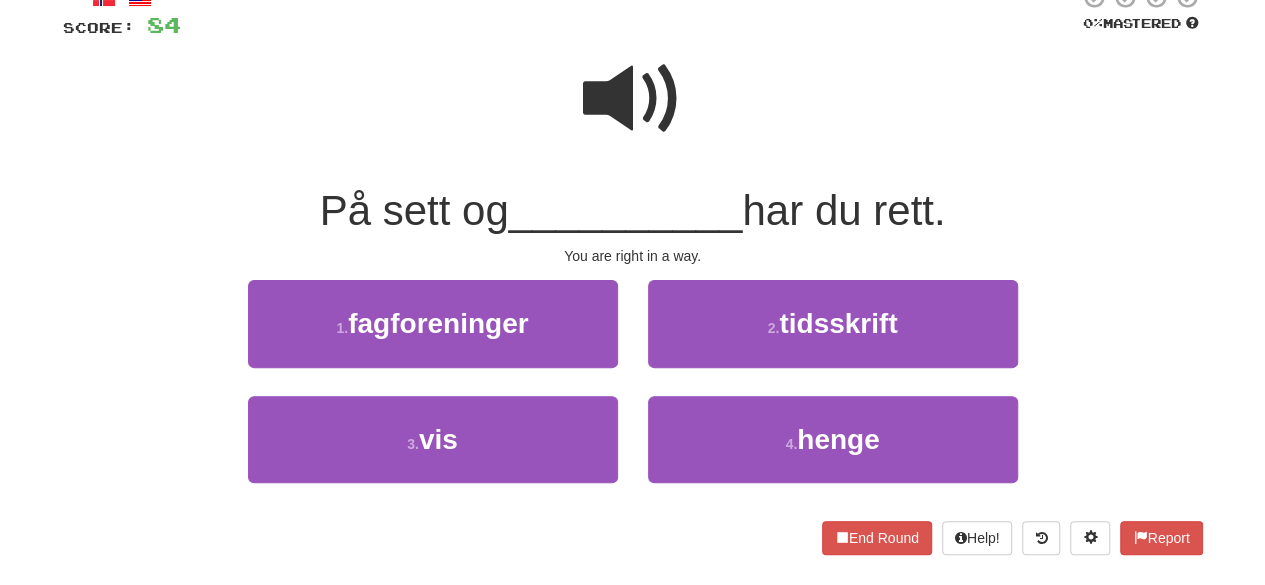 click at bounding box center (633, 99) 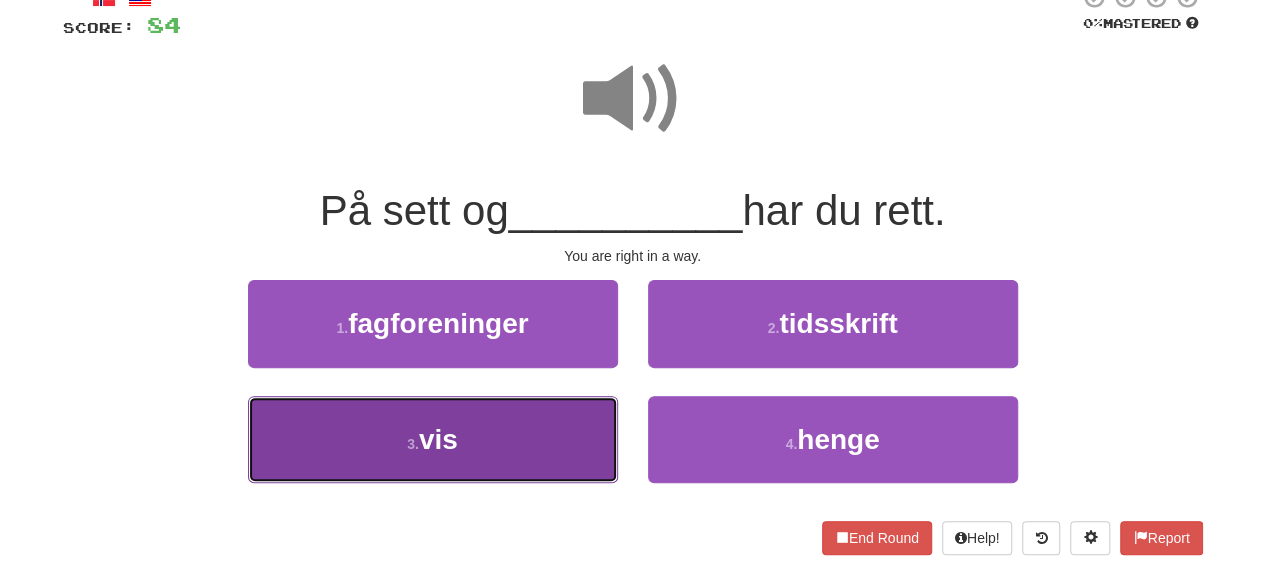 click on "3 .  vis" at bounding box center (433, 439) 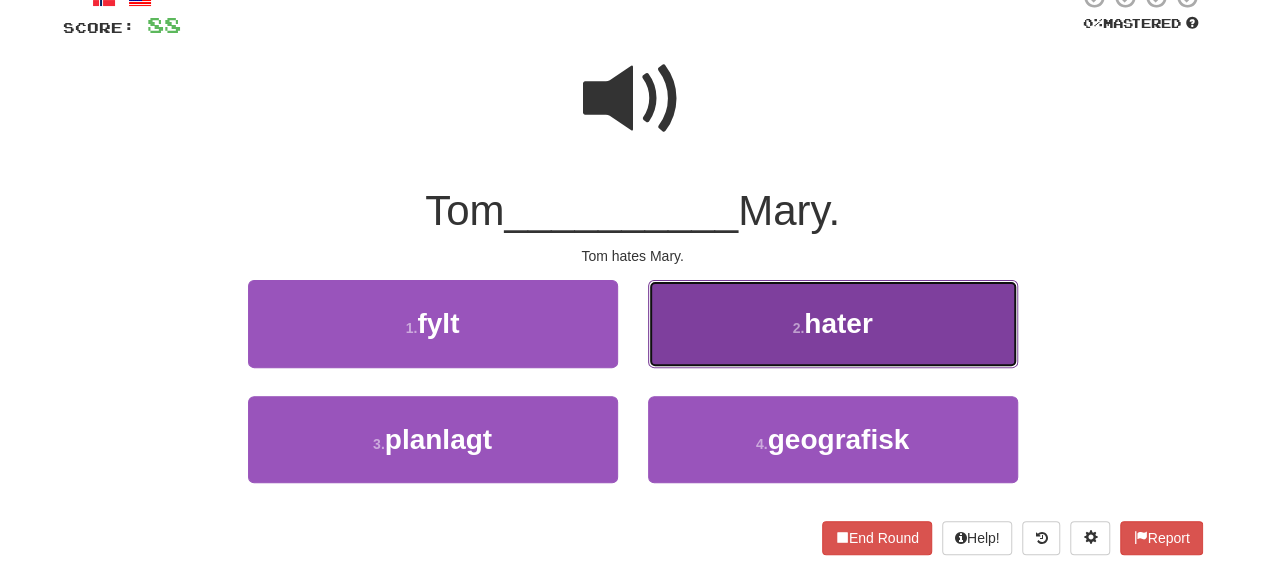 click on "2 .  hater" at bounding box center [833, 323] 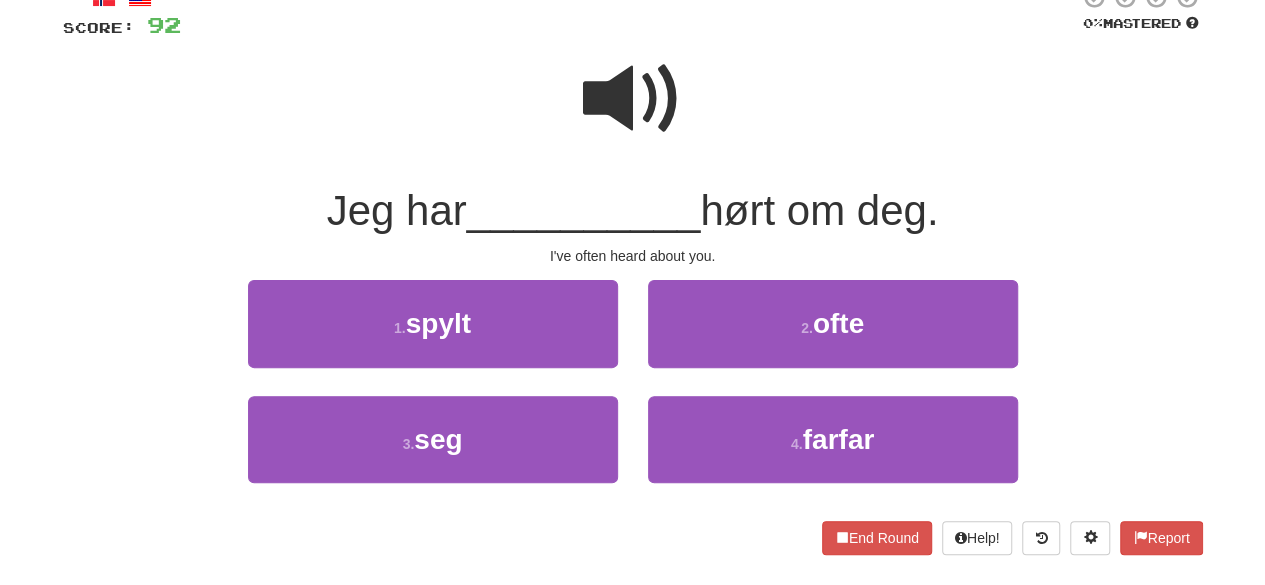 click at bounding box center (633, 99) 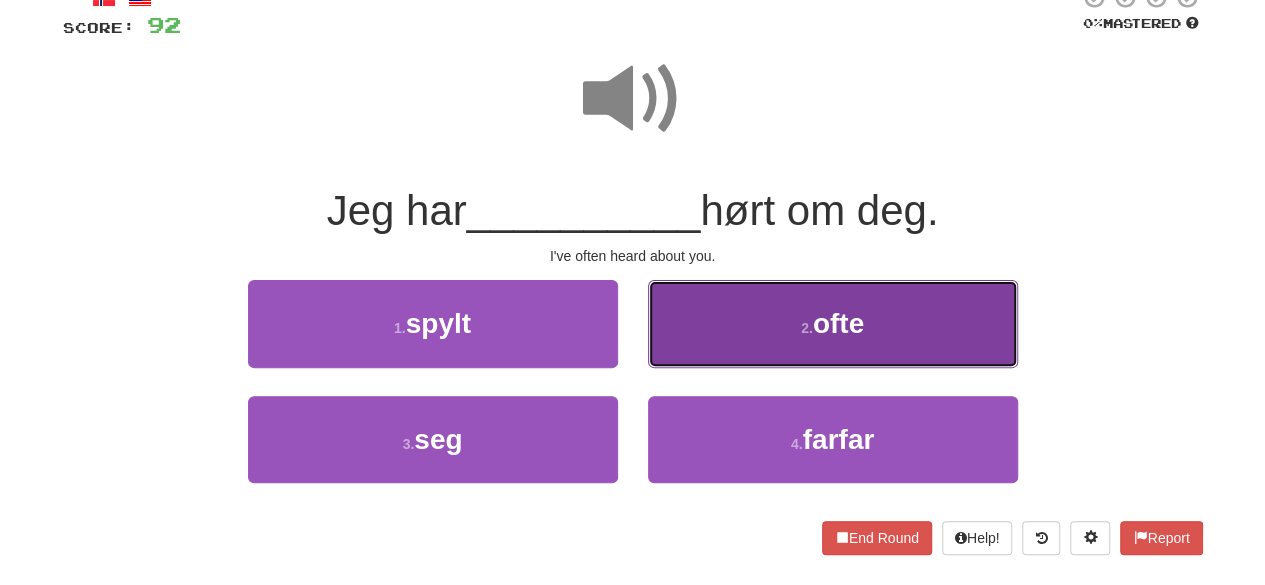 click on "2 .  ofte" at bounding box center (833, 323) 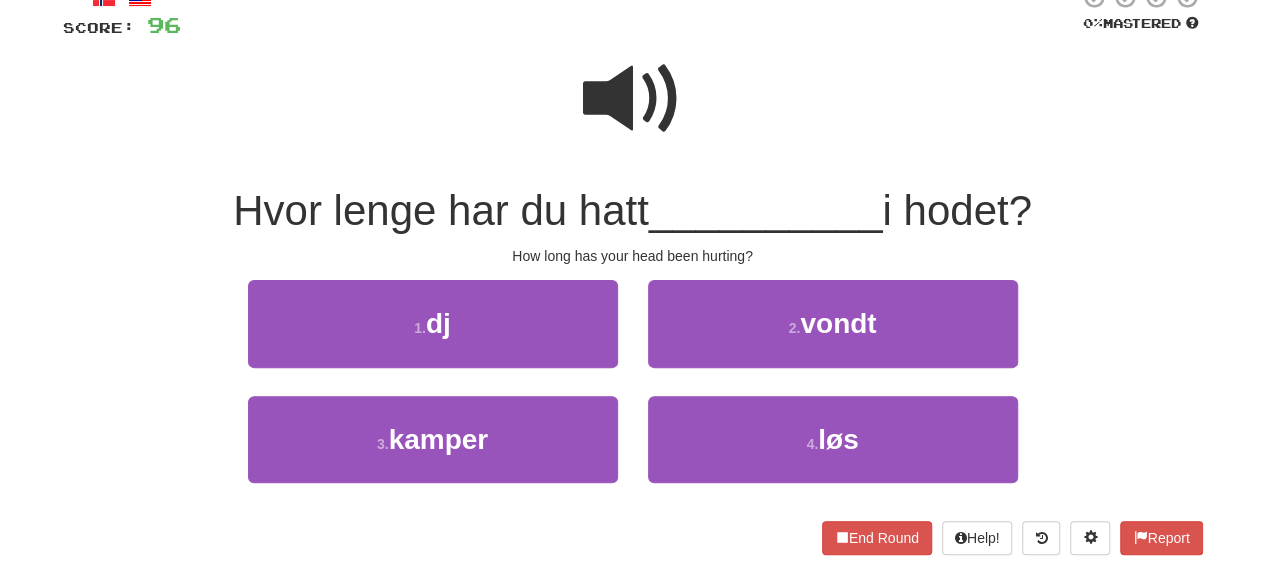 click at bounding box center [633, 99] 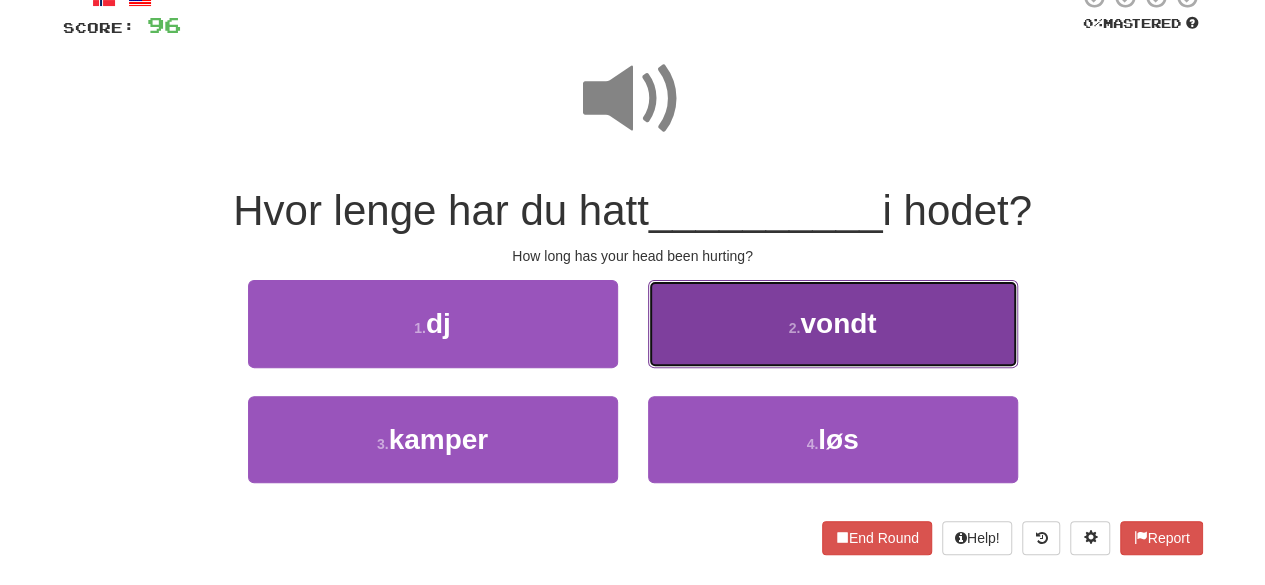 click on "2 .  vondt" at bounding box center (833, 323) 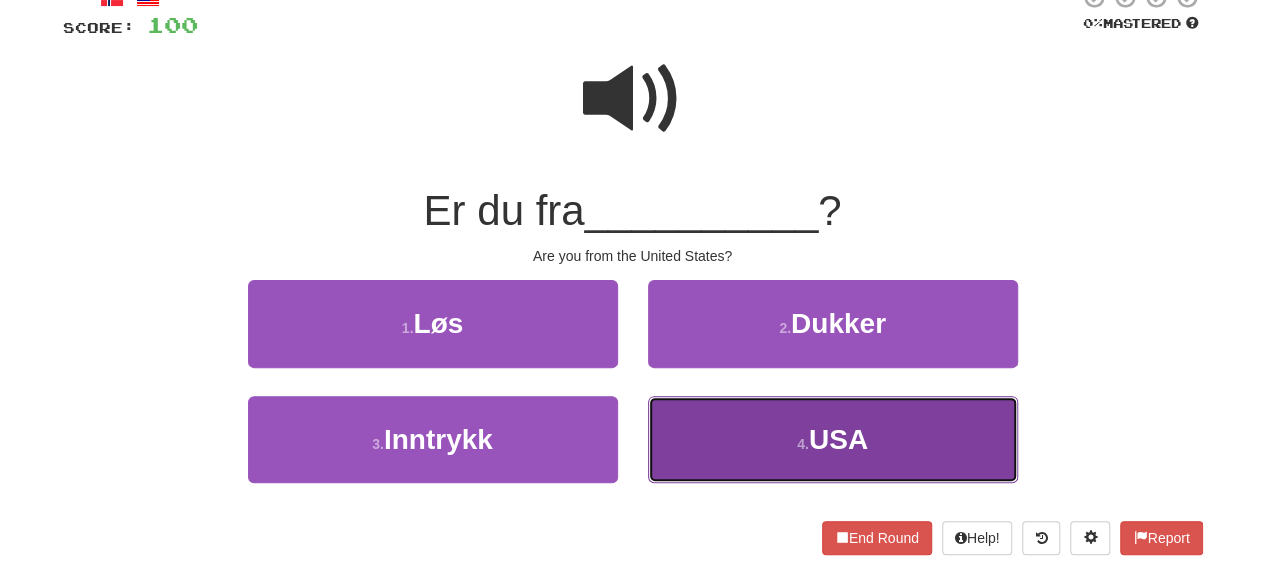 click on "4 .  USA" at bounding box center (833, 439) 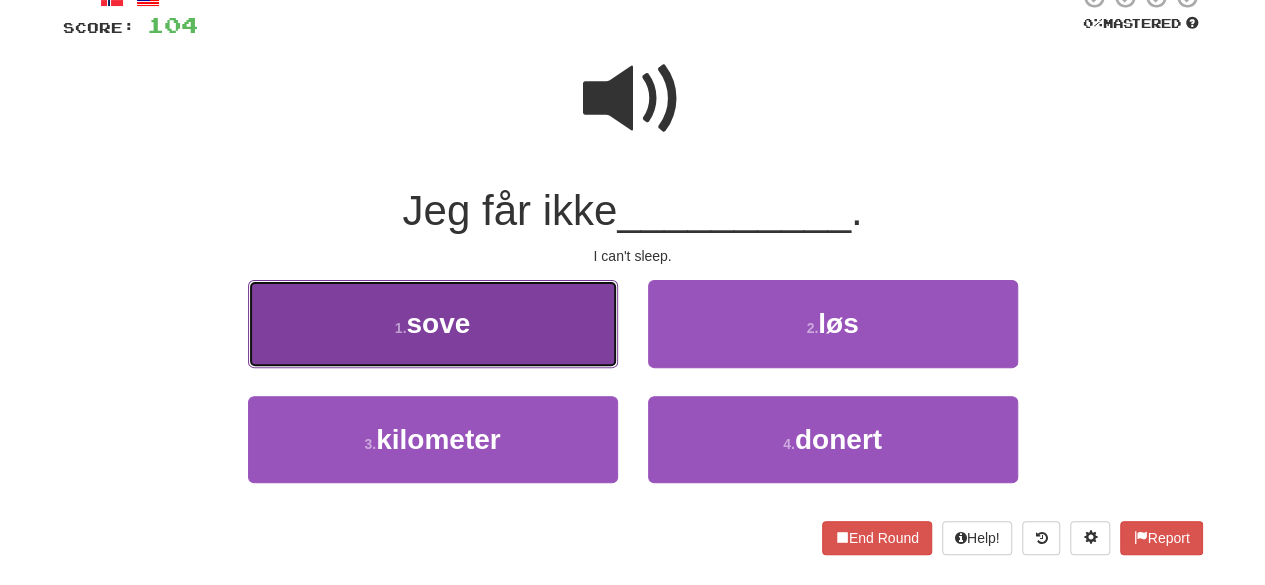 click on "1 .  sove" at bounding box center (433, 323) 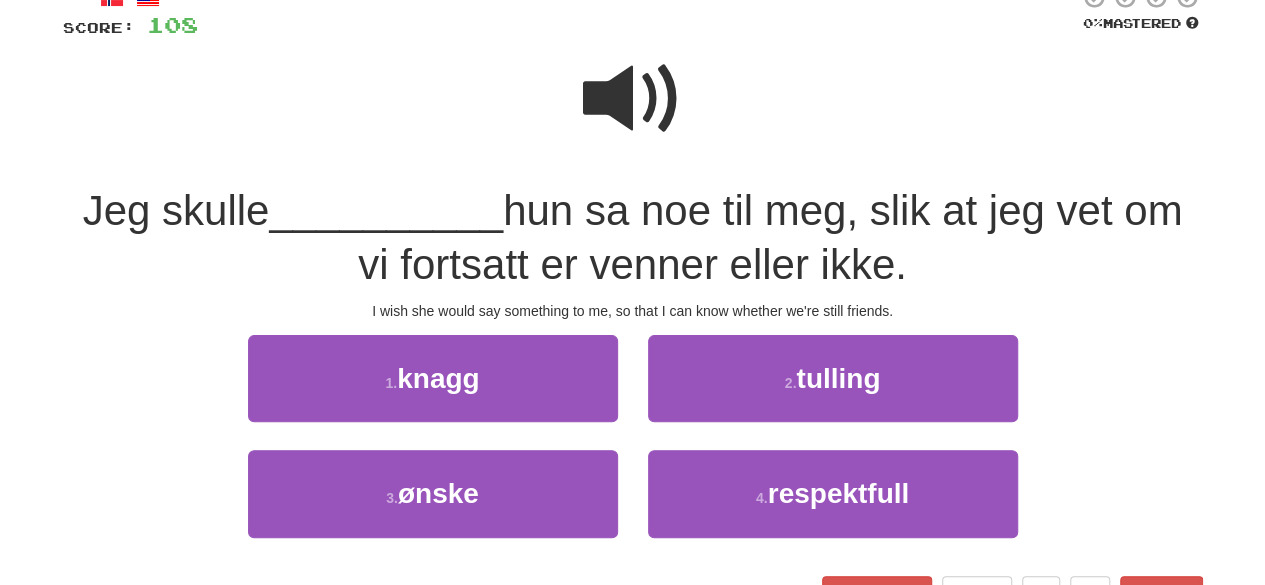 click at bounding box center (633, 99) 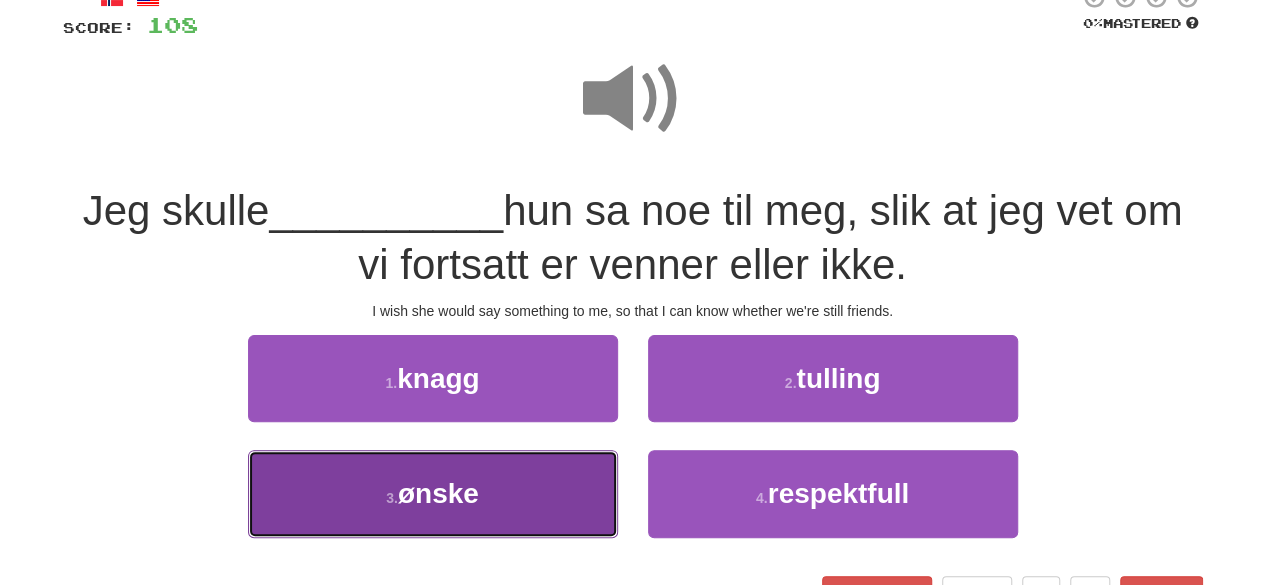 click on "3 .  ønske" at bounding box center [433, 493] 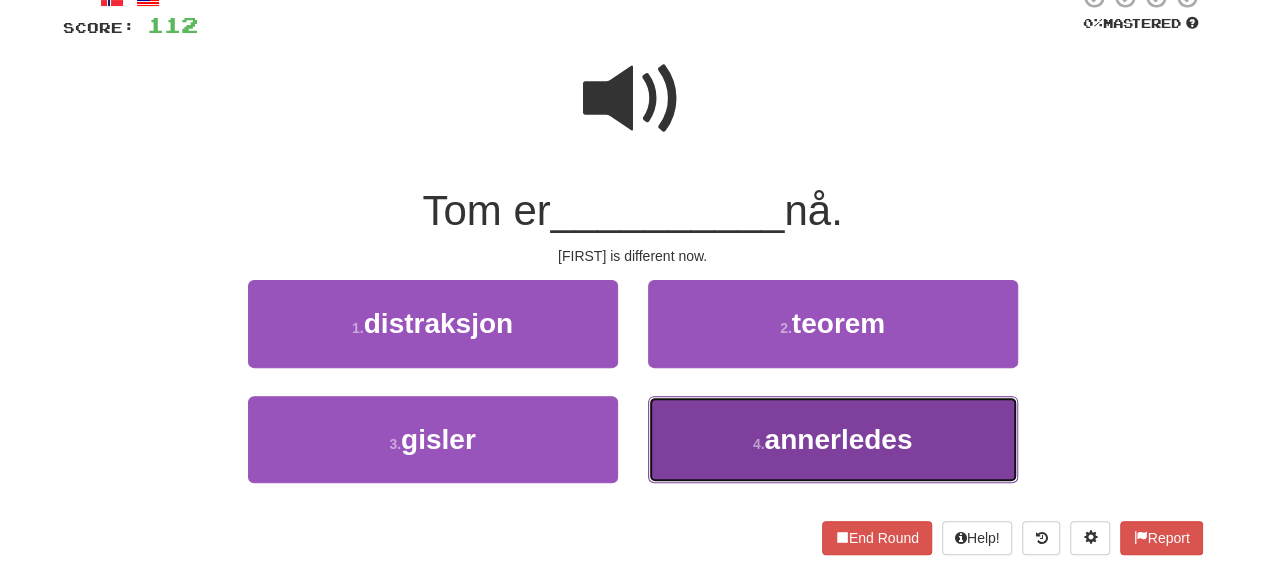 click on "4 .  annerledes" at bounding box center (833, 439) 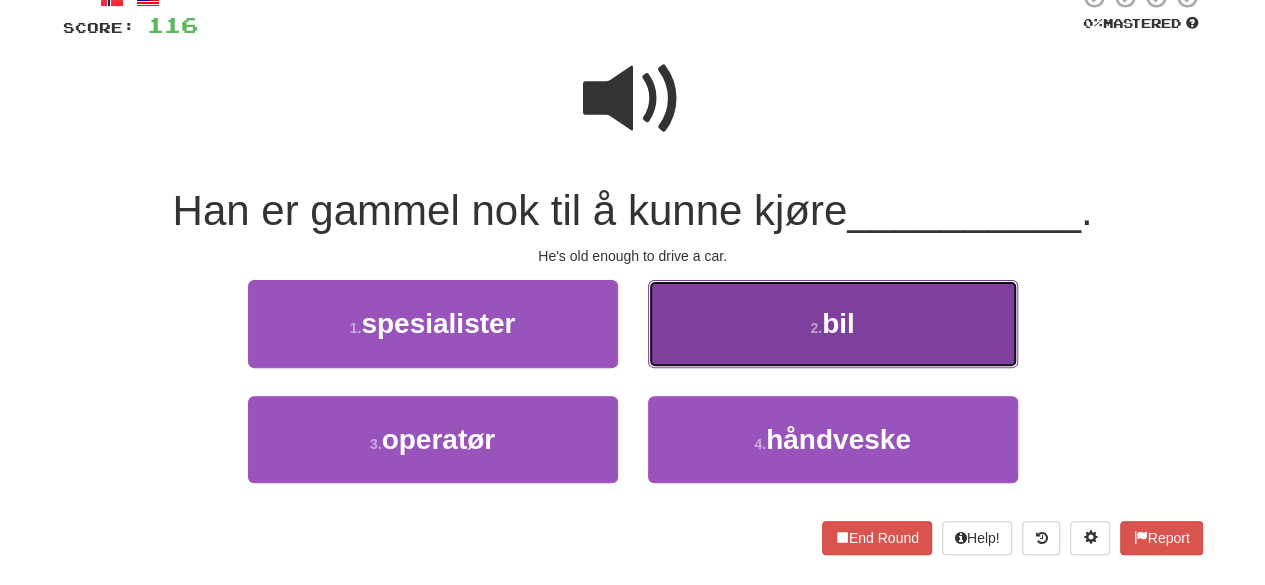 click on "2 .  bil" at bounding box center [833, 323] 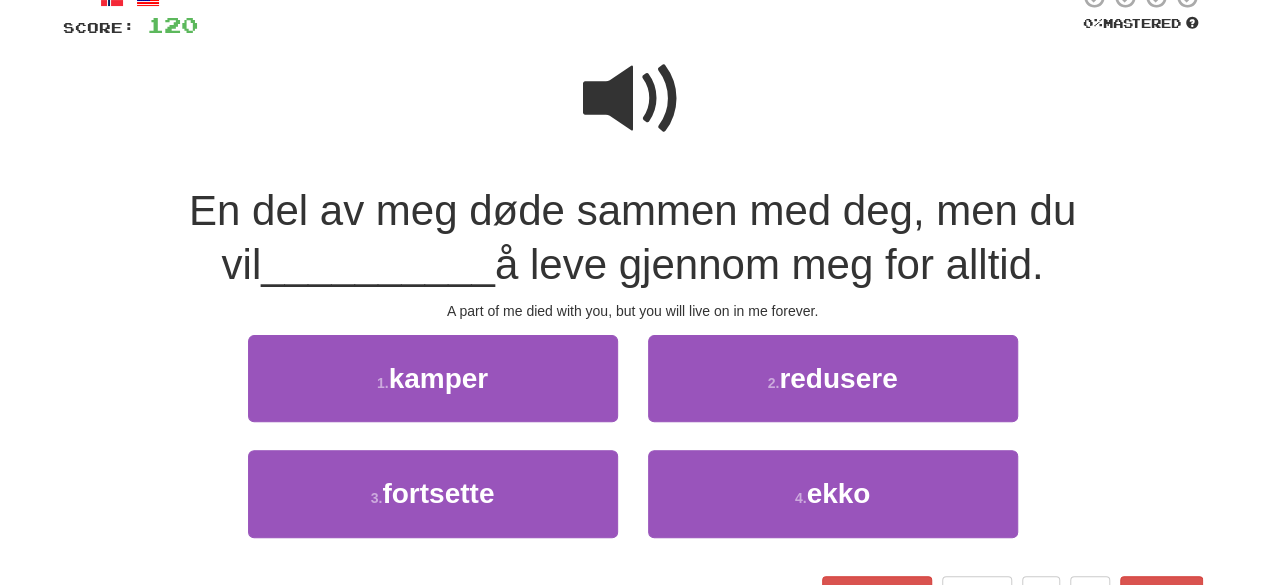 click at bounding box center (633, 99) 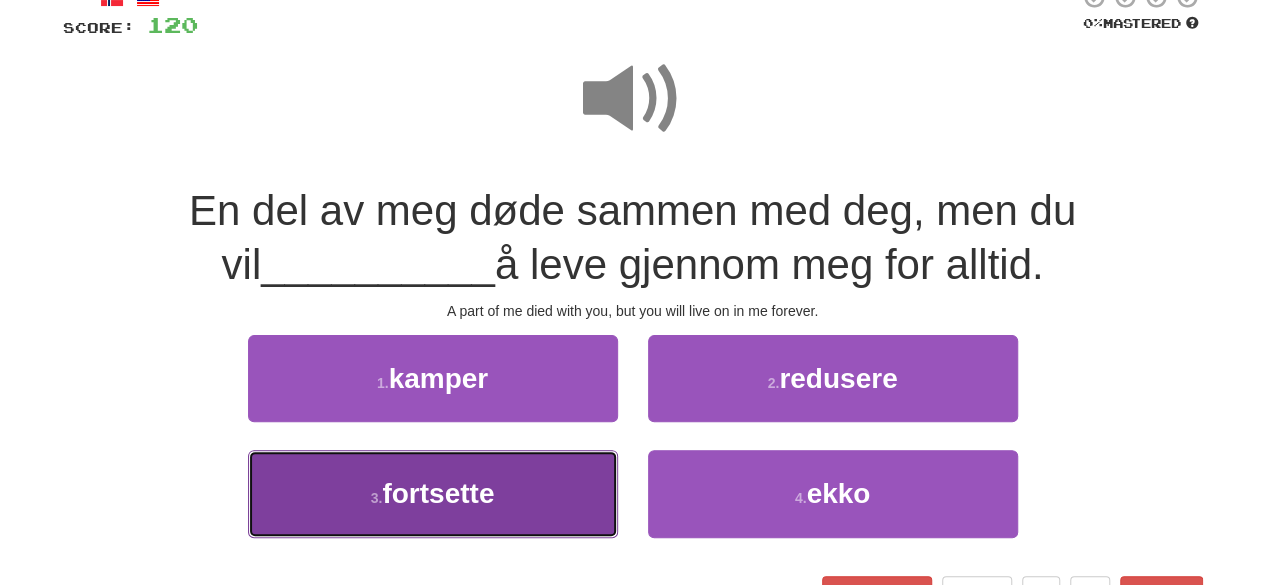 click on "fortsette" at bounding box center (438, 493) 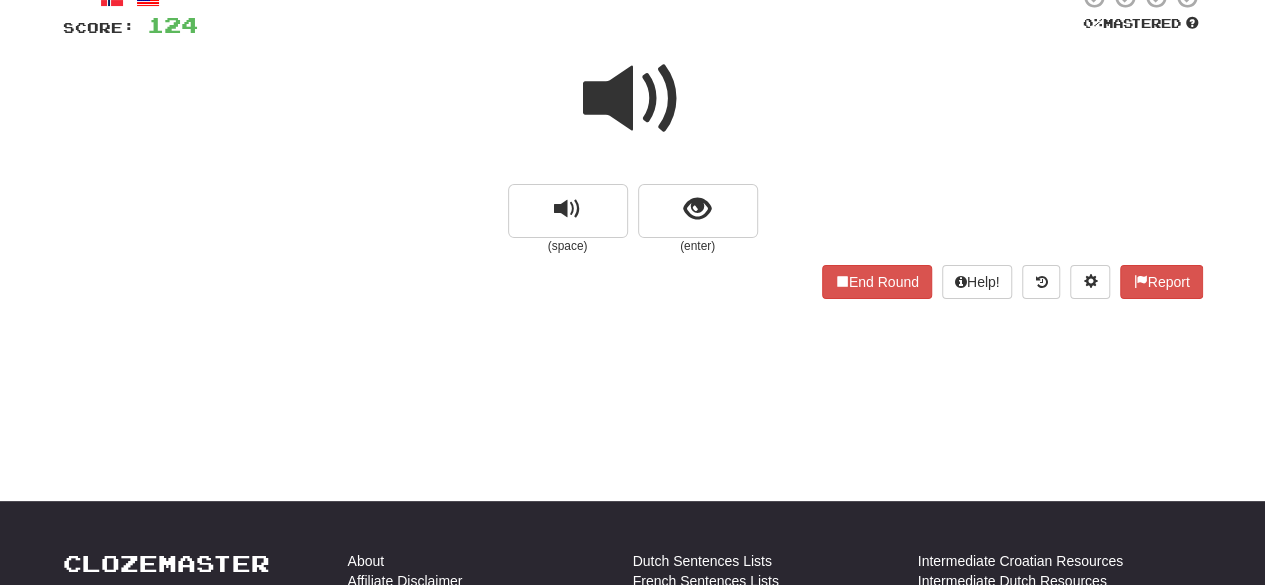 click at bounding box center (633, 99) 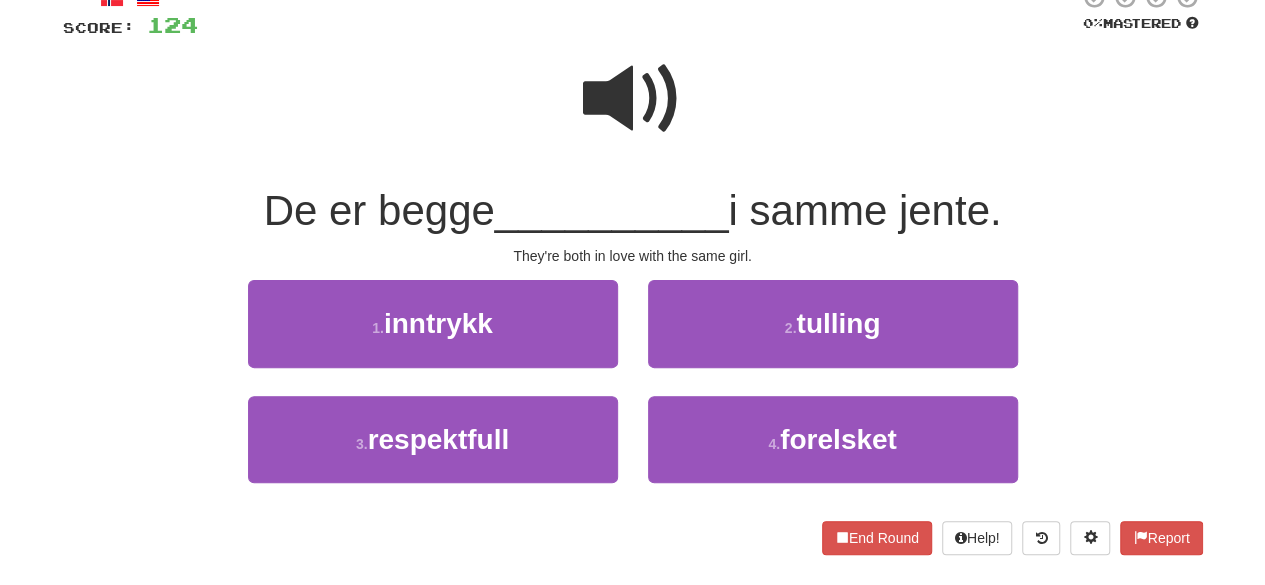 click at bounding box center (633, 99) 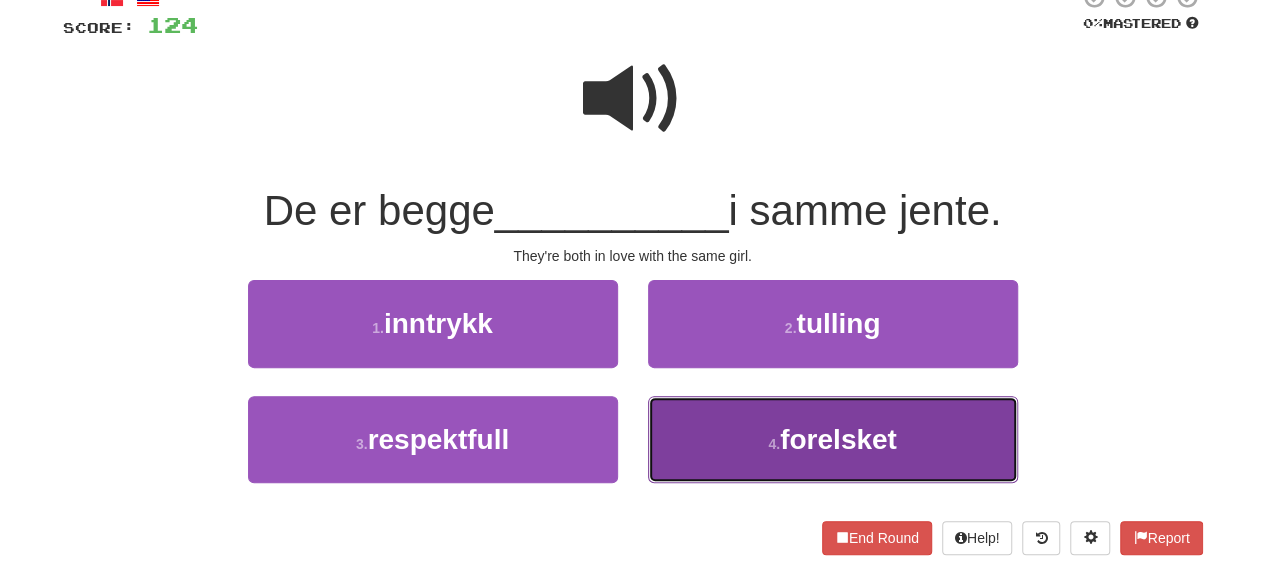 click on "4 .  forelsket" at bounding box center [833, 439] 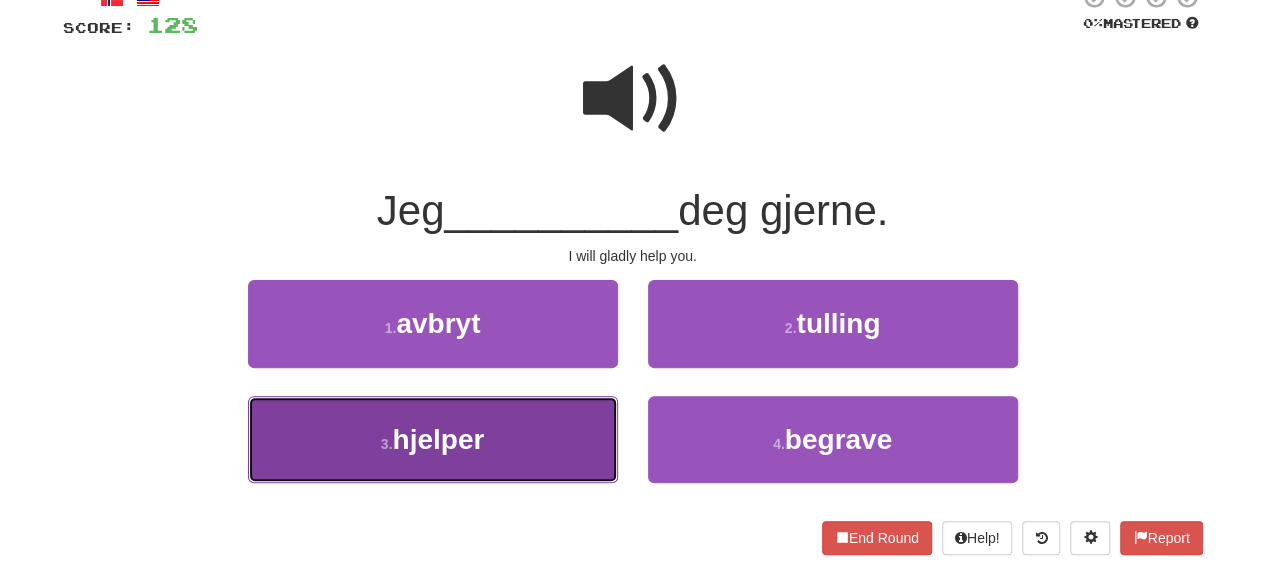 click on "3 .  hjelper" at bounding box center [433, 439] 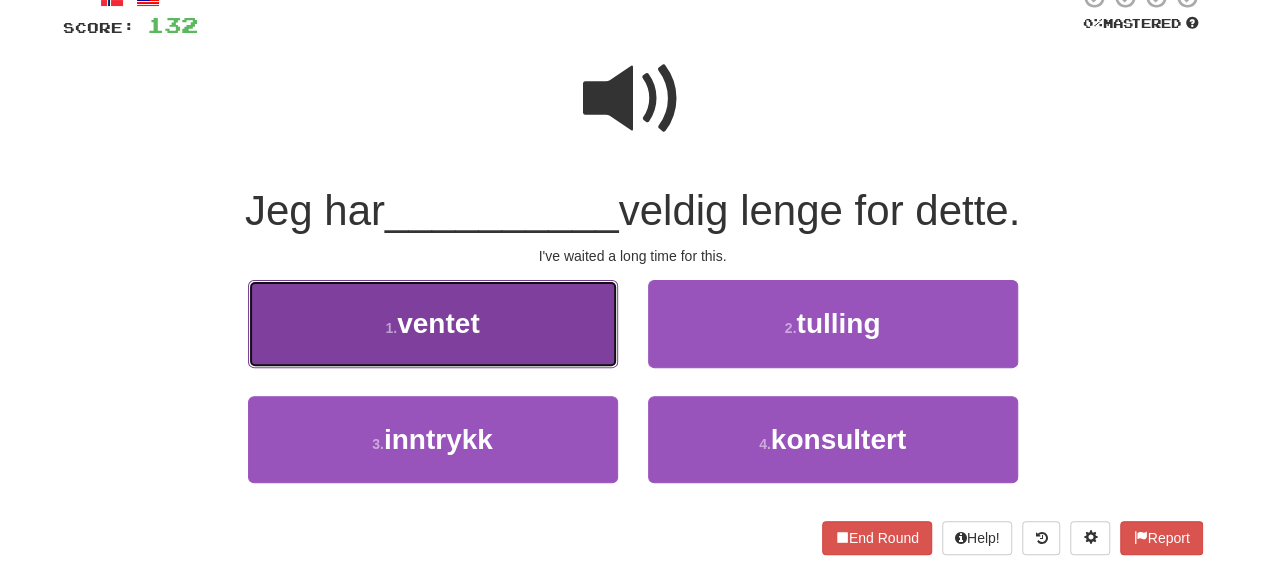 click on "1 .  ventet" at bounding box center [433, 323] 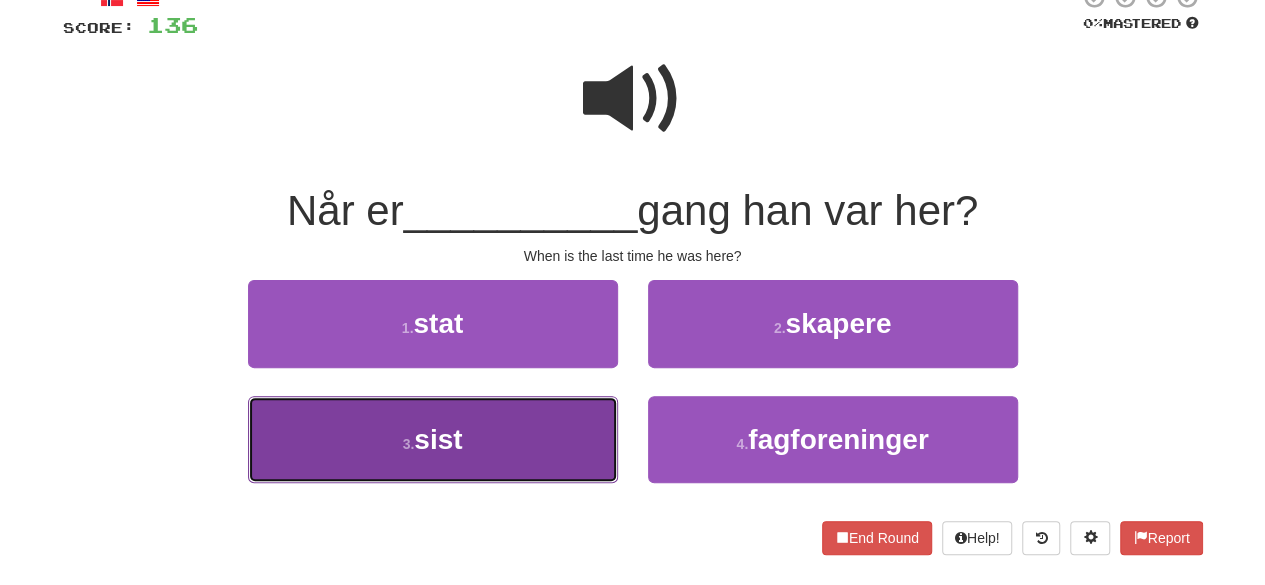 click on "3 .  sist" at bounding box center (433, 439) 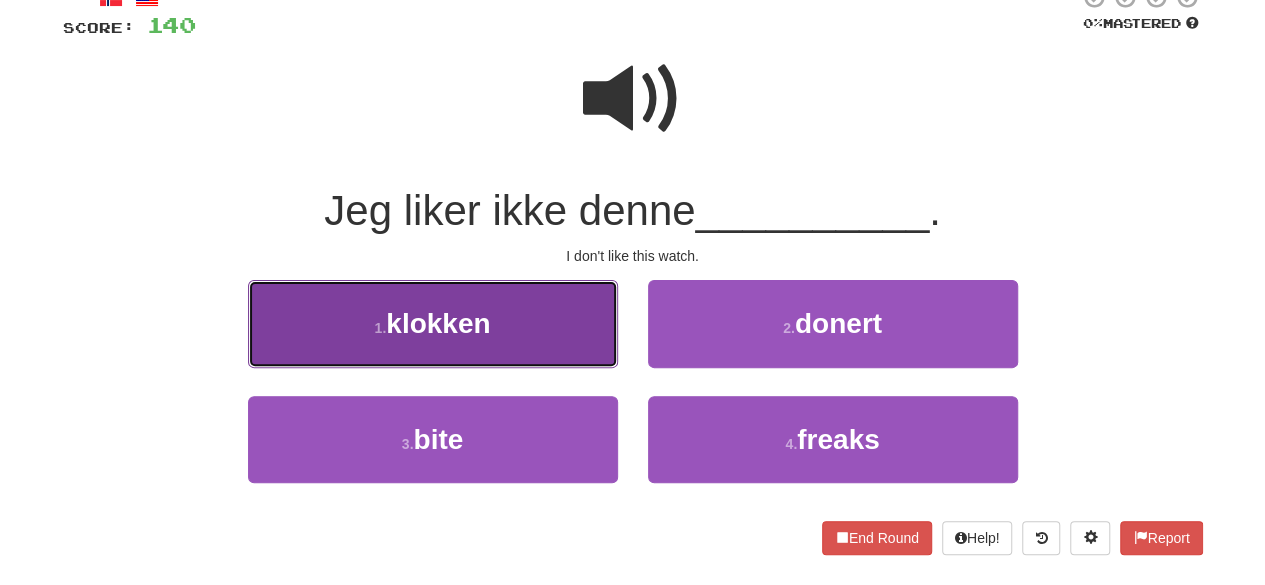 click on "1 .  klokken" at bounding box center (433, 323) 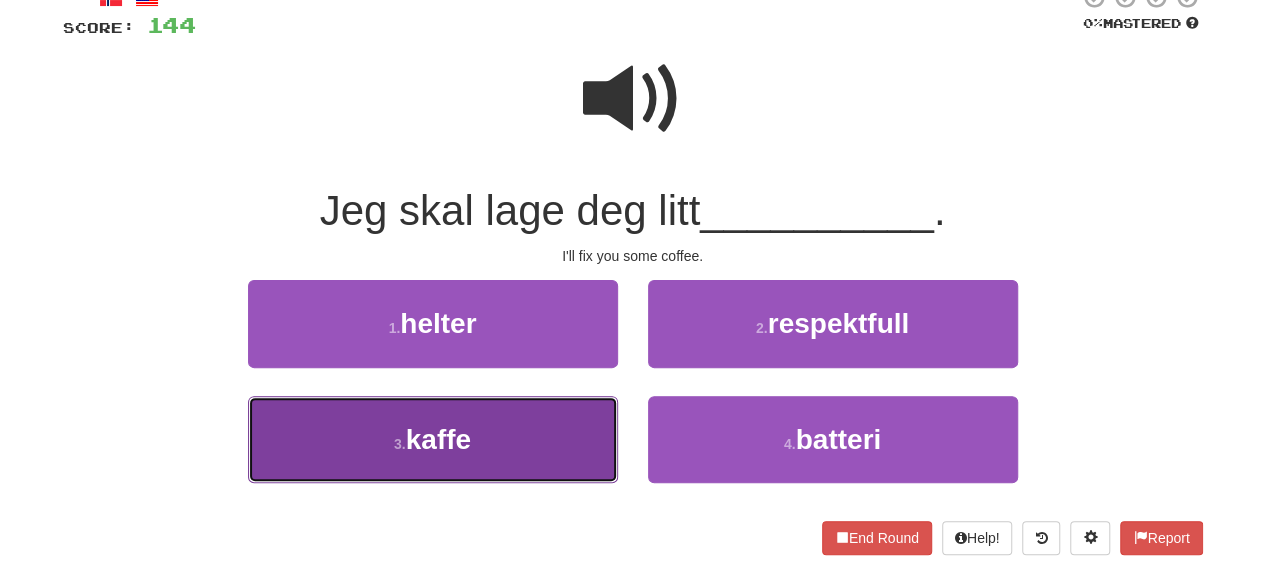 click on "3 .  kaffe" at bounding box center (433, 439) 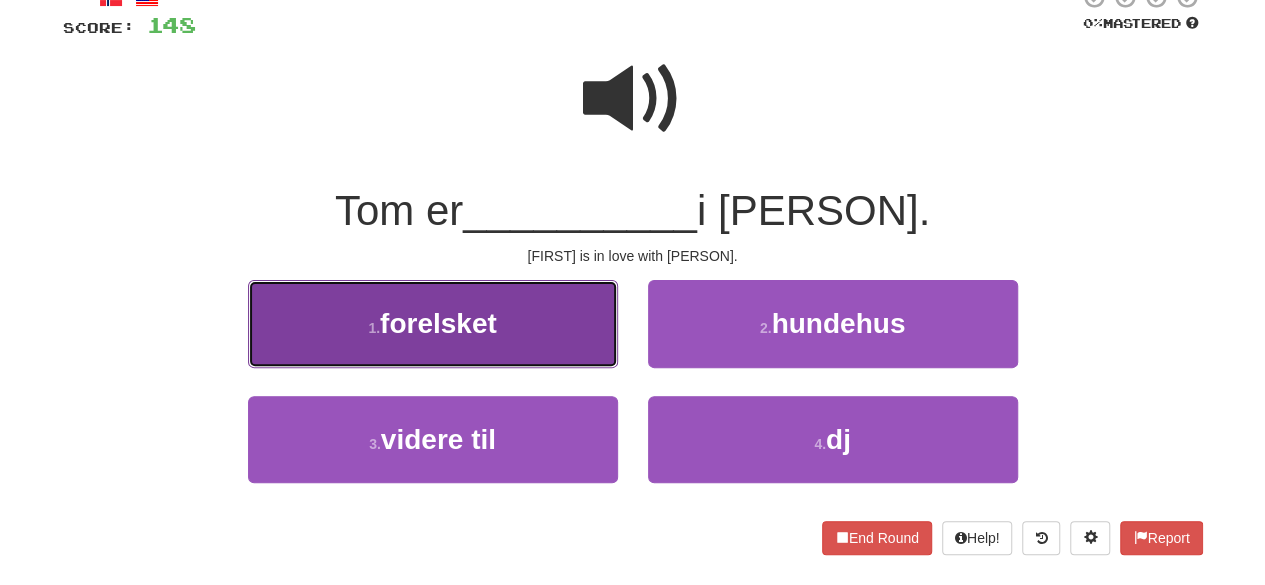 click on "1 .  forelsket" at bounding box center [433, 323] 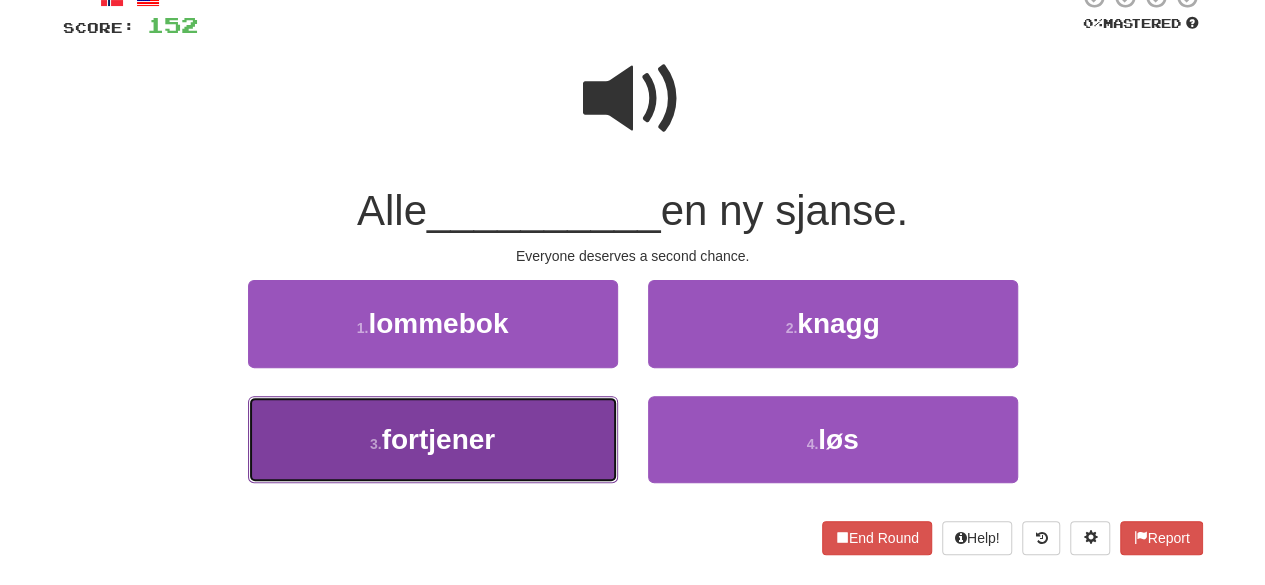 click on "3 .  fortjener" at bounding box center (433, 439) 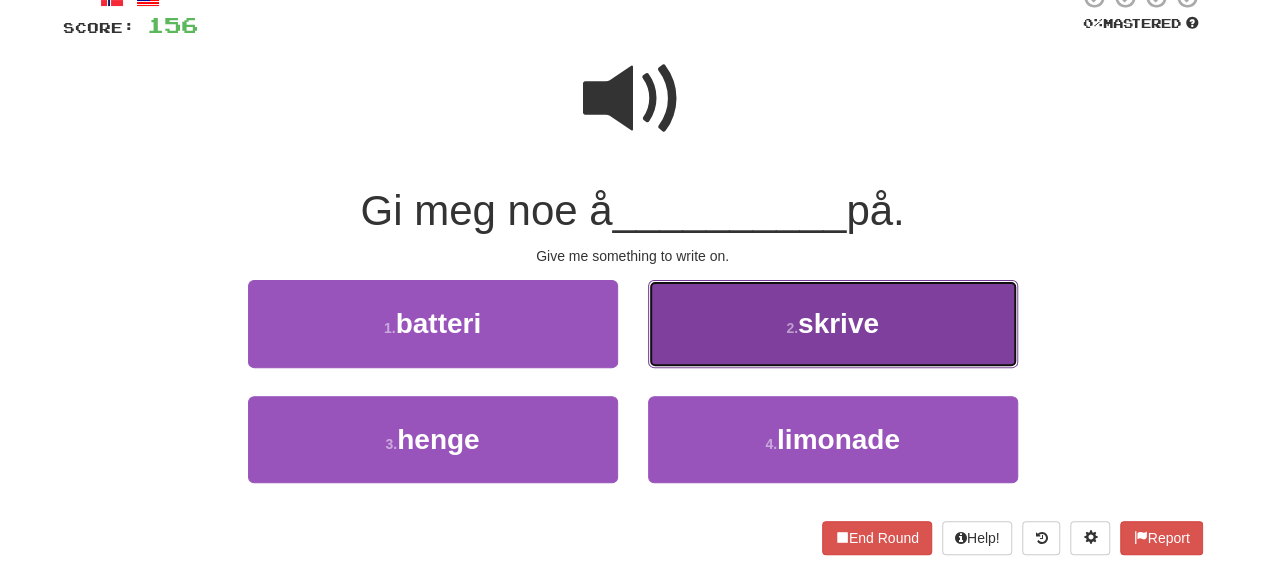 click on "2 .  skrive" at bounding box center [833, 323] 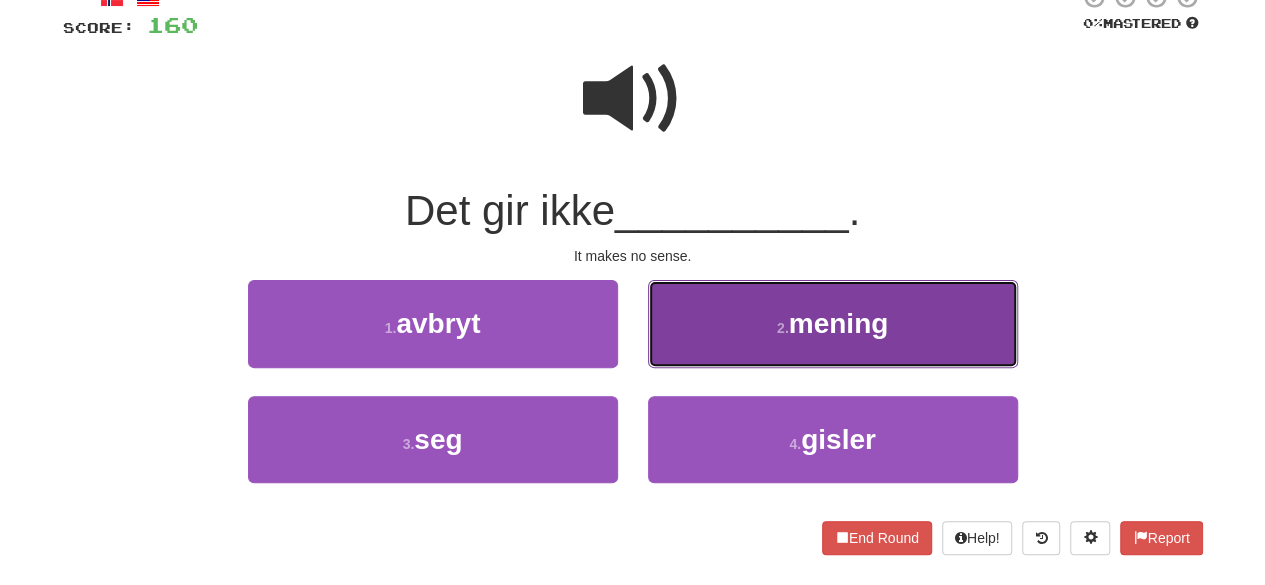 click on "2 .  mening" at bounding box center [833, 323] 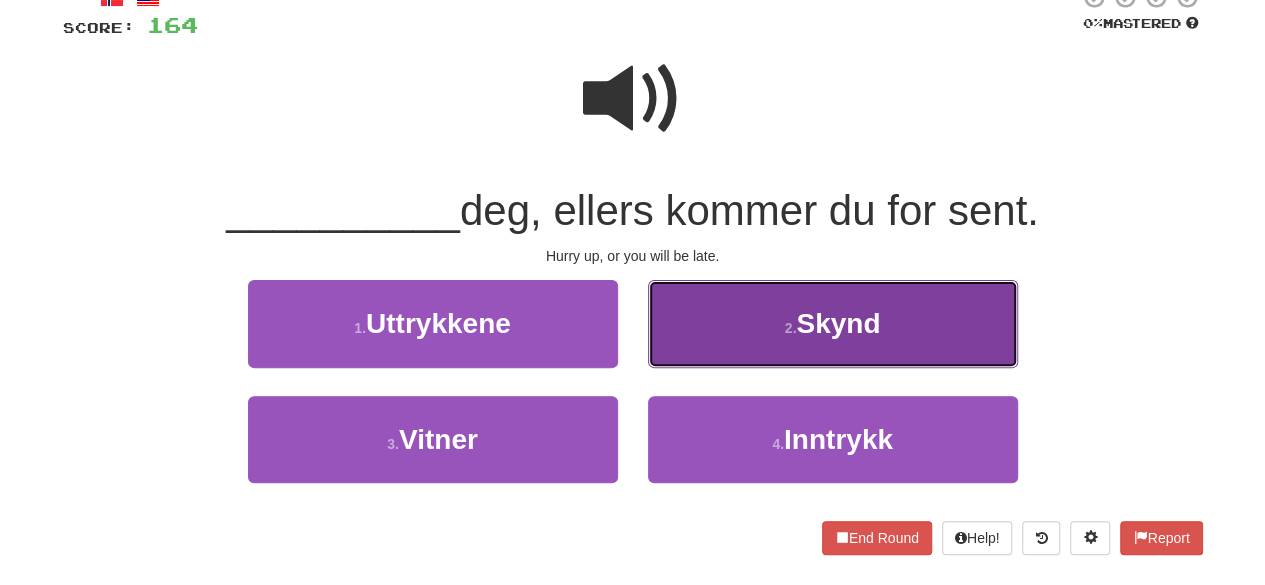 click on "2 .  Skynd" at bounding box center (833, 323) 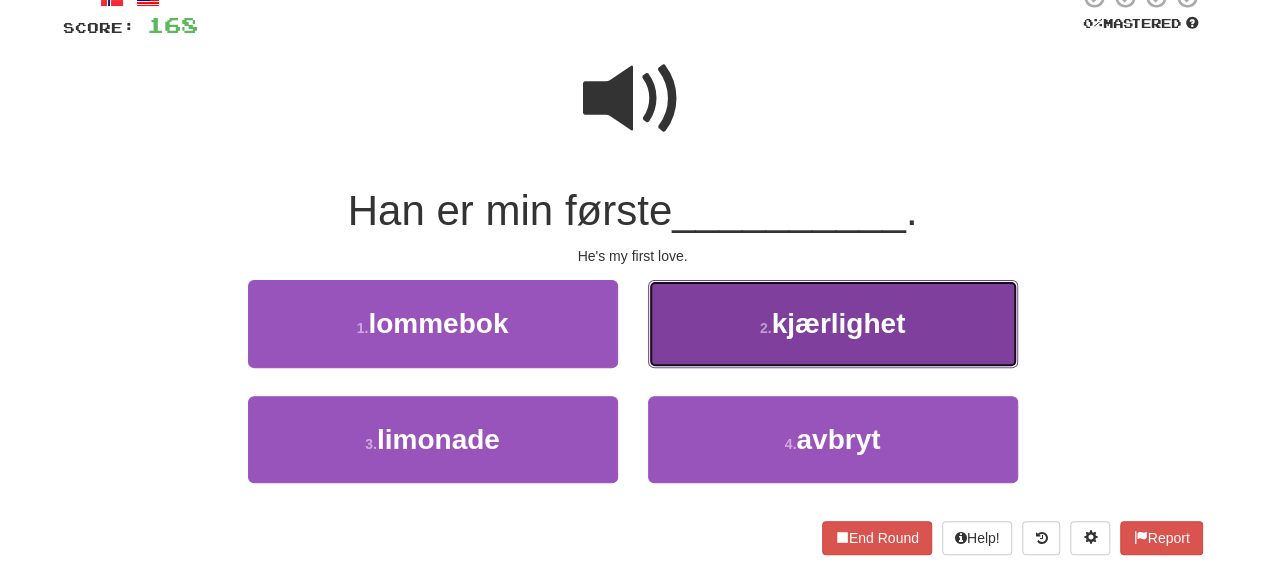click on "2 .  kjærlighet" at bounding box center (833, 323) 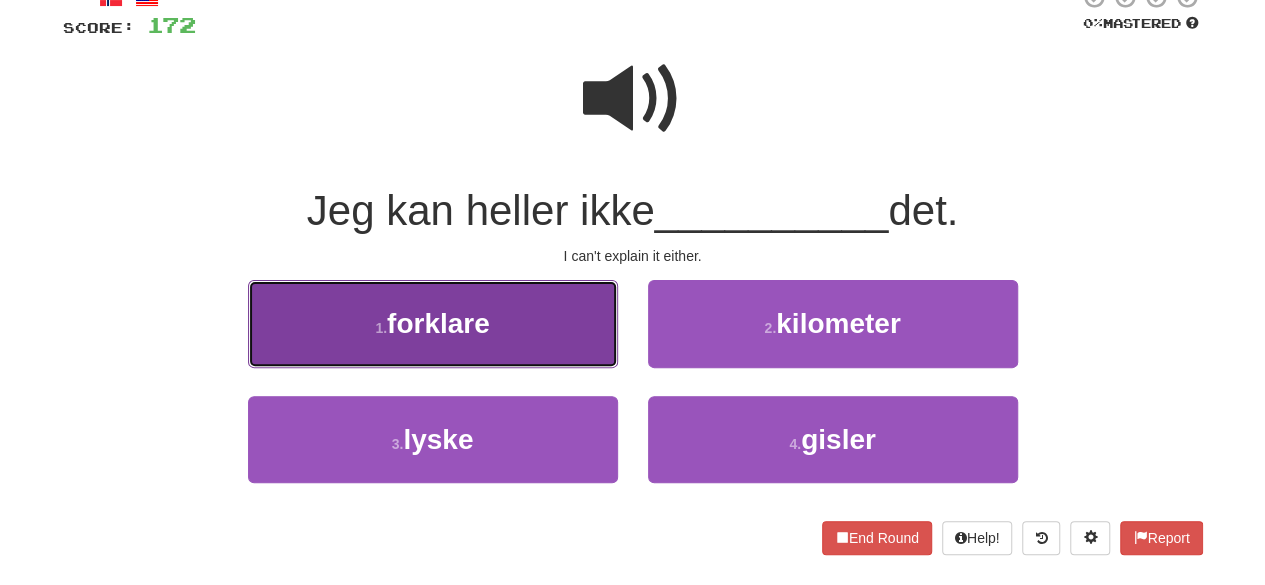 click on "1 .  forklare" at bounding box center [433, 323] 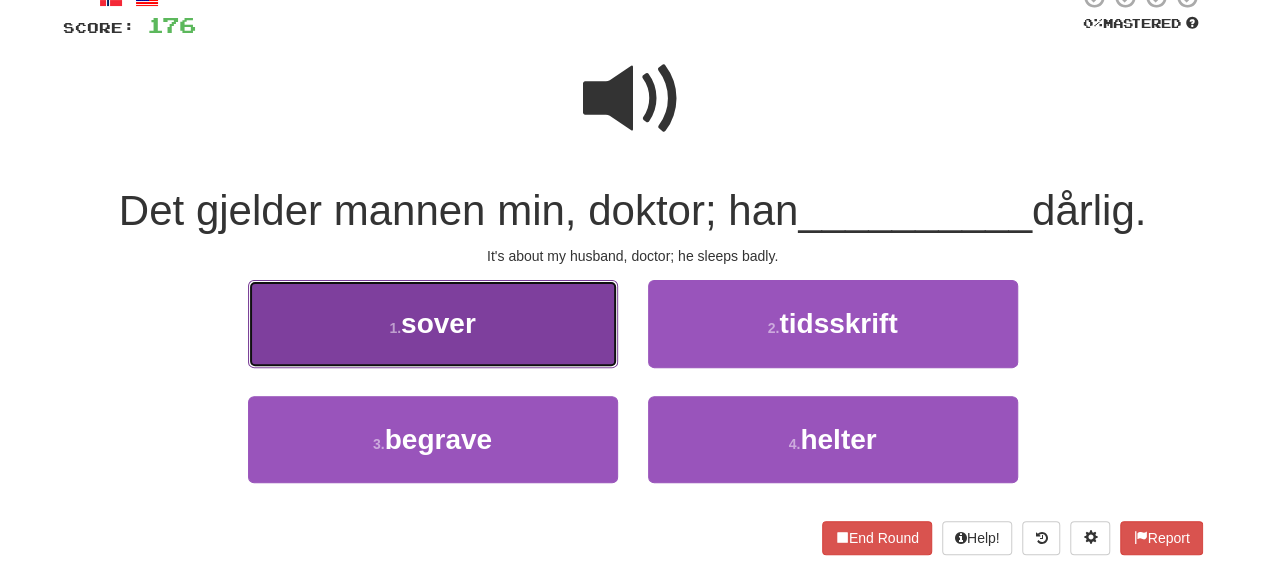 click on "1 .  sover" at bounding box center (433, 323) 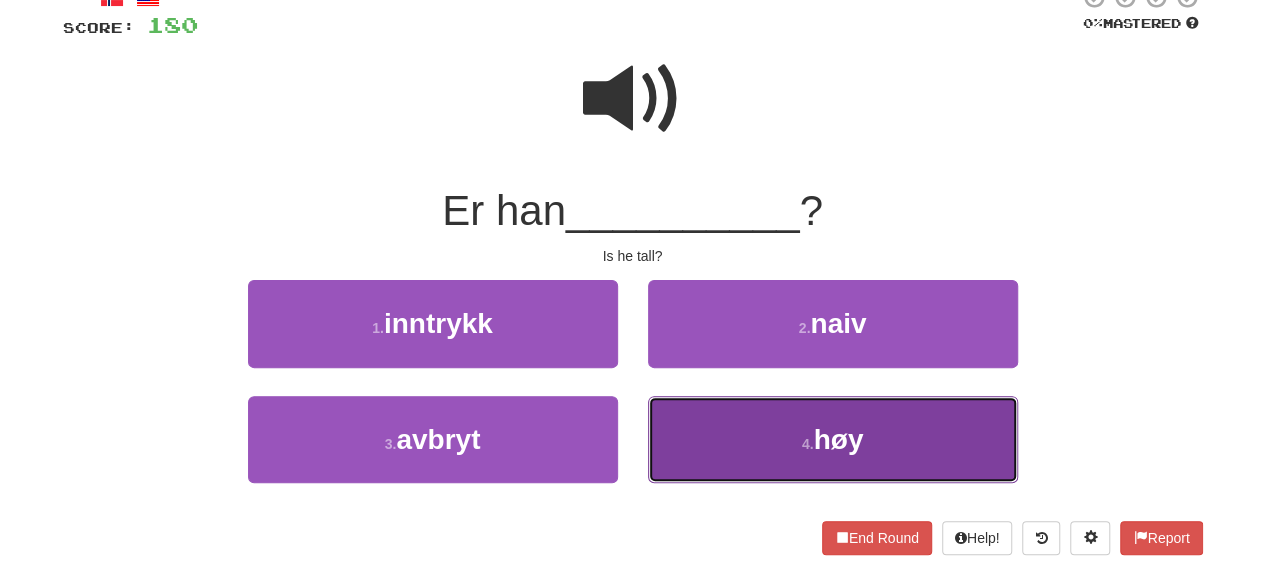 click on "4 .  høy" at bounding box center [833, 439] 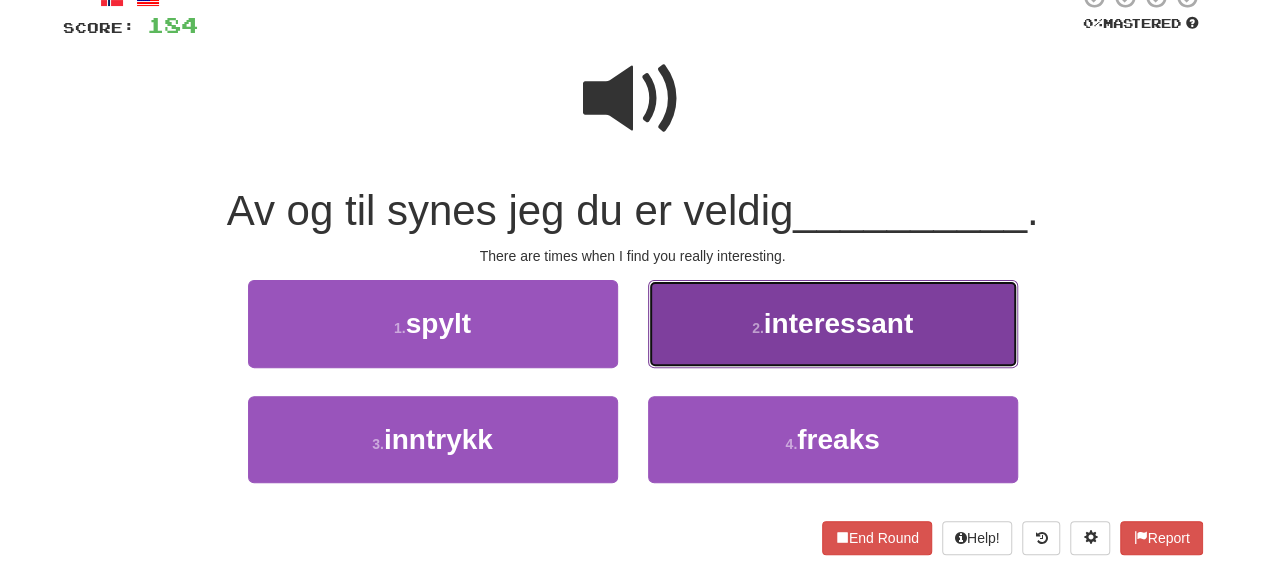 click on "2 .  interessant" at bounding box center (833, 323) 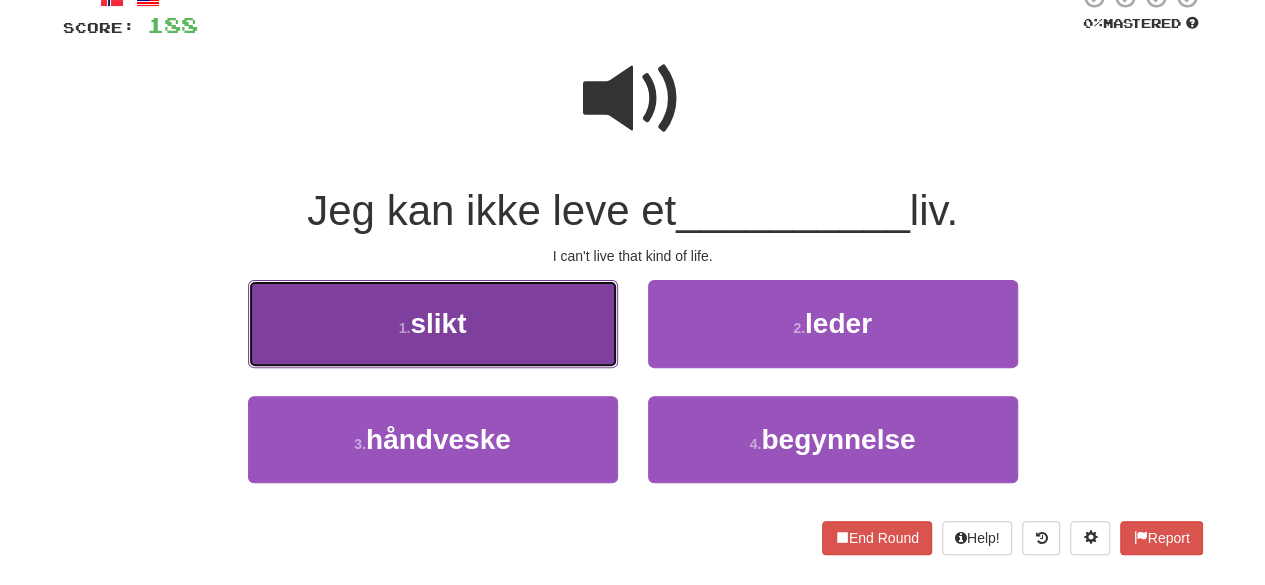 click on "1 .  slikt" at bounding box center [433, 323] 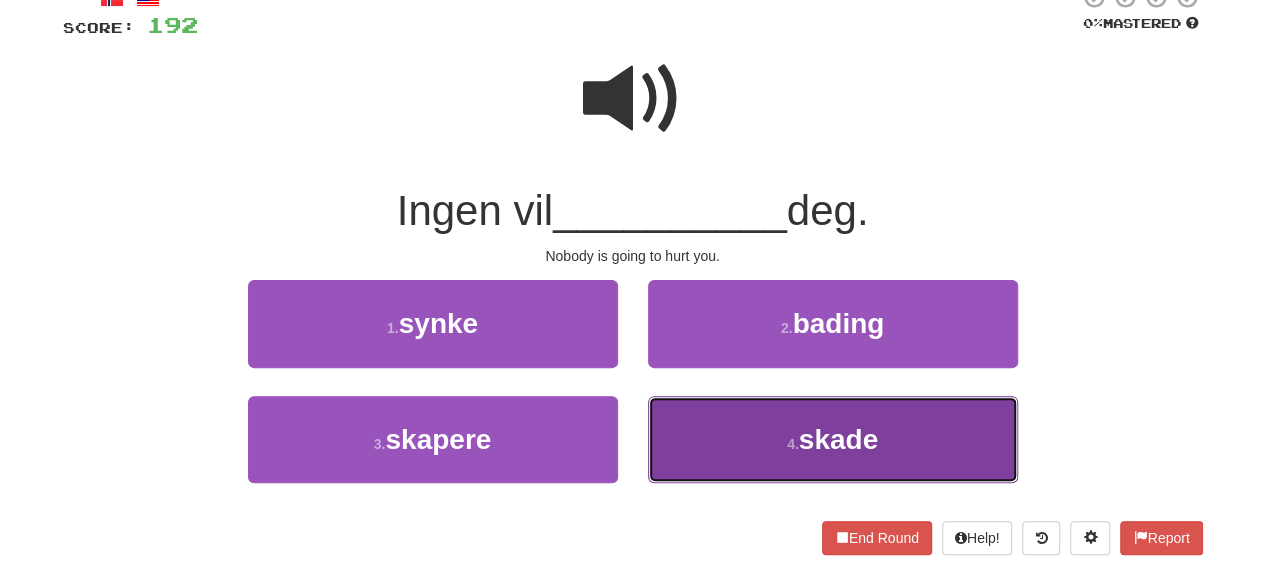 click on "4 .  skade" at bounding box center (833, 439) 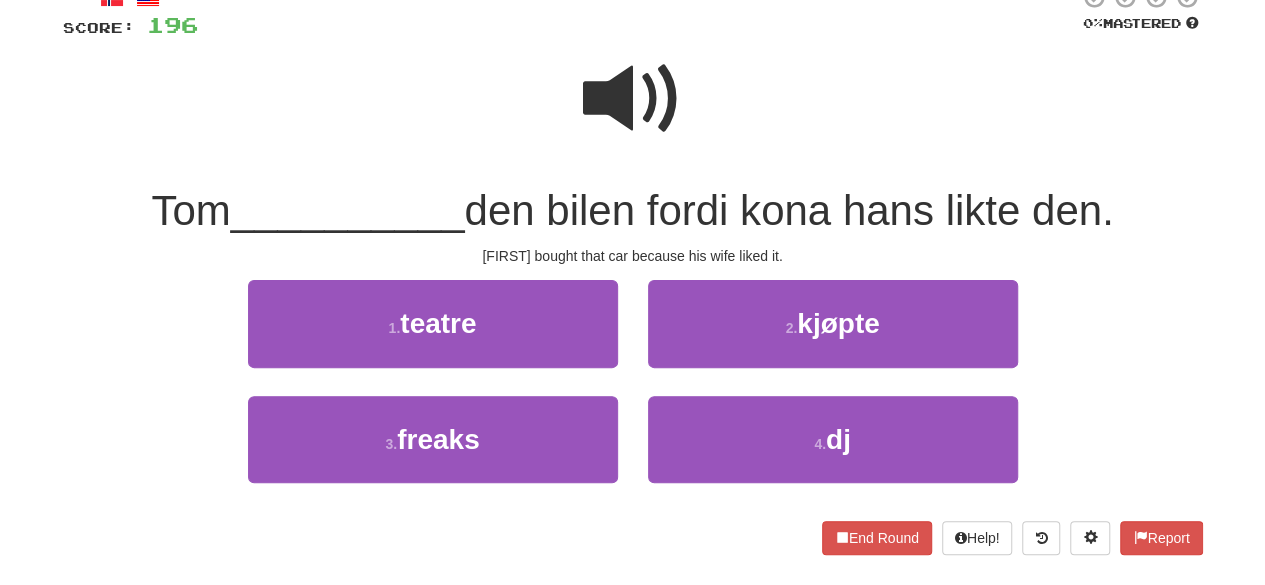 click at bounding box center (633, 99) 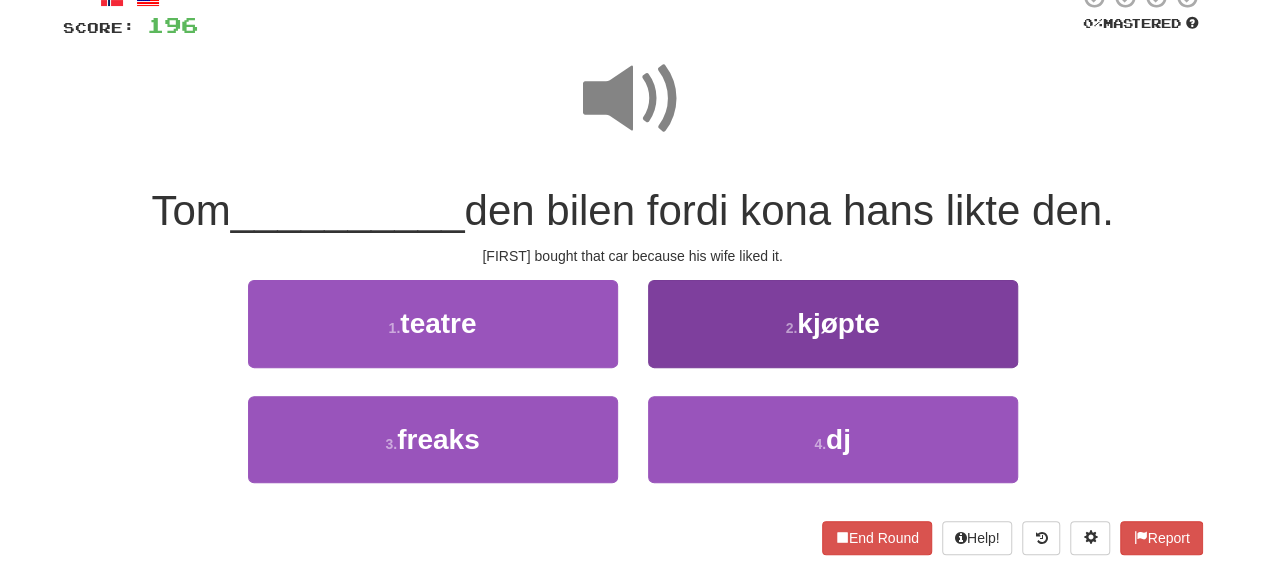 click on "2 .  kjøpte" at bounding box center (833, 337) 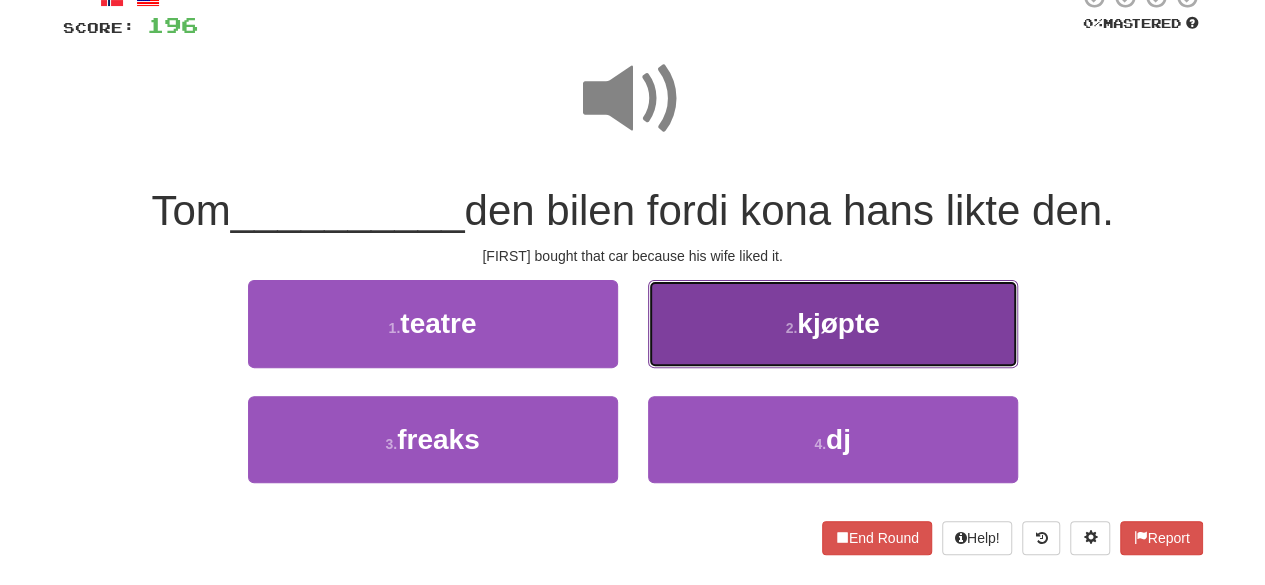 click on "2 .  kjøpte" at bounding box center (833, 323) 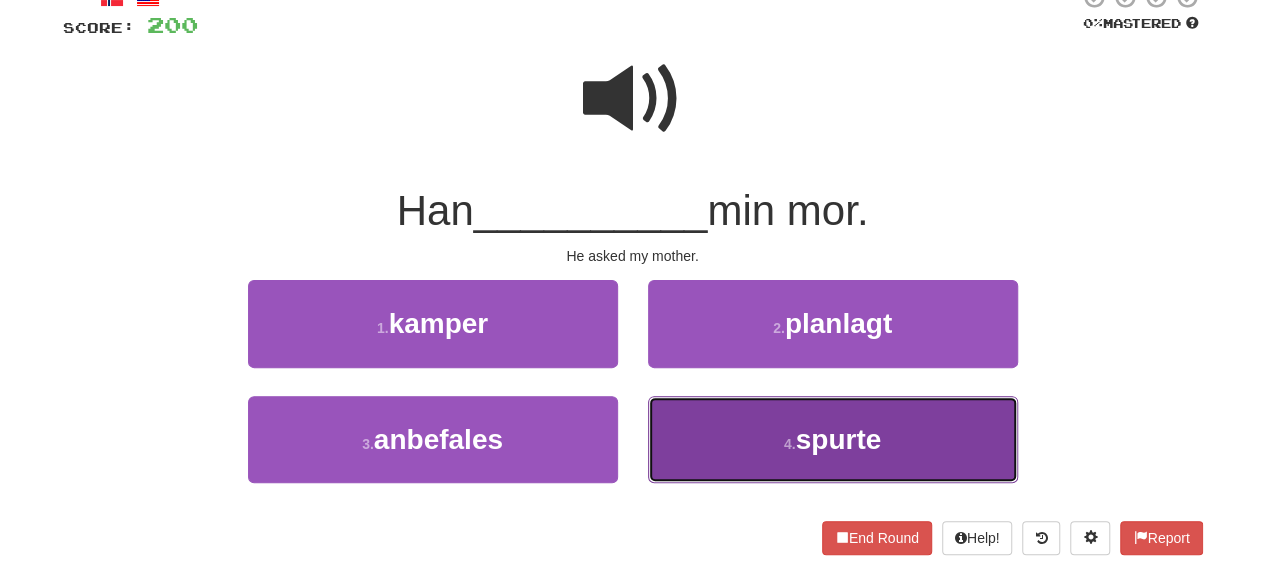 click on "spurte" at bounding box center [839, 439] 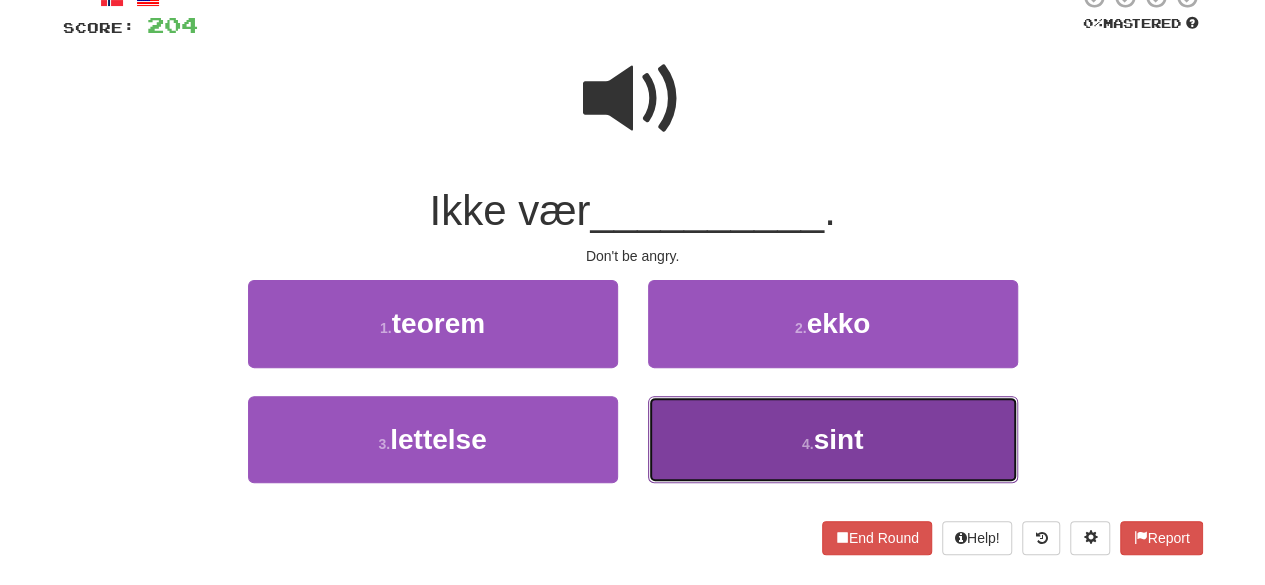 click on "4 .  sint" at bounding box center [833, 439] 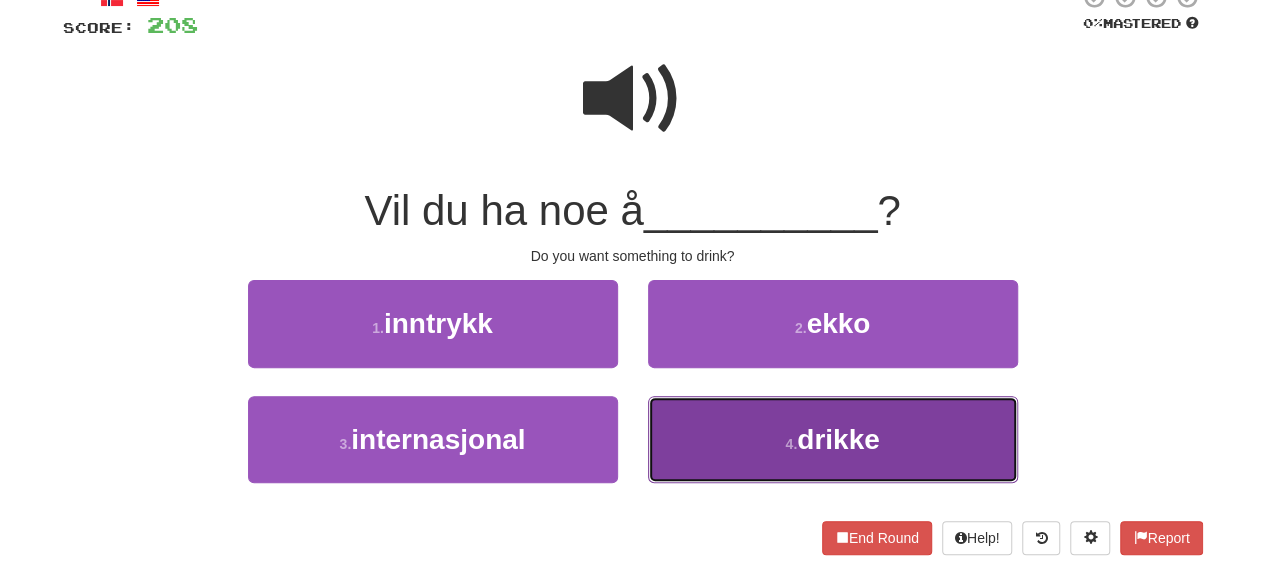 click on "4 .  drikke" at bounding box center [833, 439] 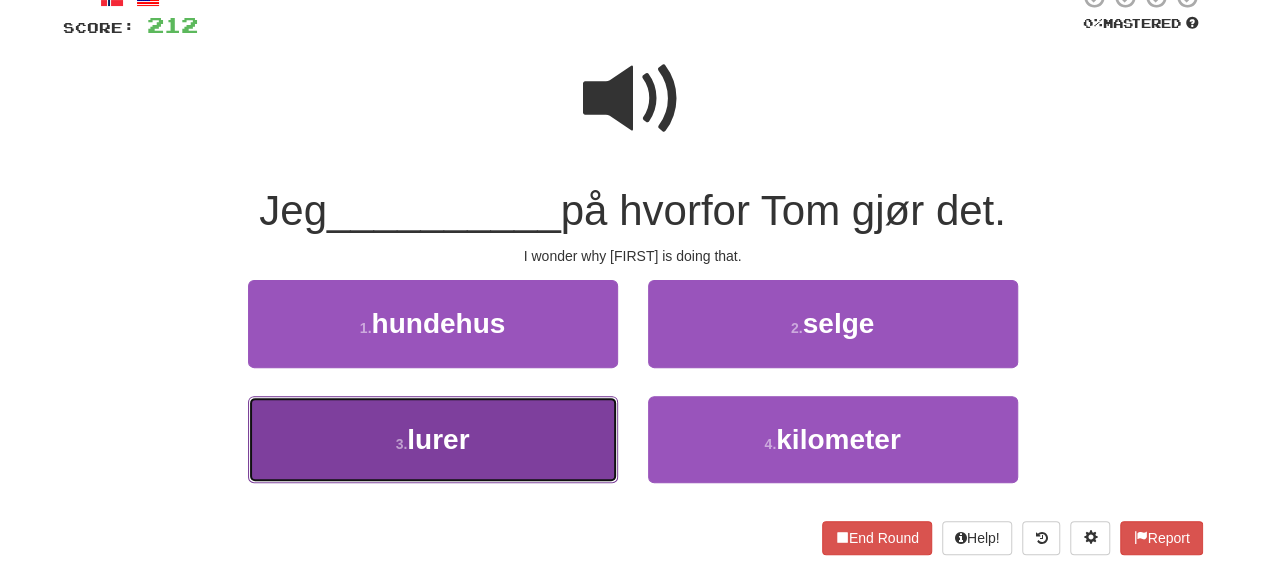 click on "3 .  lurer" at bounding box center (433, 439) 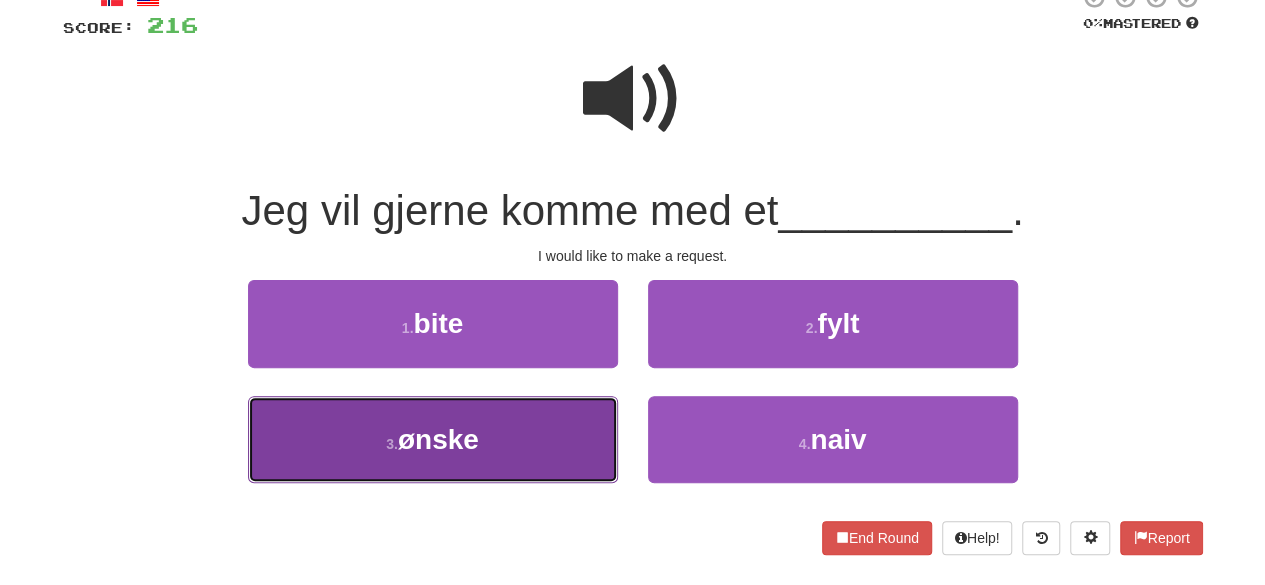 click on "3 .  ønske" at bounding box center [433, 439] 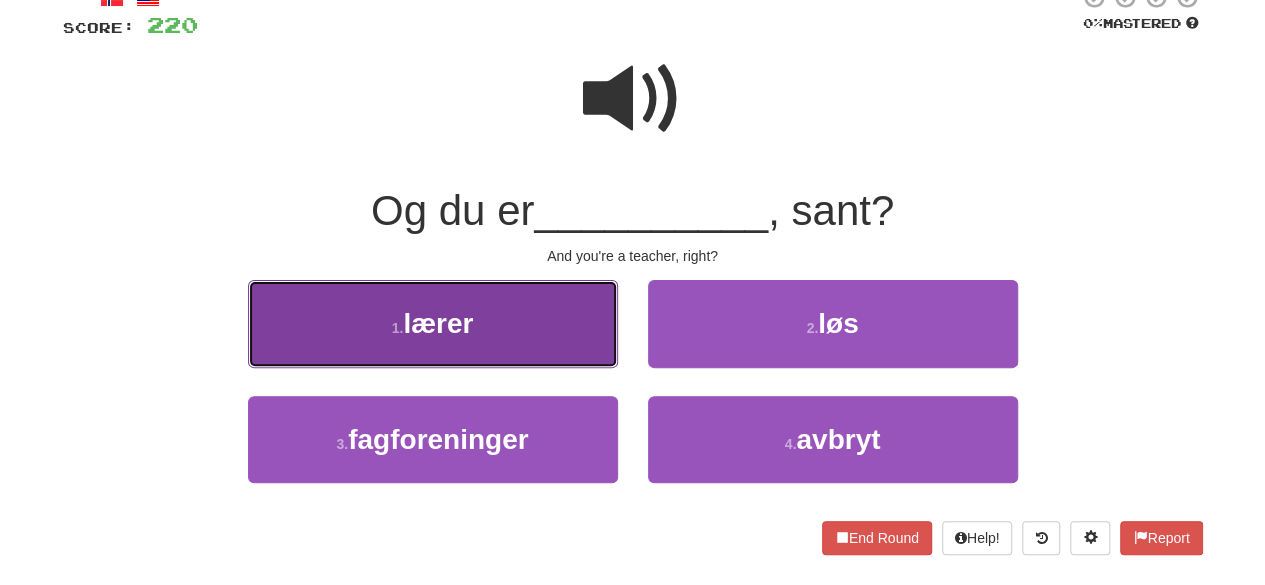 click on "1 .  lærer" at bounding box center [433, 323] 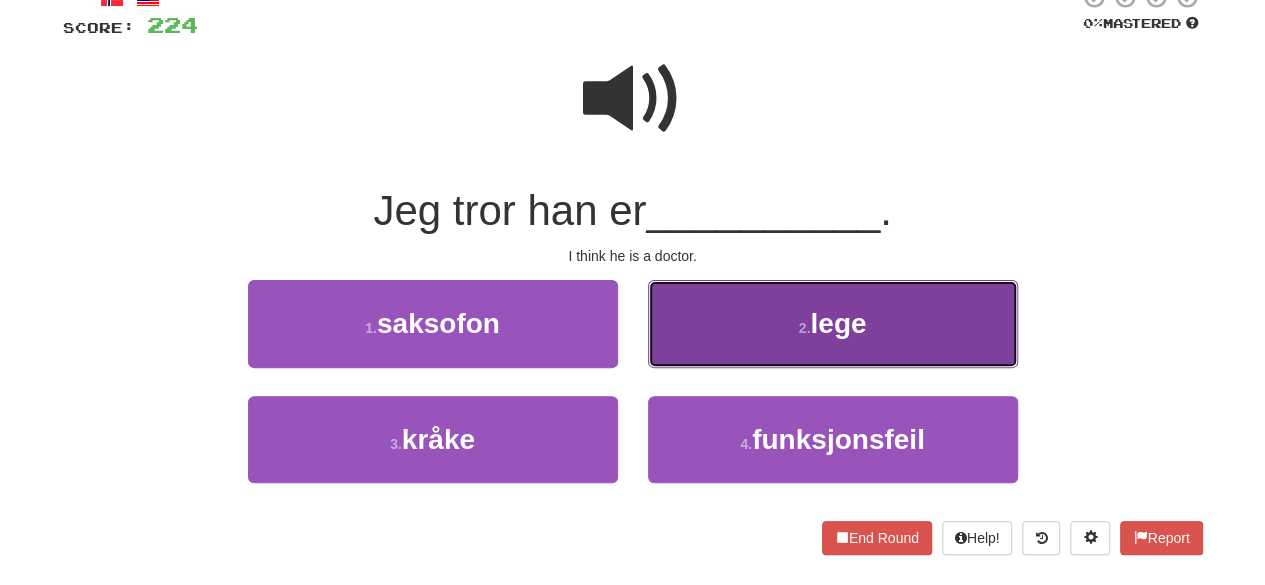 click on "2 .  lege" at bounding box center (833, 323) 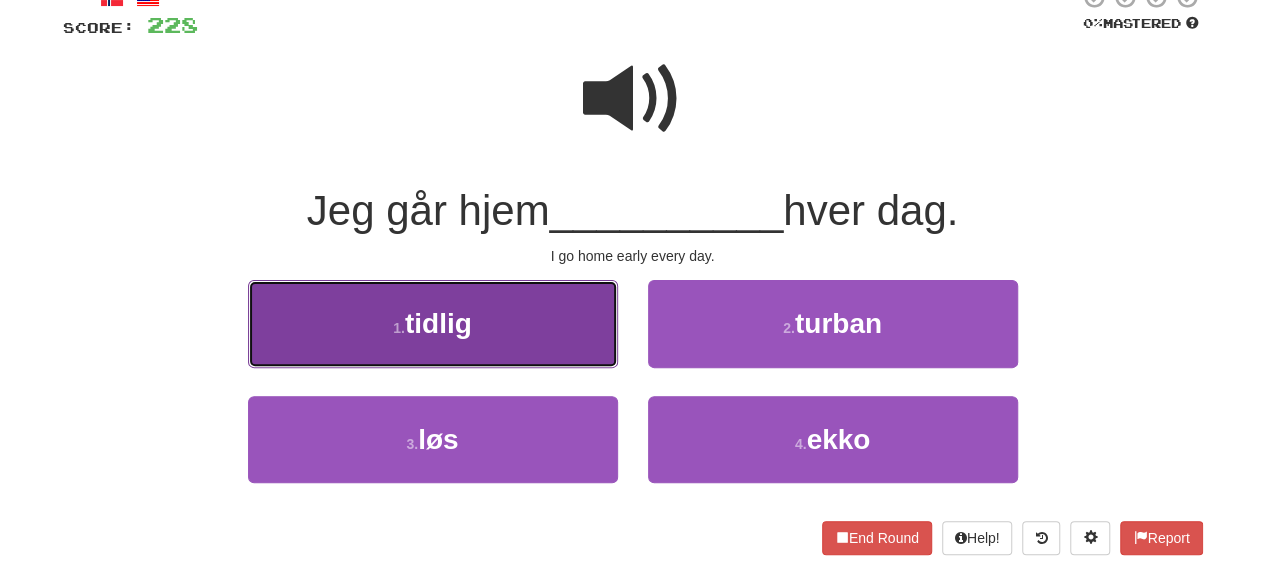 click on "1 .  tidlig" at bounding box center [433, 323] 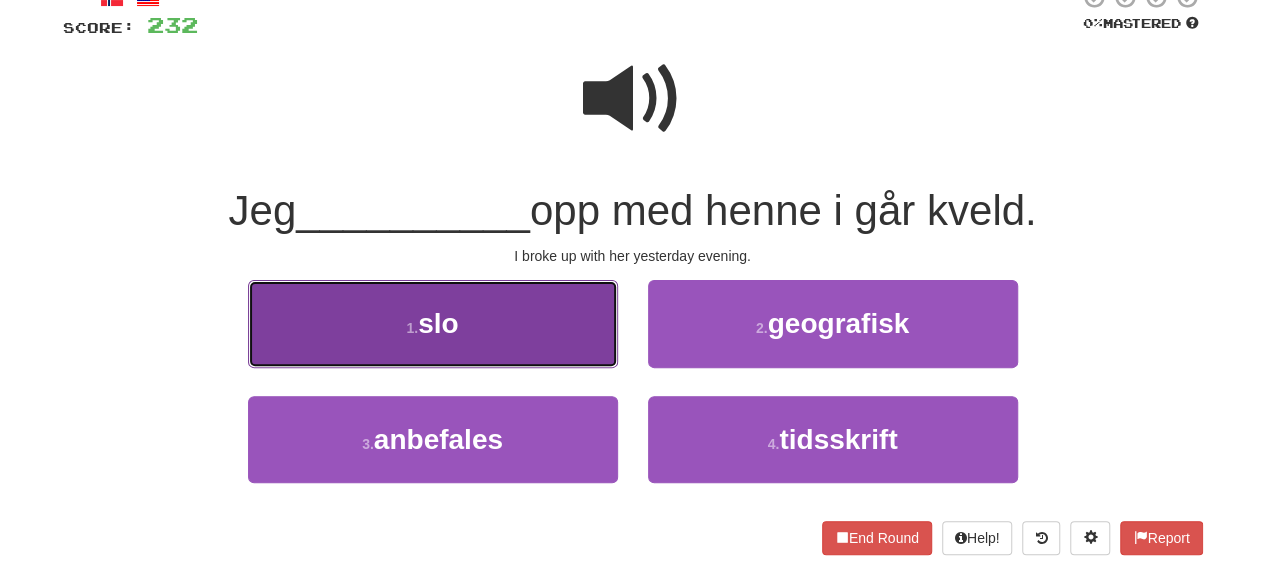 click on "1 .  slo" at bounding box center (433, 323) 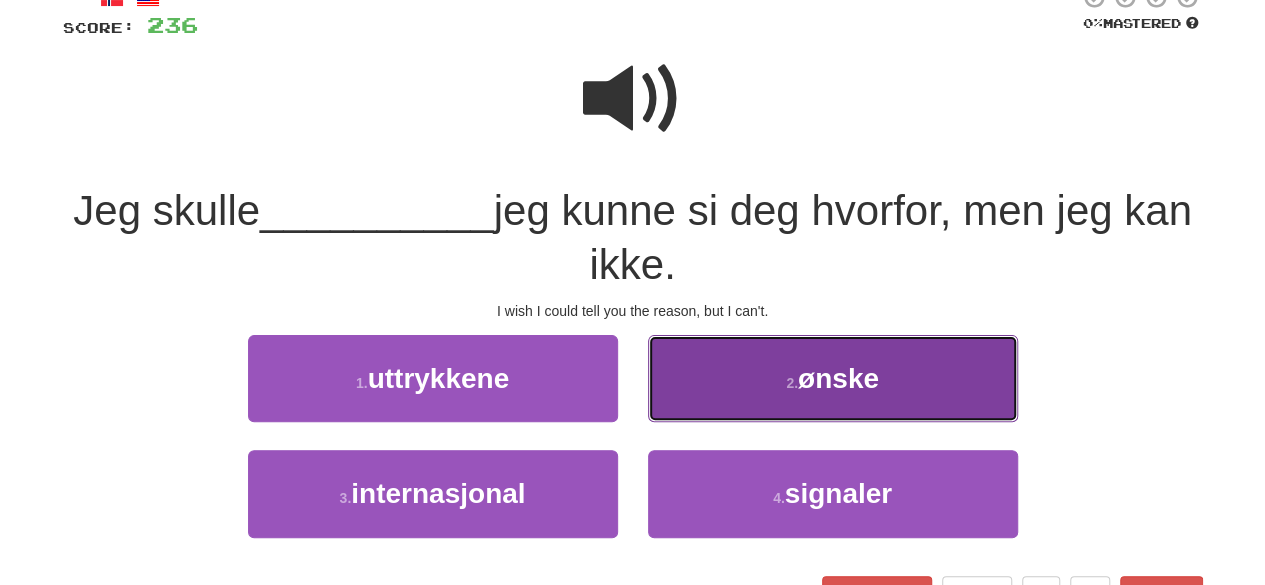 click on "2 .  ønske" at bounding box center (833, 378) 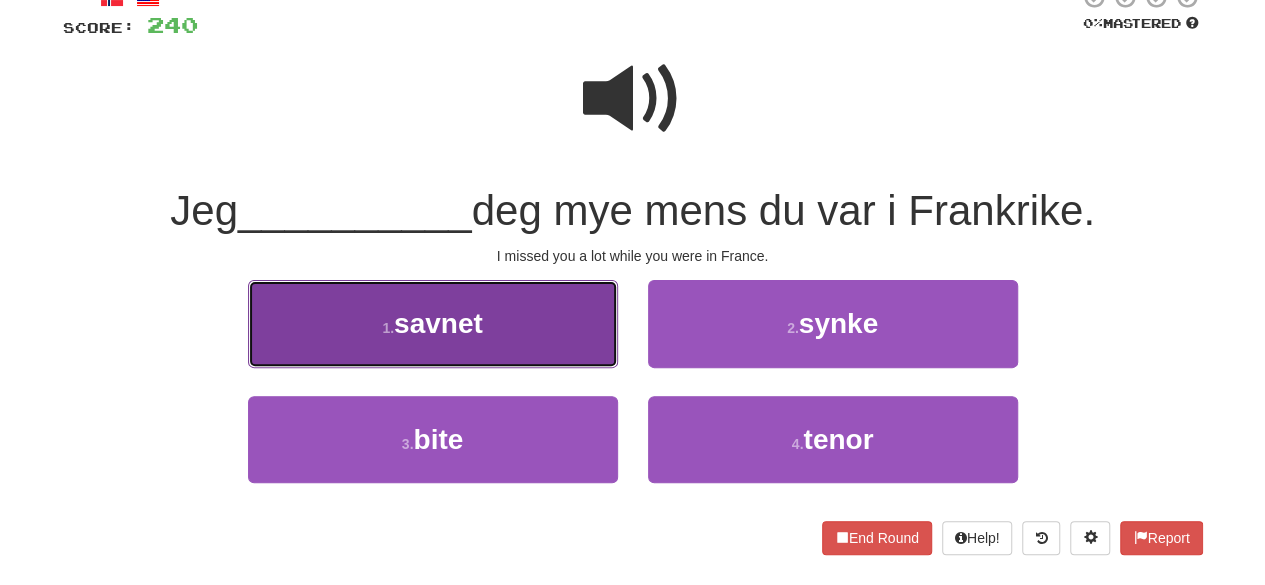click on "1 .  savnet" at bounding box center (433, 323) 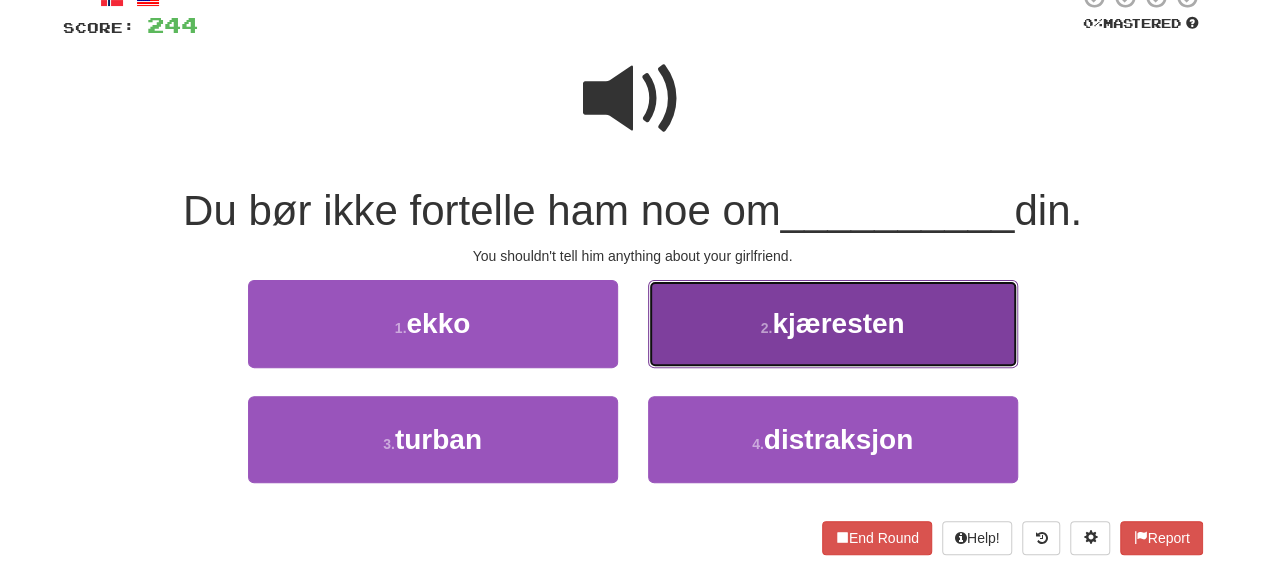 click on "2 .  kjæresten" at bounding box center [833, 323] 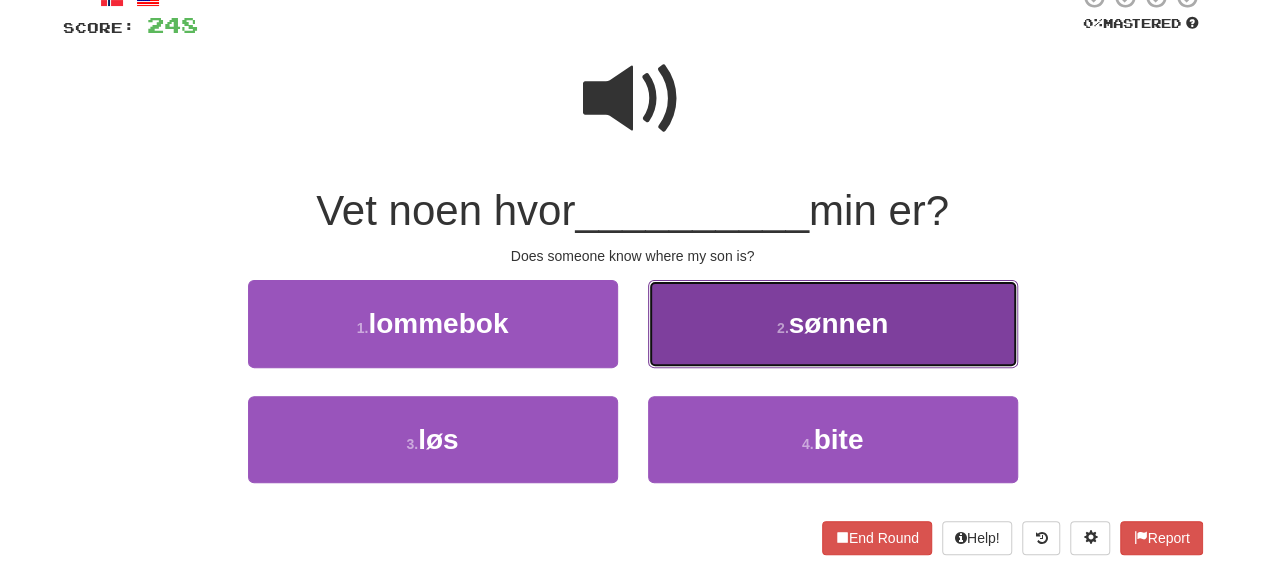 click on "2 .  sønnen" at bounding box center [833, 323] 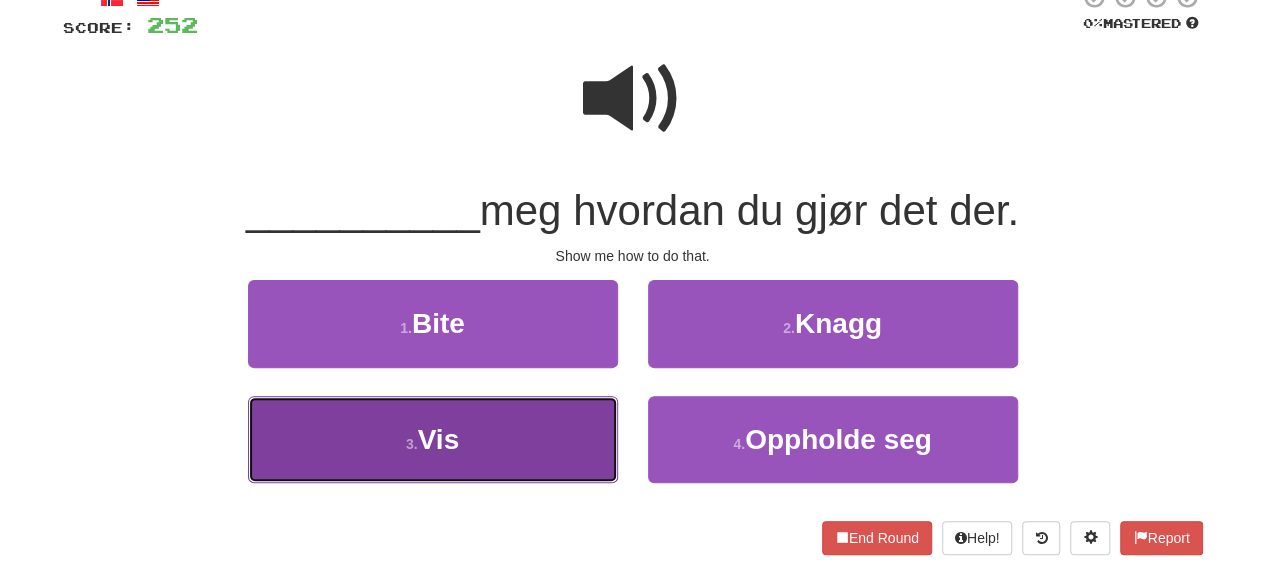 click on "3 .  Vis" at bounding box center [433, 439] 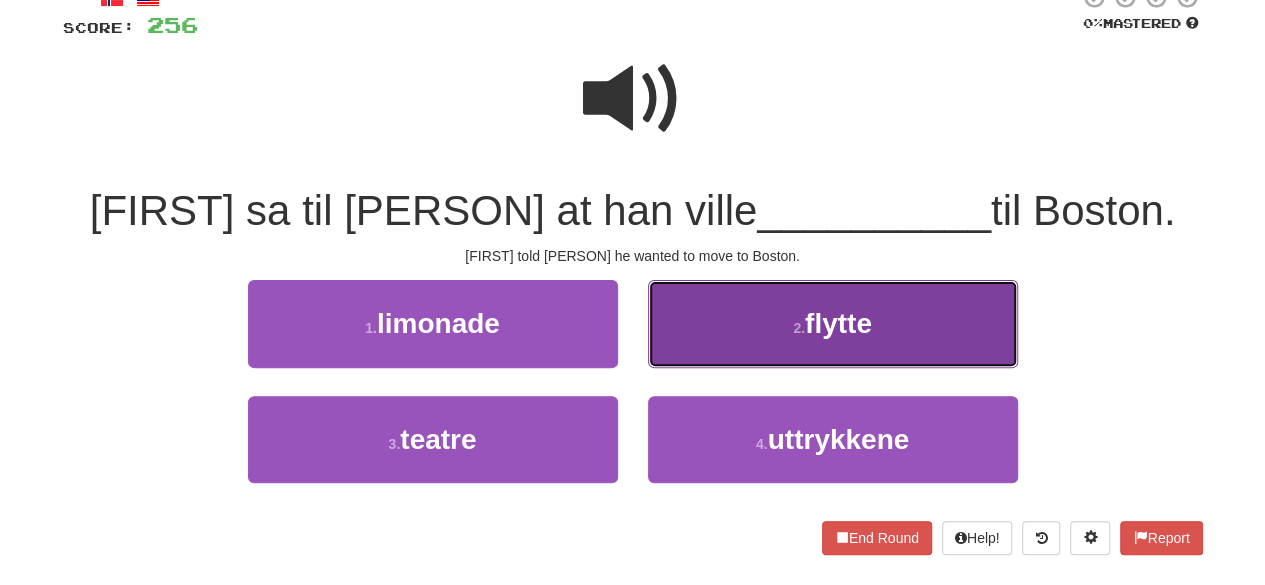 click on "2 .  flytte" at bounding box center (833, 323) 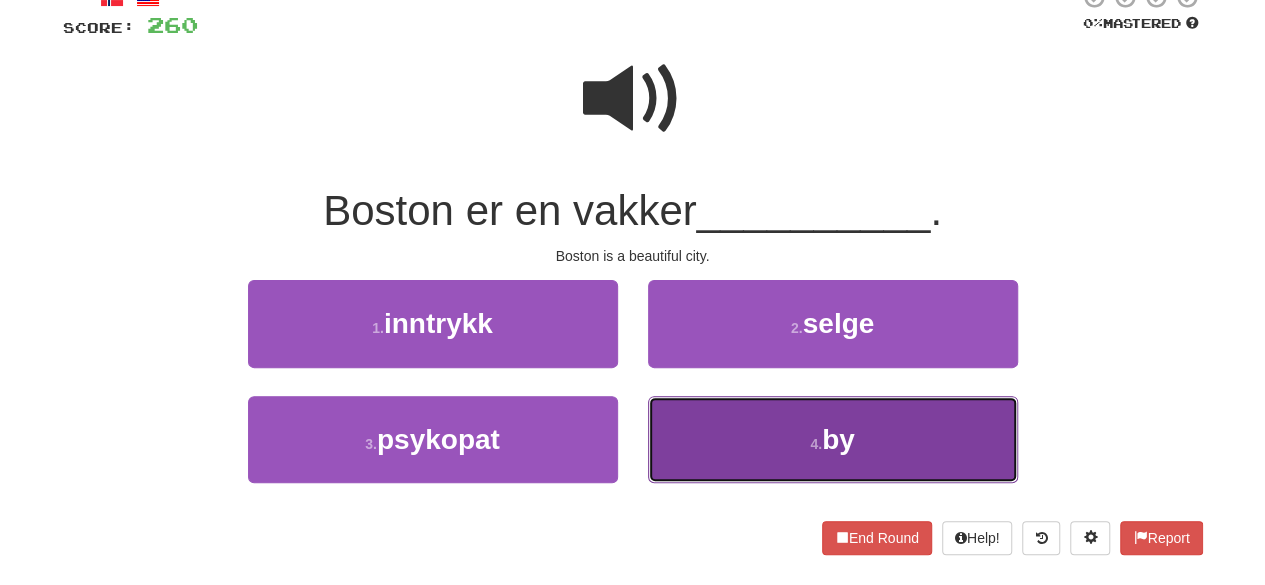 click on "4 .  by" at bounding box center (833, 439) 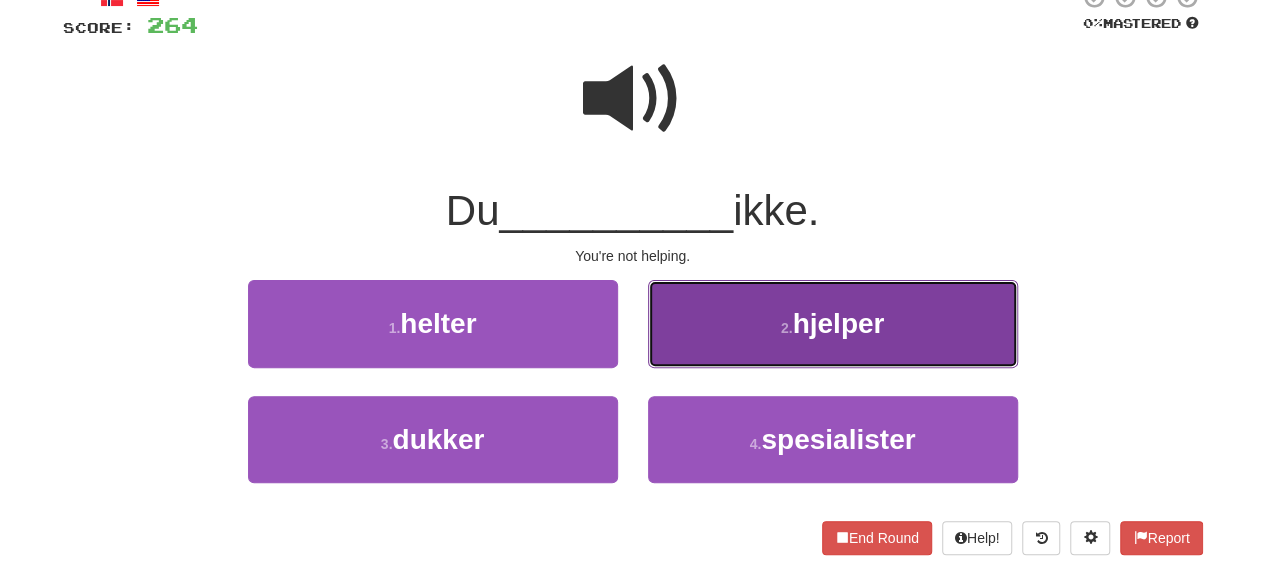 click on "hjelper" at bounding box center [838, 323] 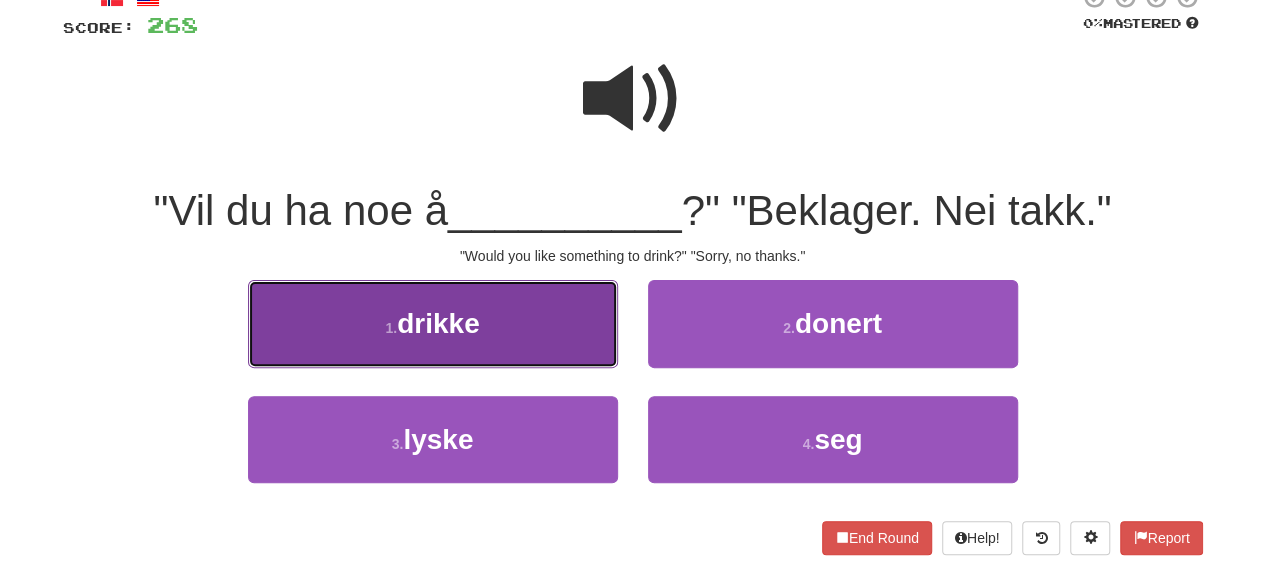 click on "1 .  drikke" at bounding box center (433, 323) 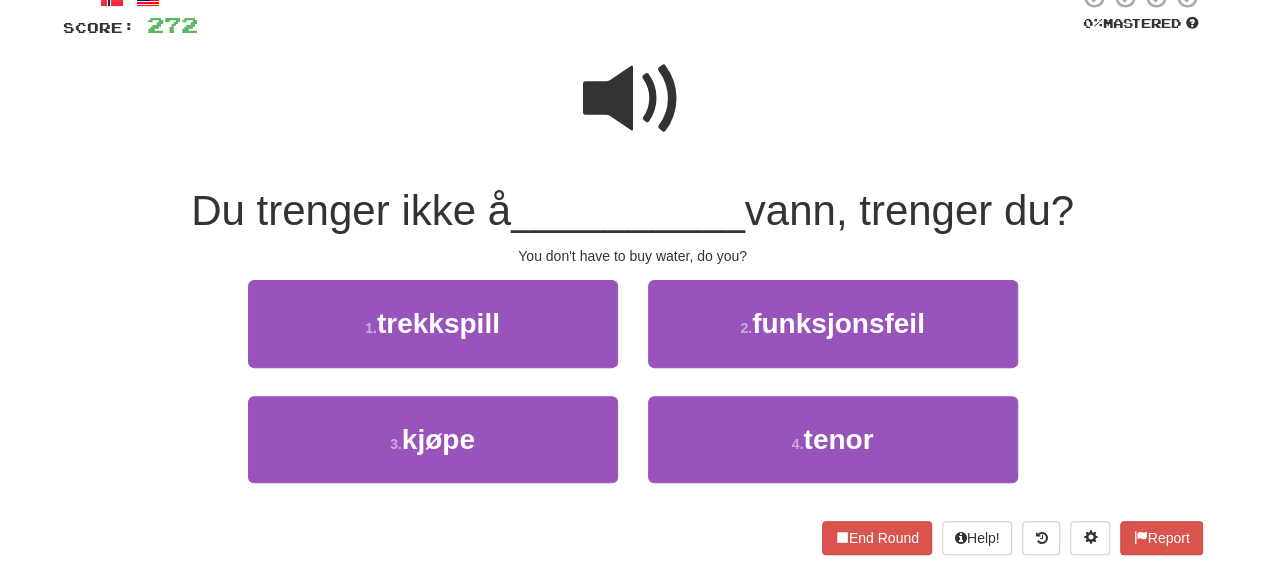 click on "3 .  kjøpe" at bounding box center [433, 453] 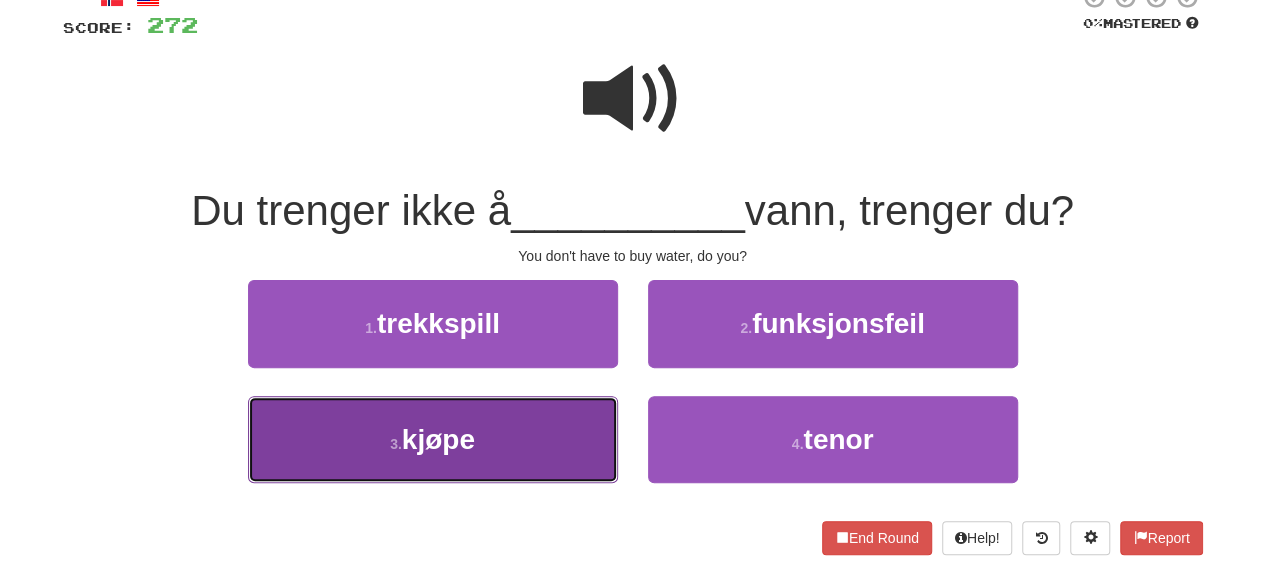 click on "3 .  kjøpe" at bounding box center (433, 439) 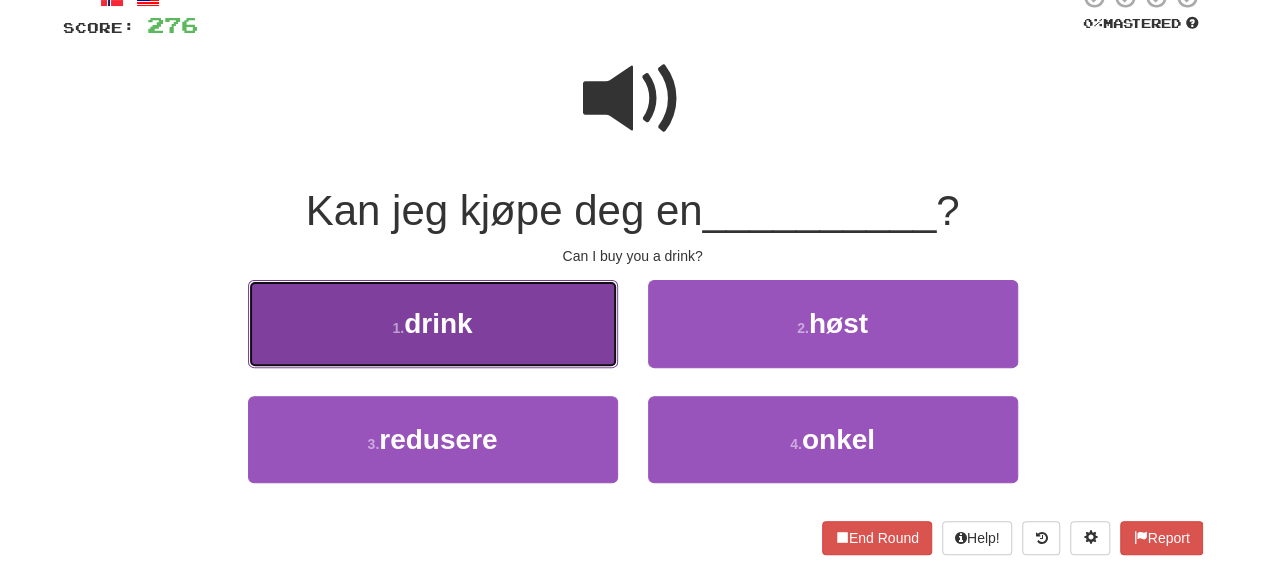 click on "1 .  drink" at bounding box center [433, 323] 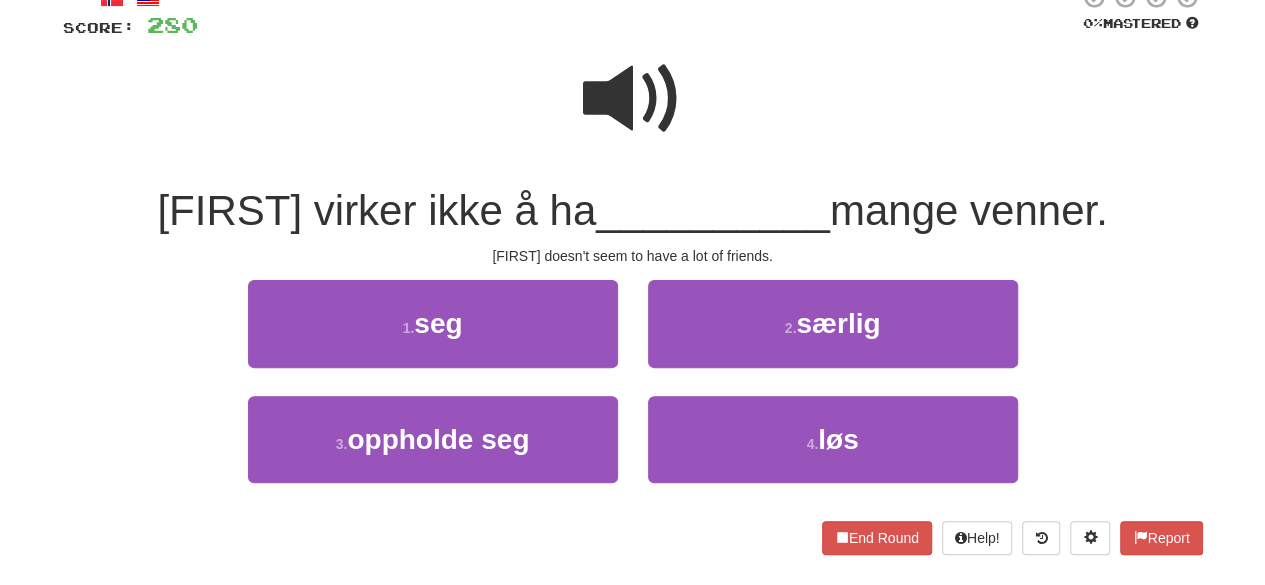 click at bounding box center [633, 99] 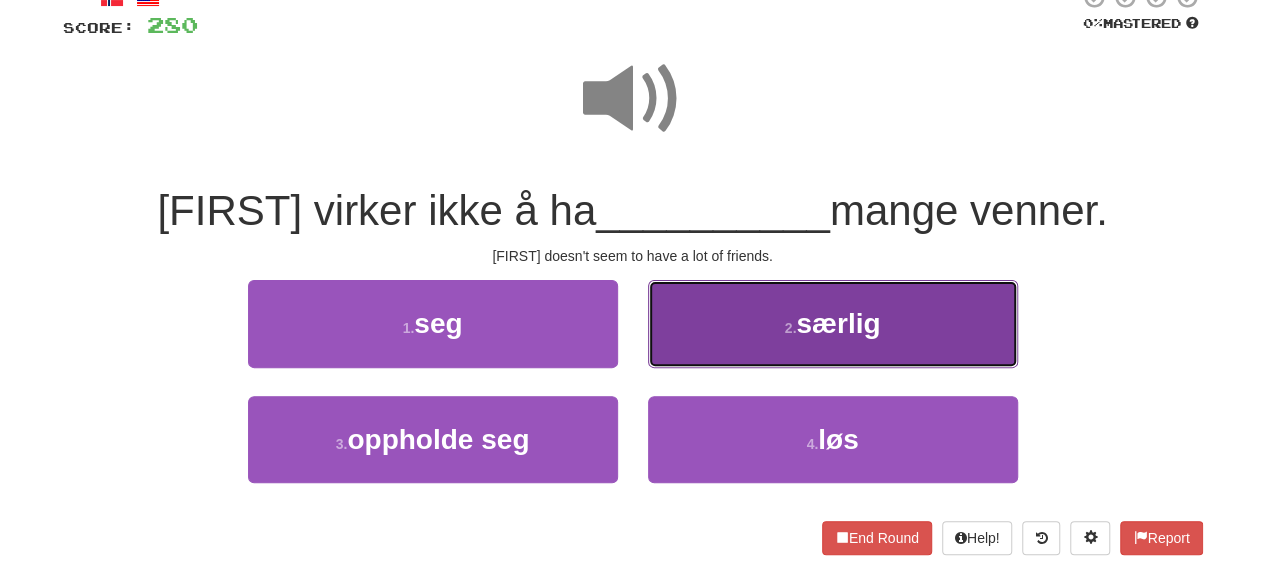 click on "2 .  særlig" at bounding box center (833, 323) 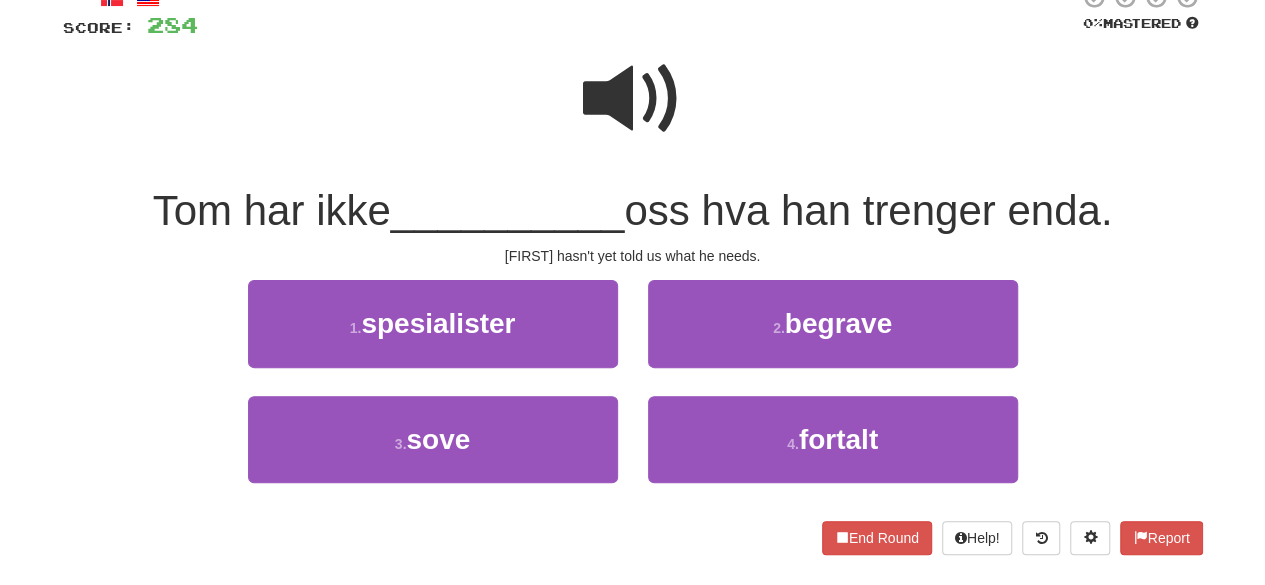 click at bounding box center [633, 99] 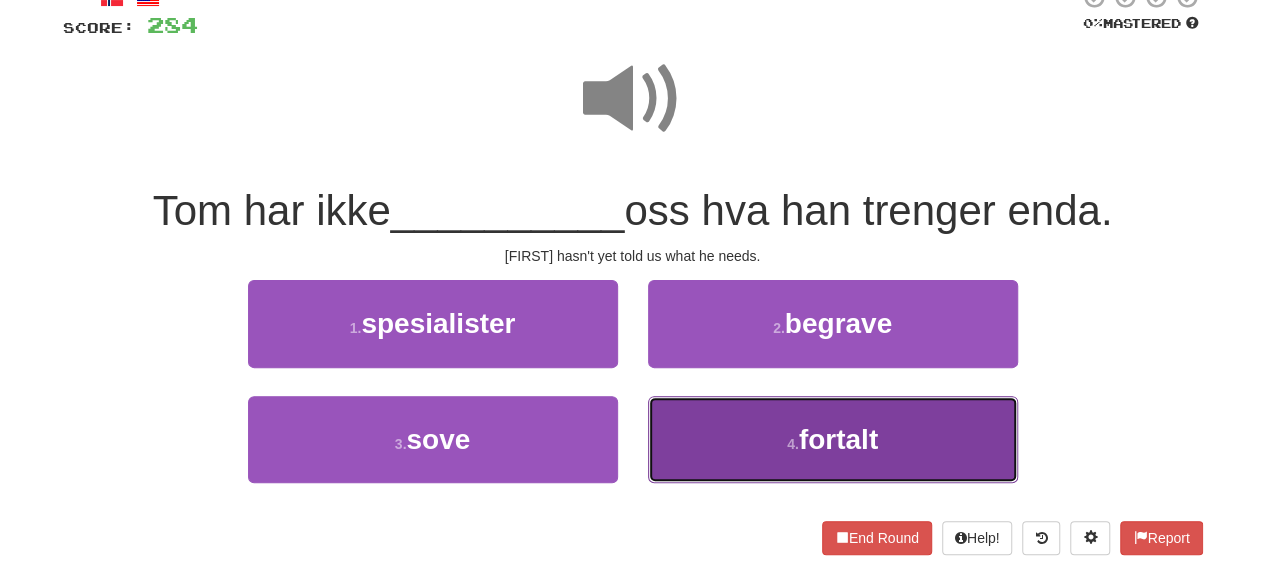 click on "4 .  fortalt" at bounding box center [833, 439] 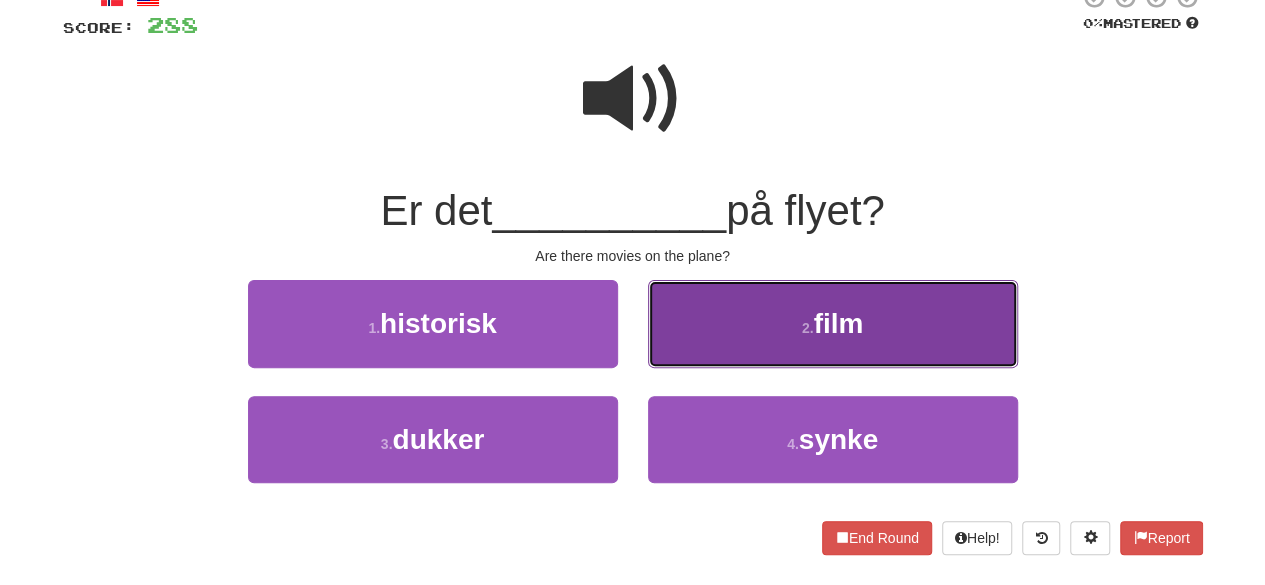 click on "2 .  film" at bounding box center (833, 323) 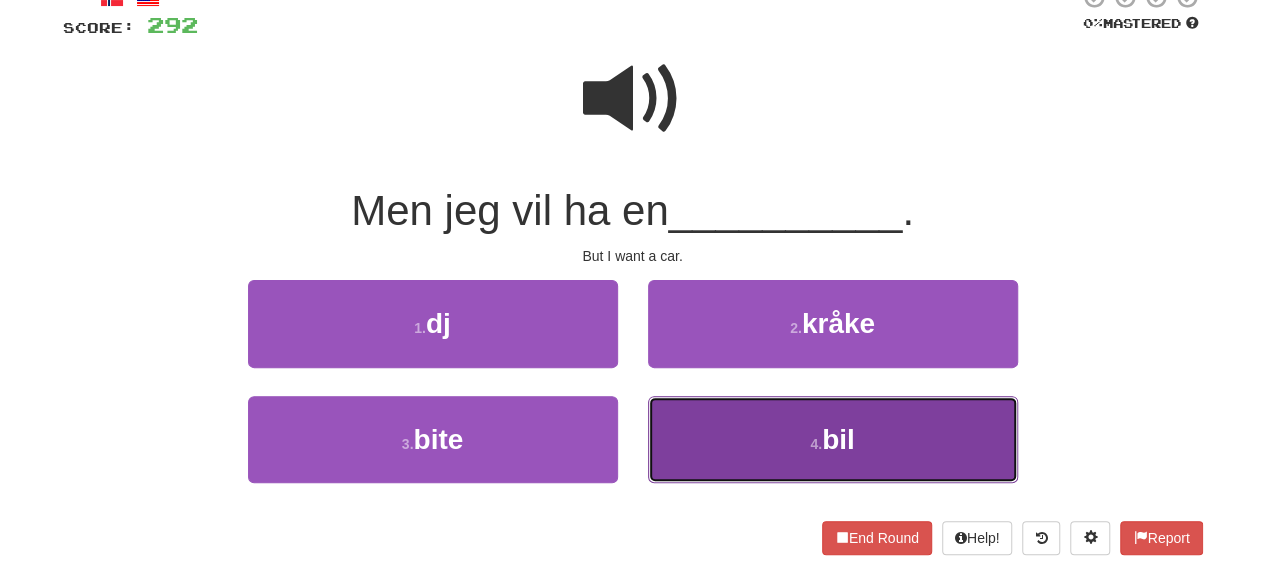 click on "4 .  bil" at bounding box center (833, 439) 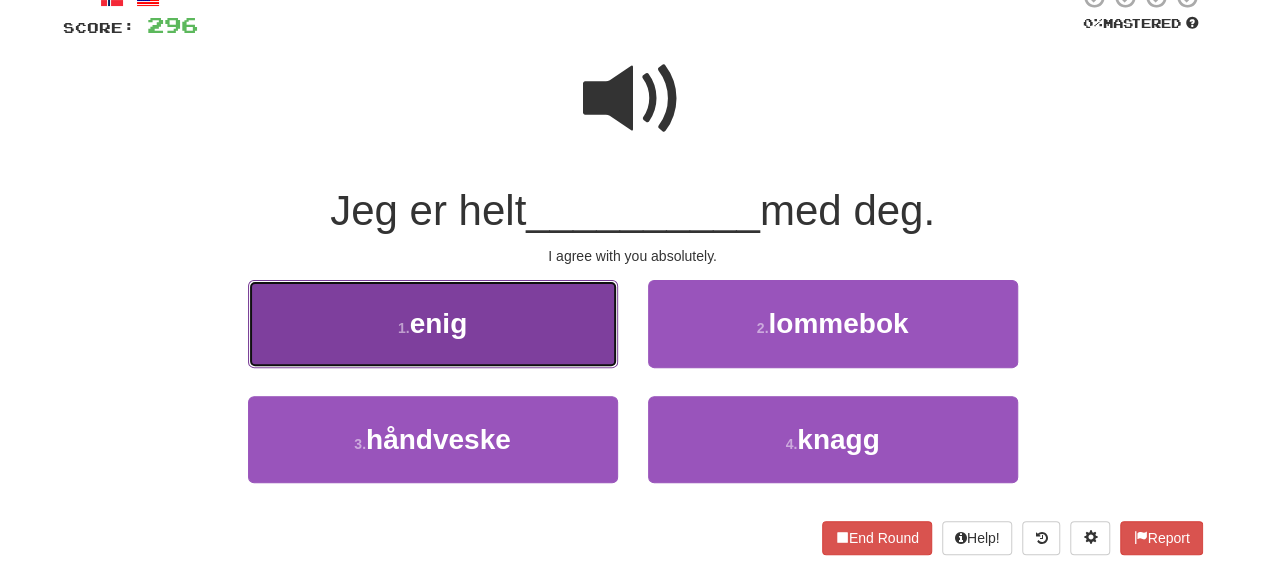 click on "1 .  enig" at bounding box center (433, 323) 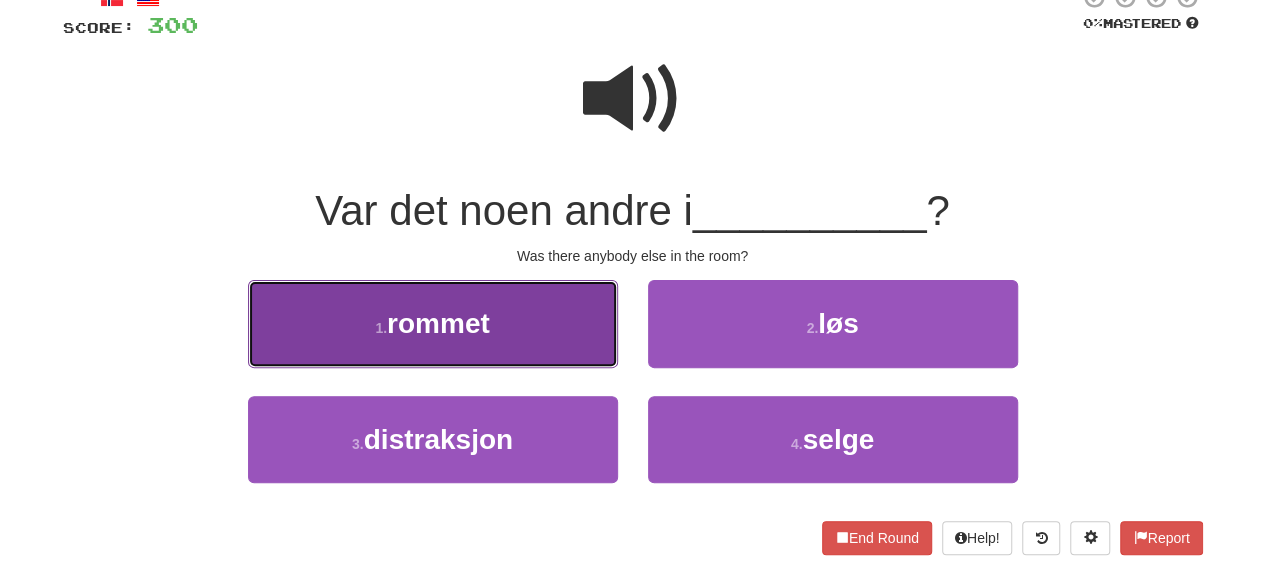 click on "1 .  rommet" at bounding box center (433, 323) 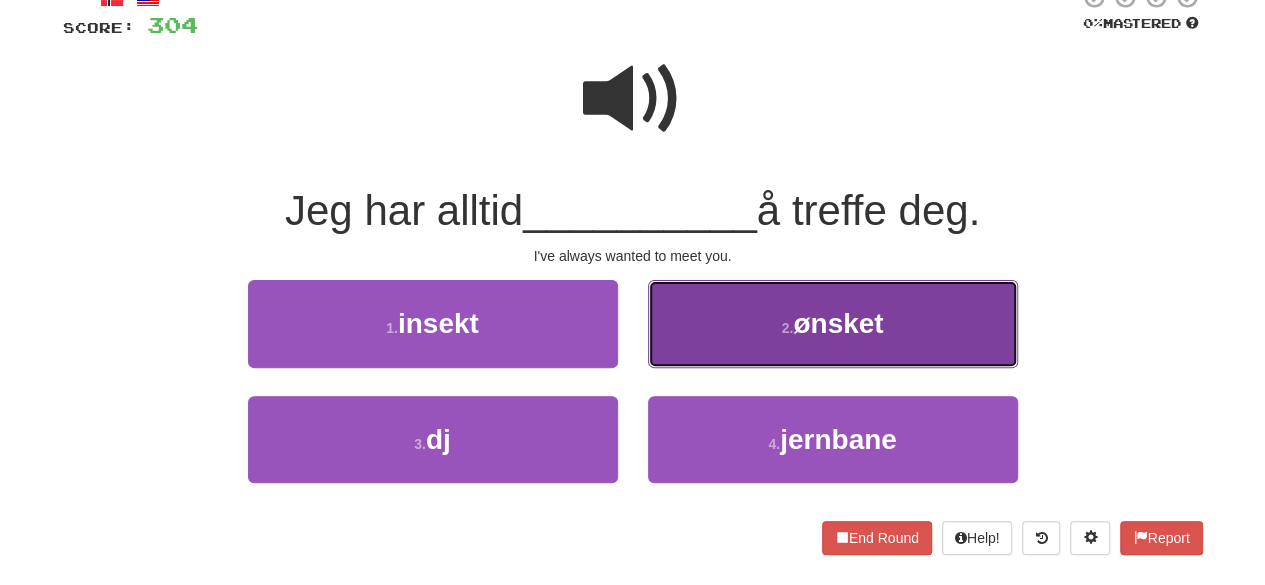 click on "2 .  ønsket" at bounding box center [833, 323] 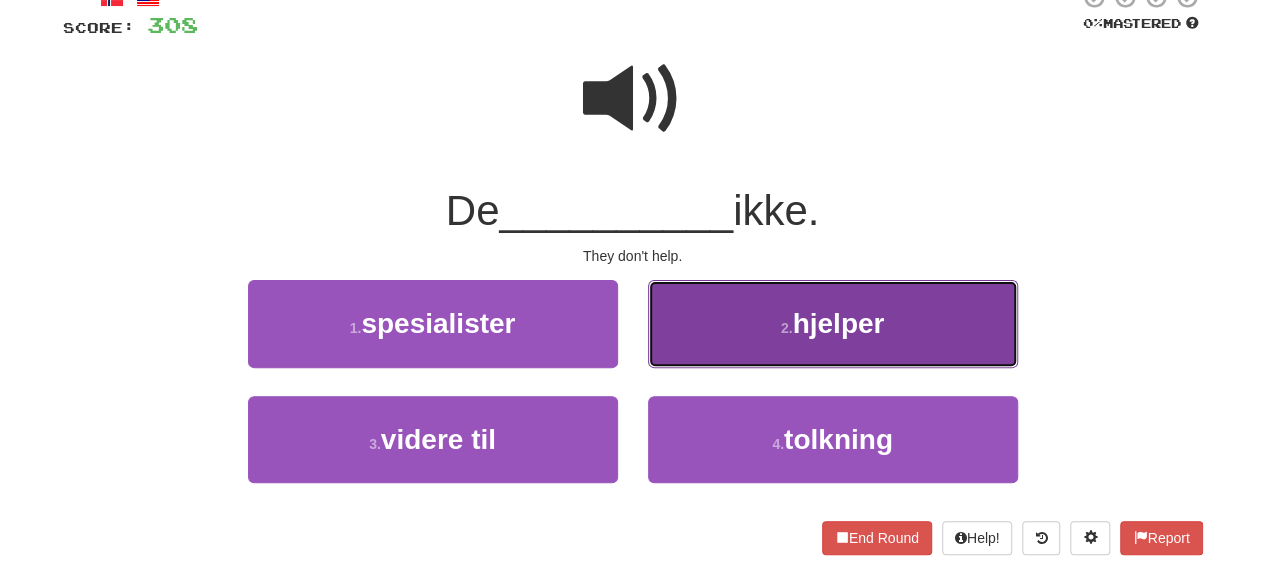 click on "2 .  hjelper" at bounding box center [833, 323] 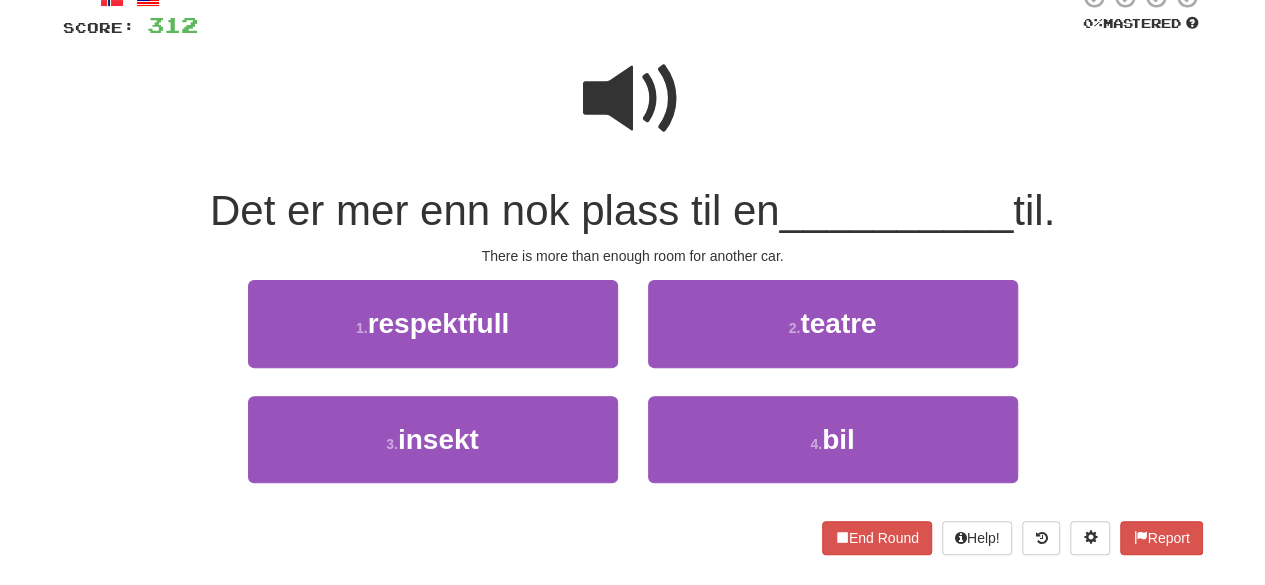 click at bounding box center [633, 99] 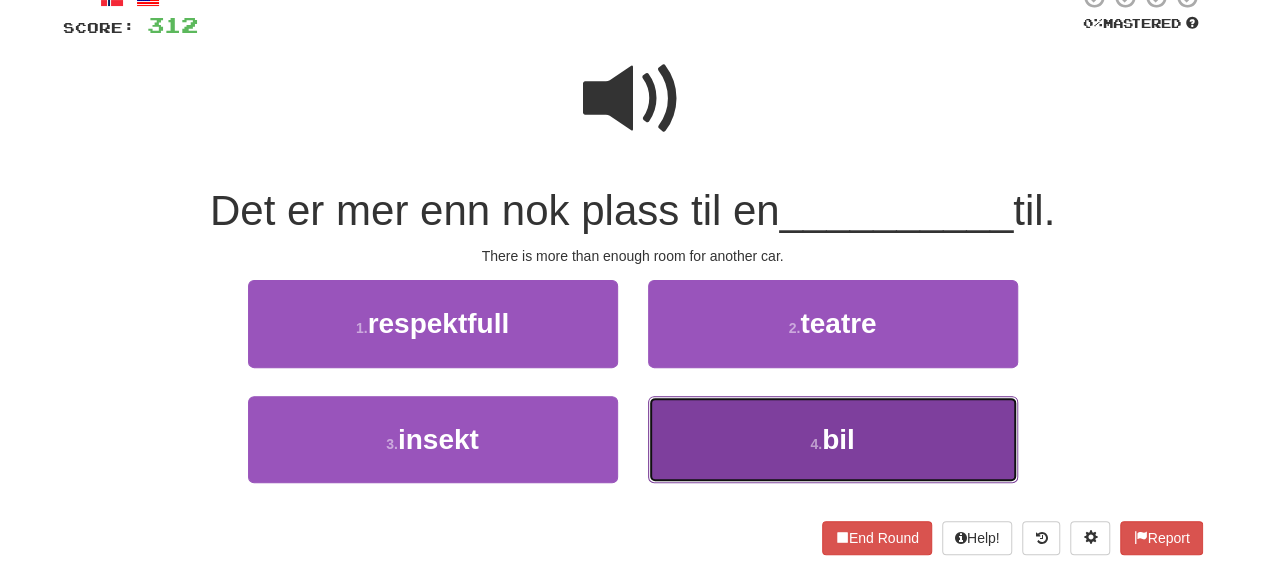 click on "4 .  bil" at bounding box center [833, 439] 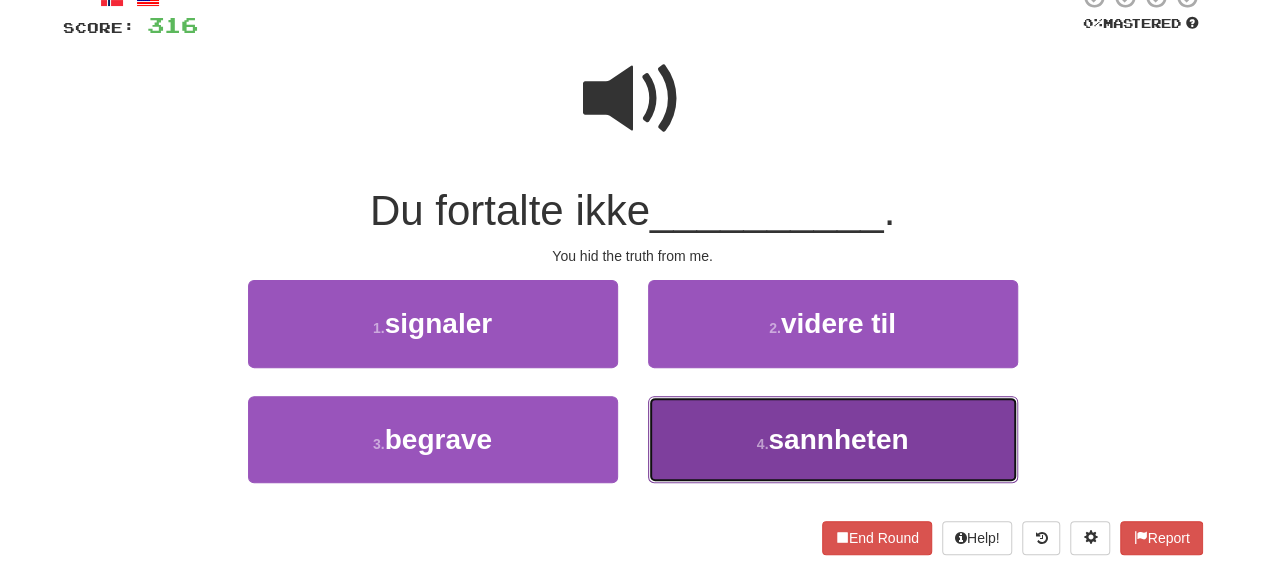 click on "4 .  sannheten" at bounding box center [833, 439] 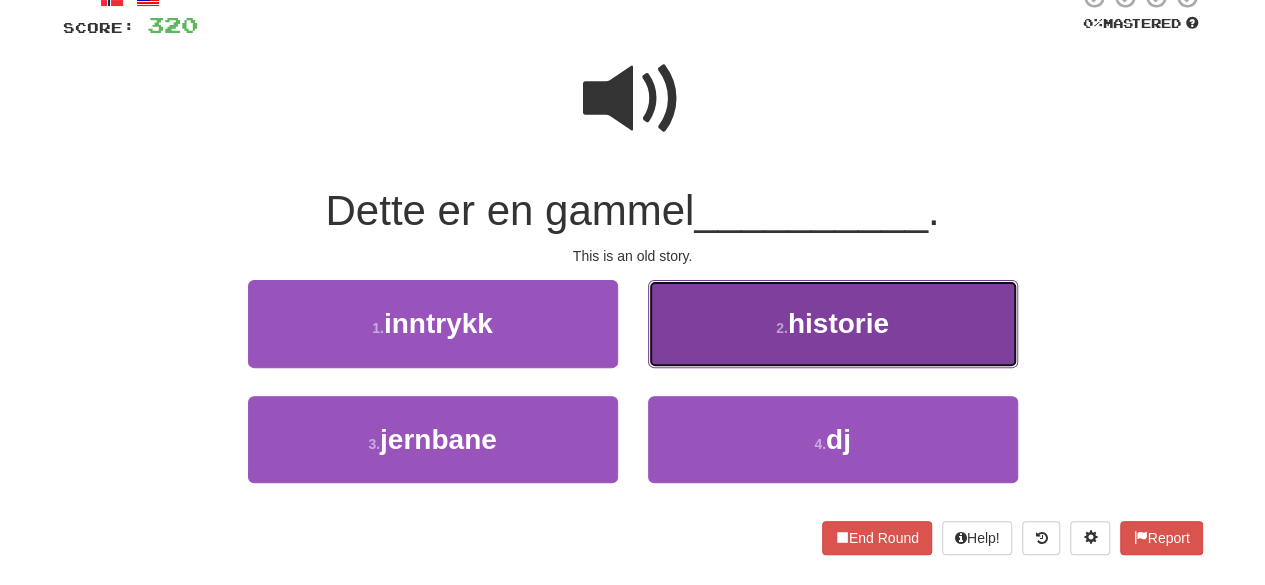 click on "historie" at bounding box center [838, 323] 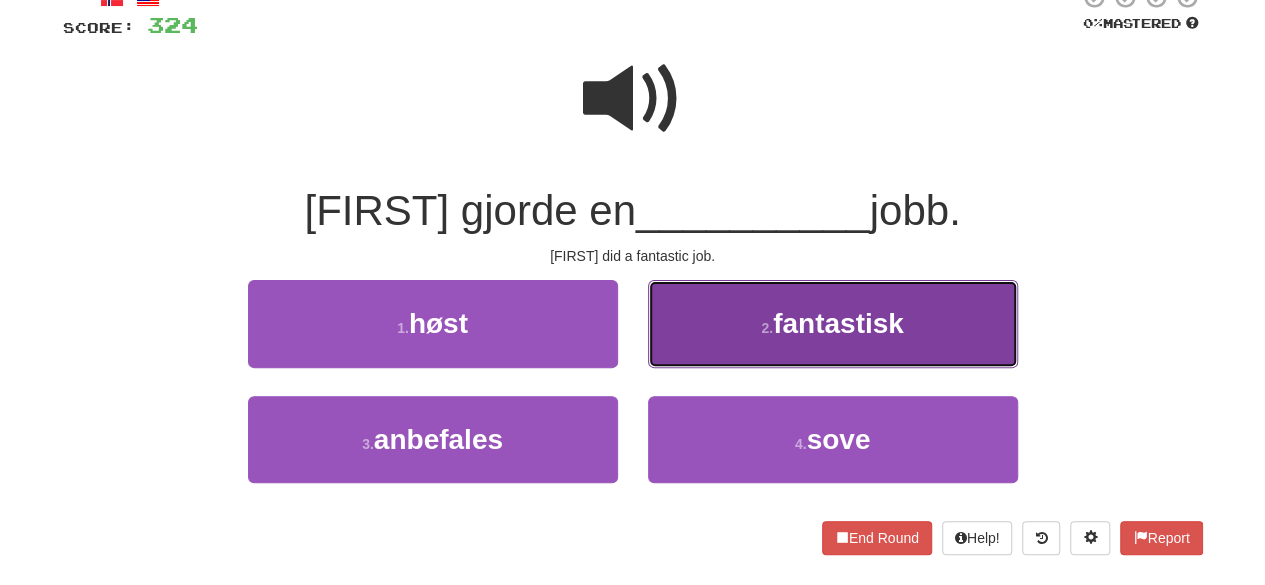 click on "fantastisk" at bounding box center (838, 323) 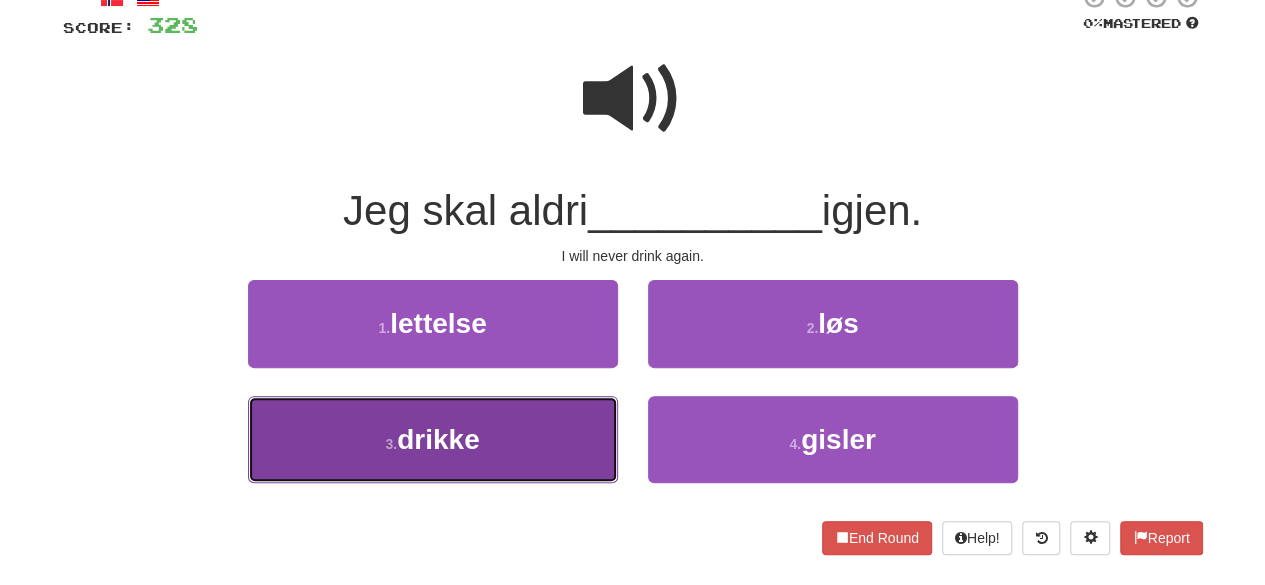 click on "3 .  drikke" at bounding box center (433, 439) 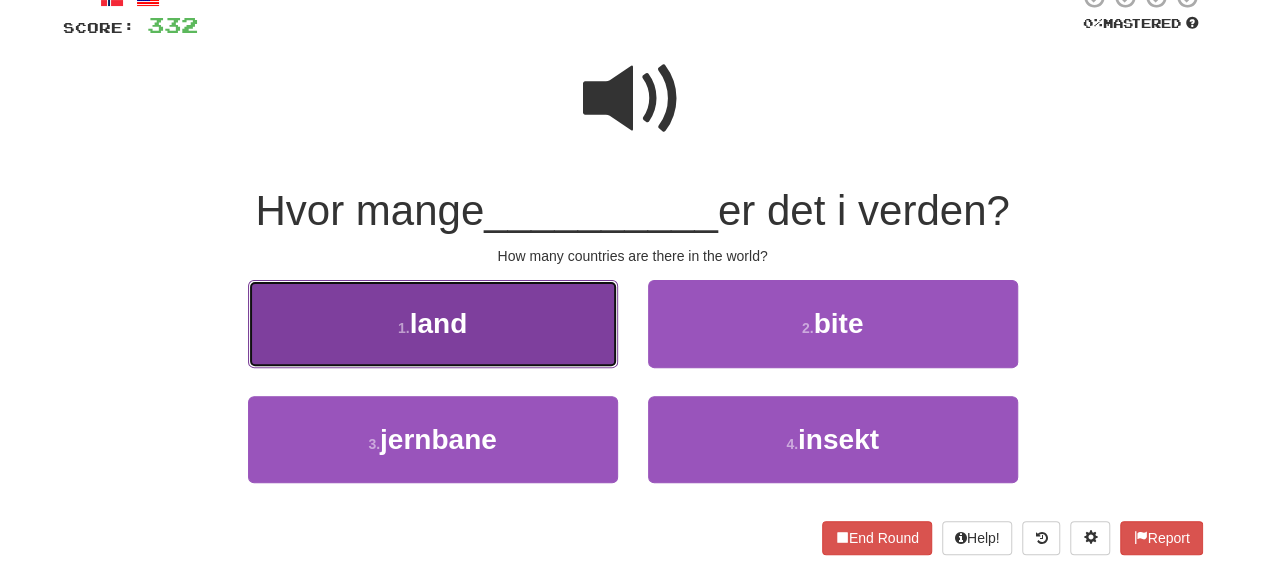 click on "1 .  land" at bounding box center [433, 323] 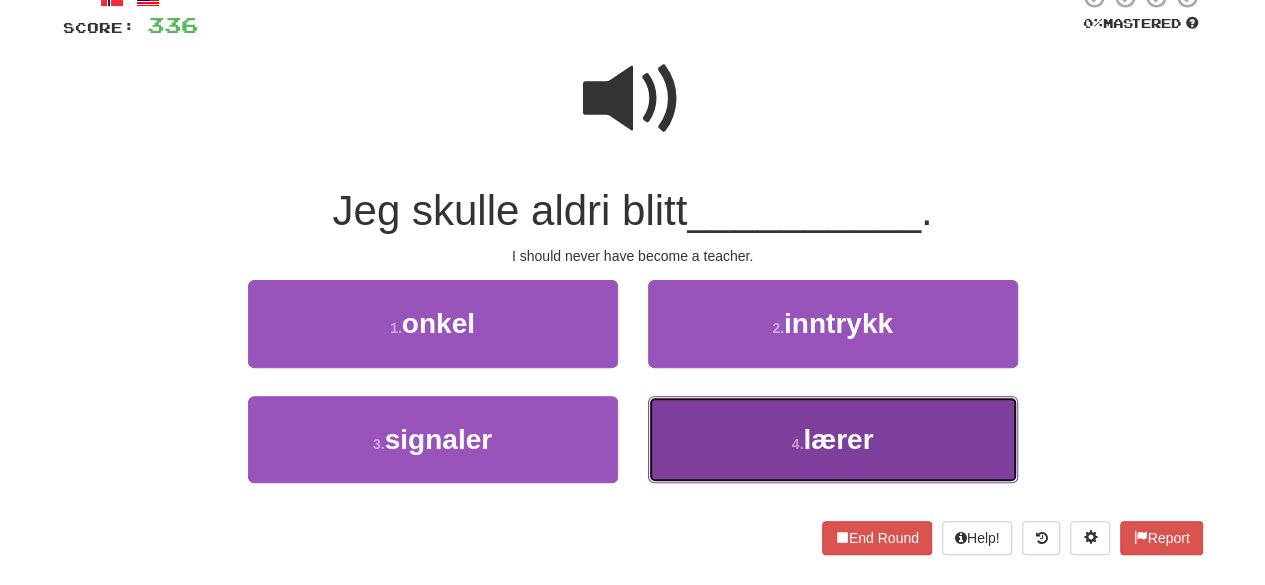 click on "4 .  lærer" at bounding box center [833, 439] 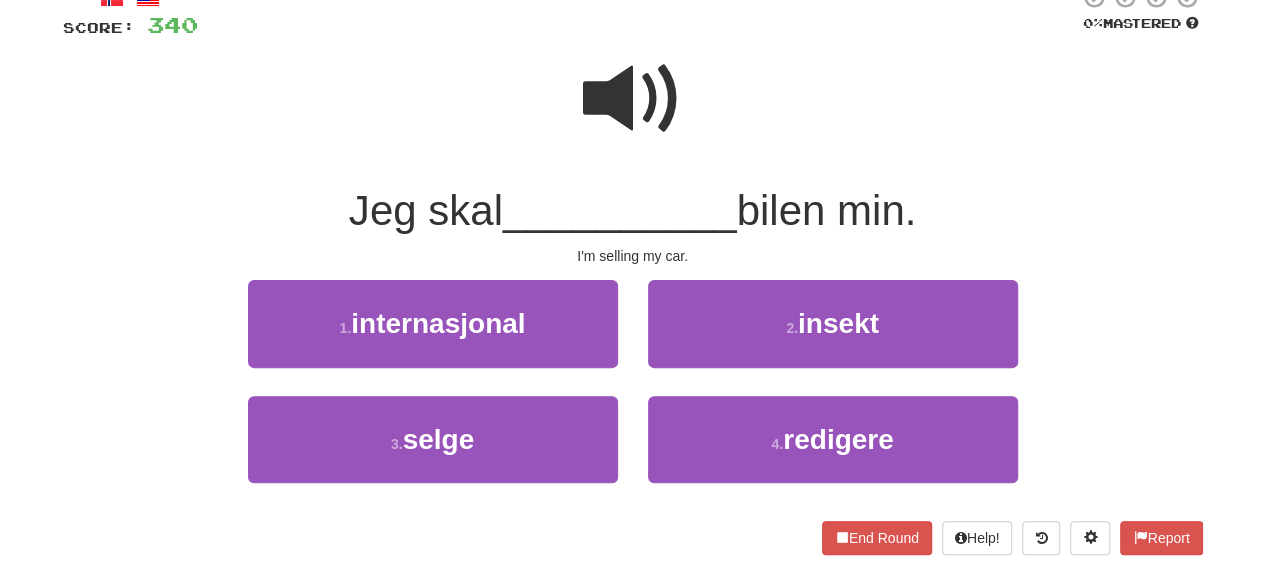click on "3 .  selge" at bounding box center (433, 453) 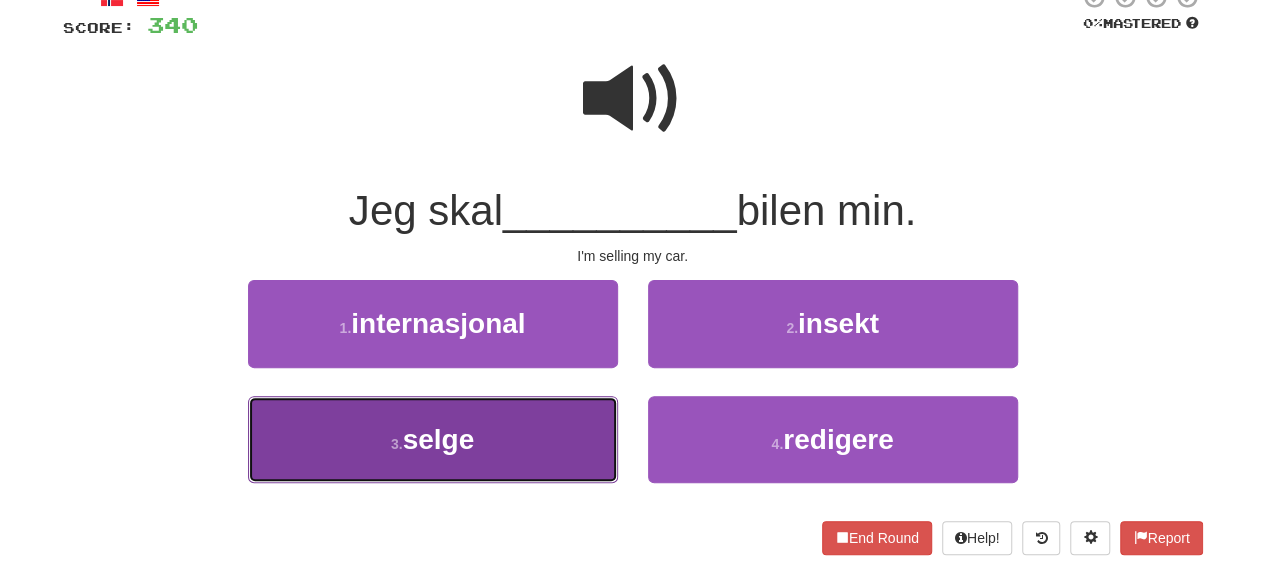 click on "3 .  selge" at bounding box center (433, 439) 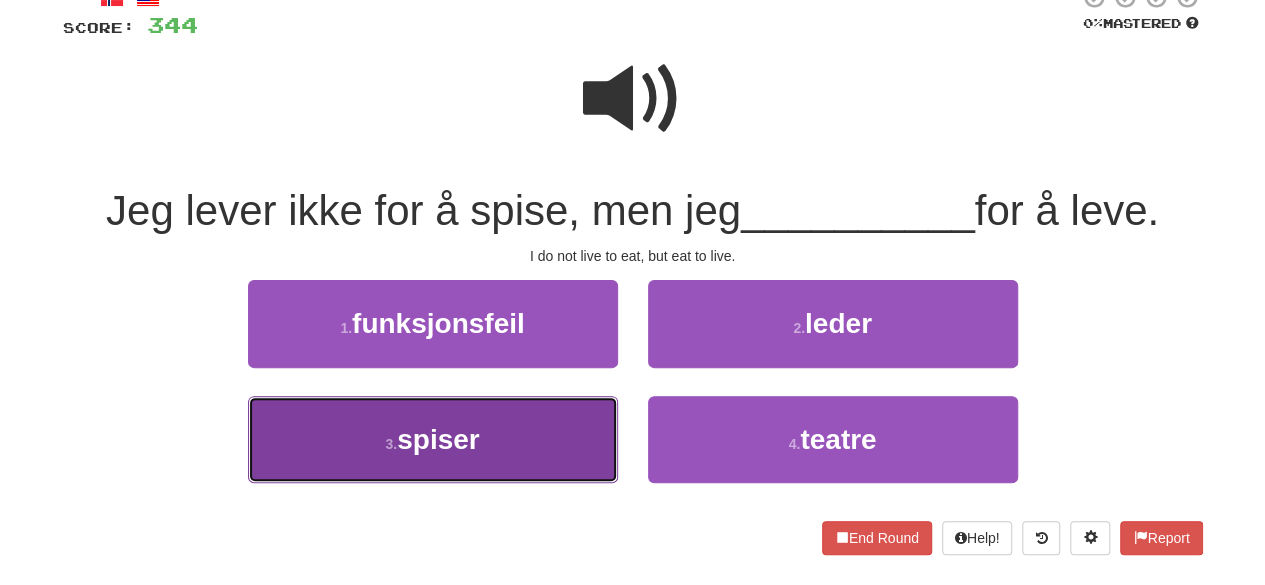 click on "3 .  spiser" at bounding box center (433, 439) 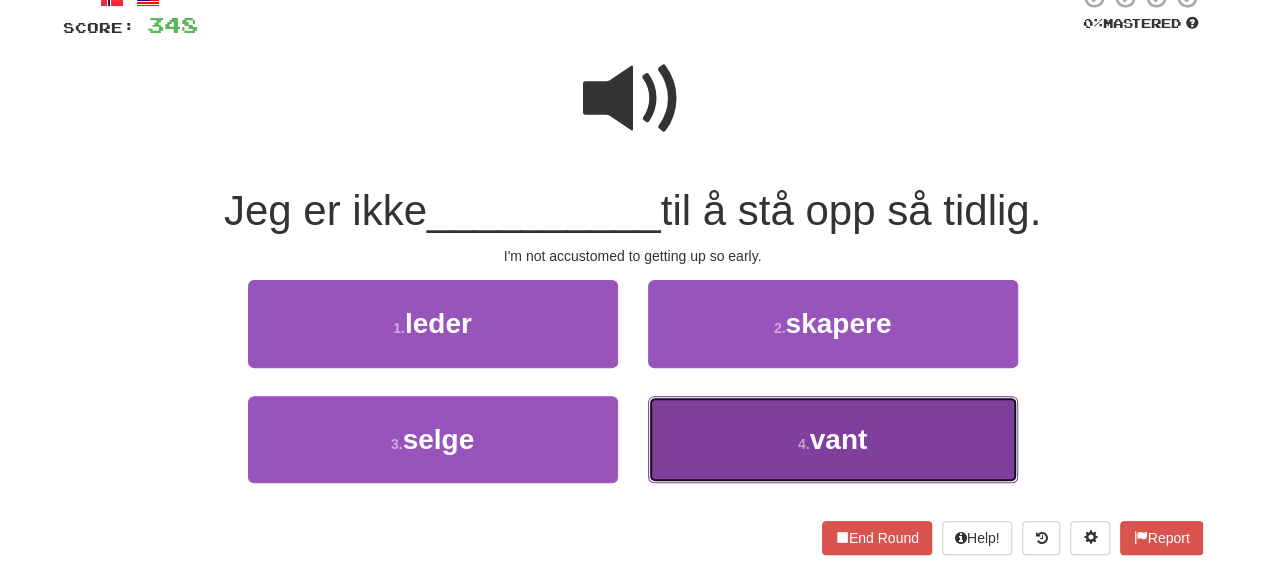 click on "4 .  vant" at bounding box center [833, 439] 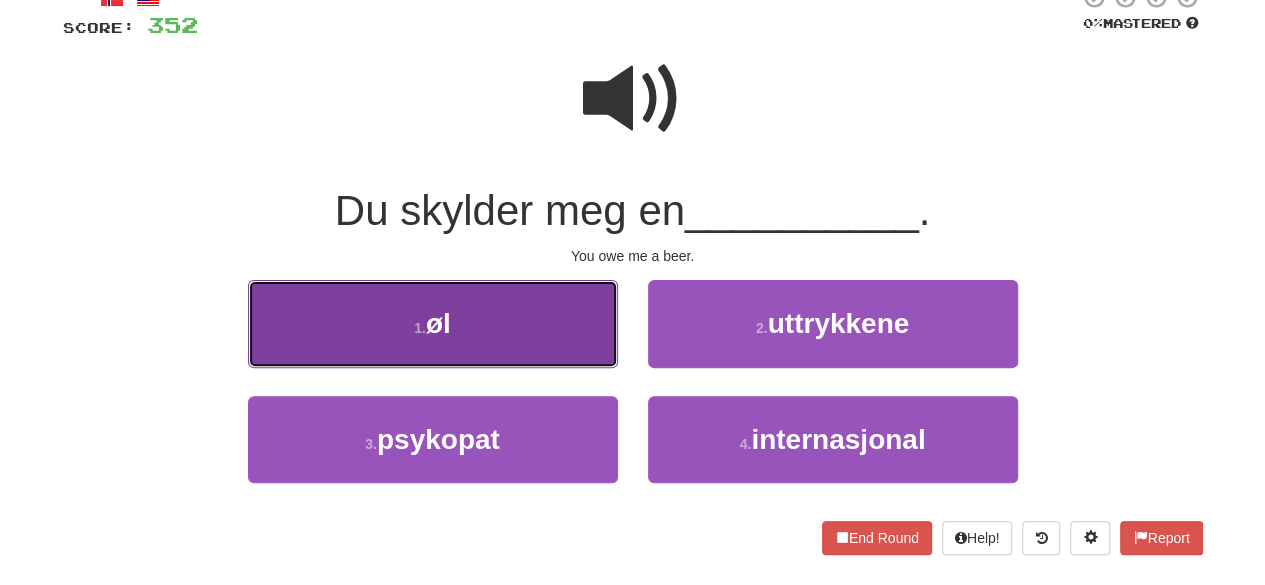 click on "1 .  øl" at bounding box center [433, 323] 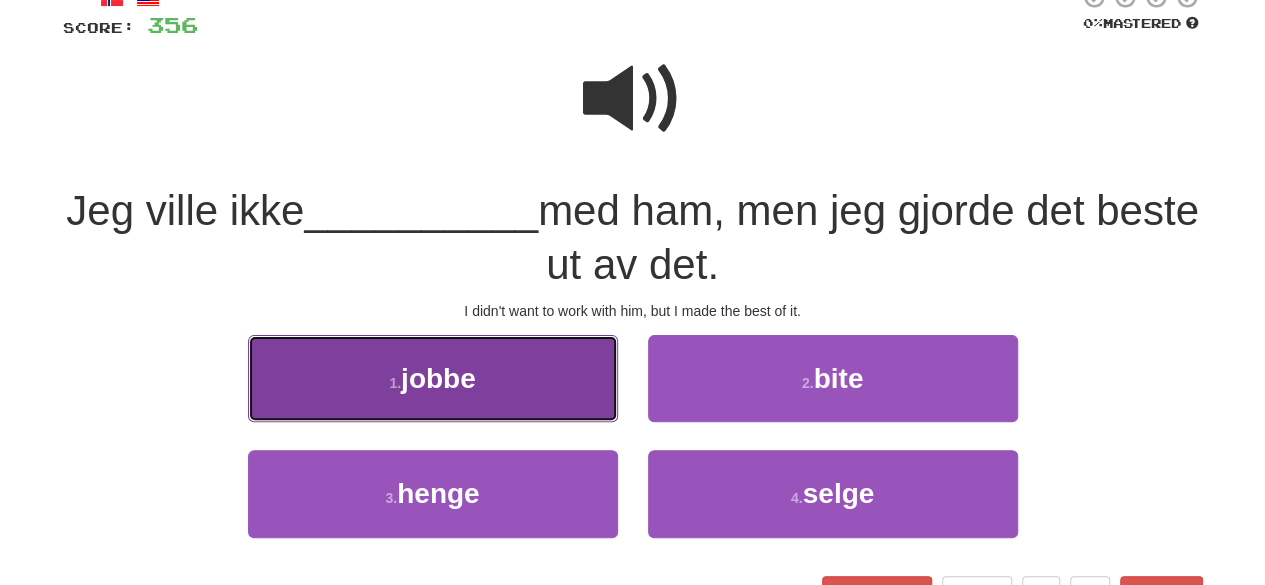 click on "1 .  jobbe" at bounding box center (433, 378) 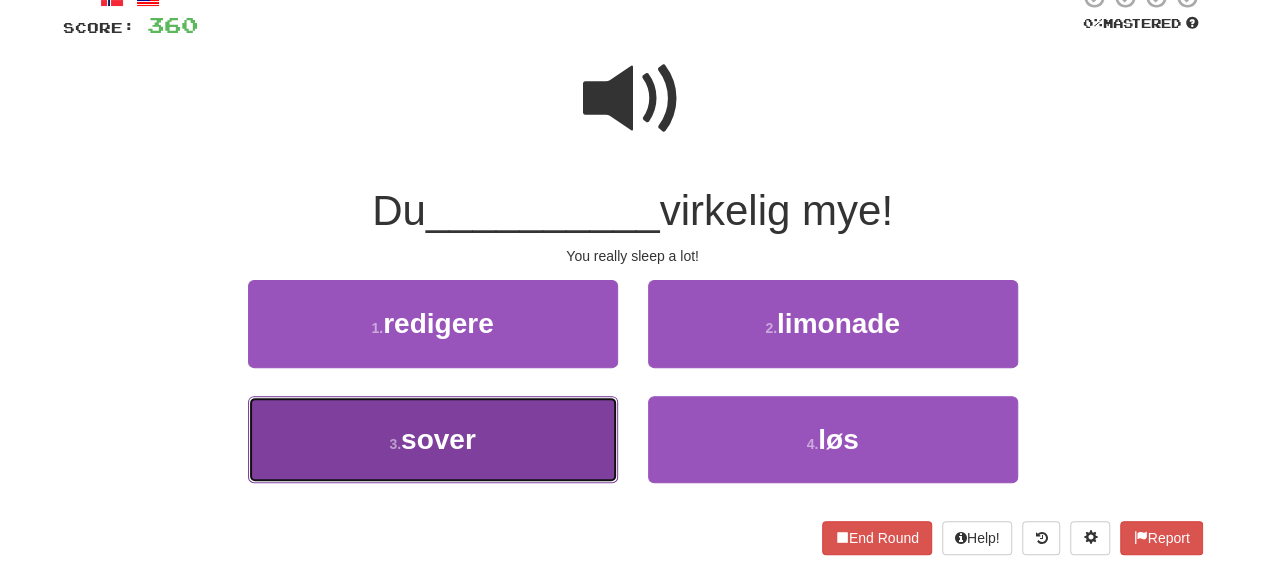 click on "3 .  sover" at bounding box center (433, 439) 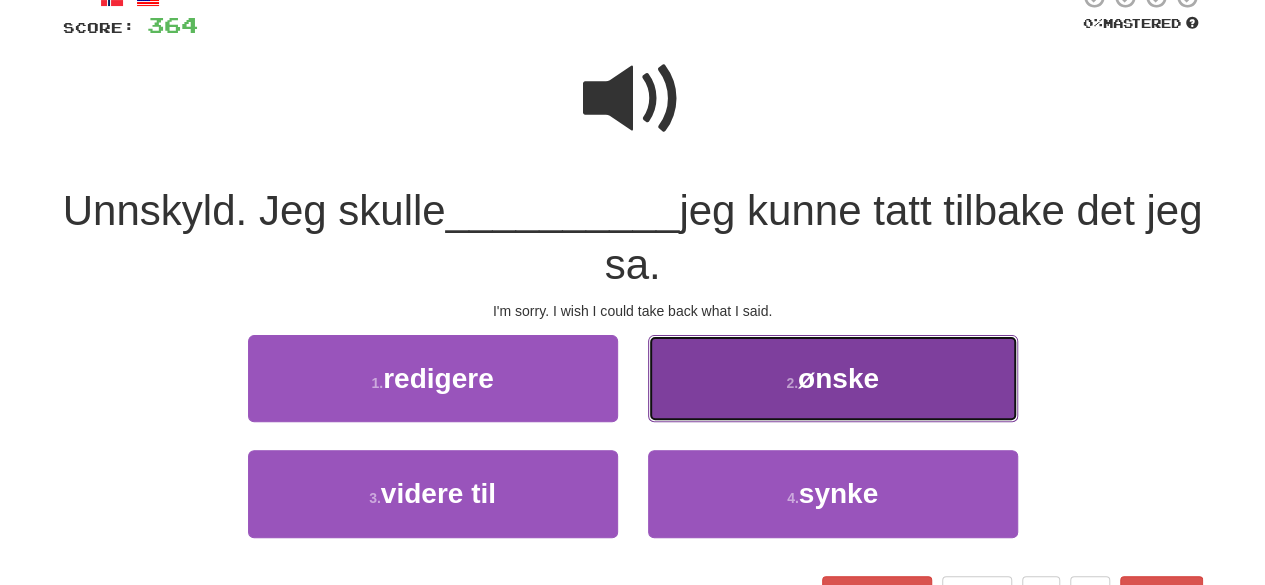 click on "2 .  ønske" at bounding box center [833, 378] 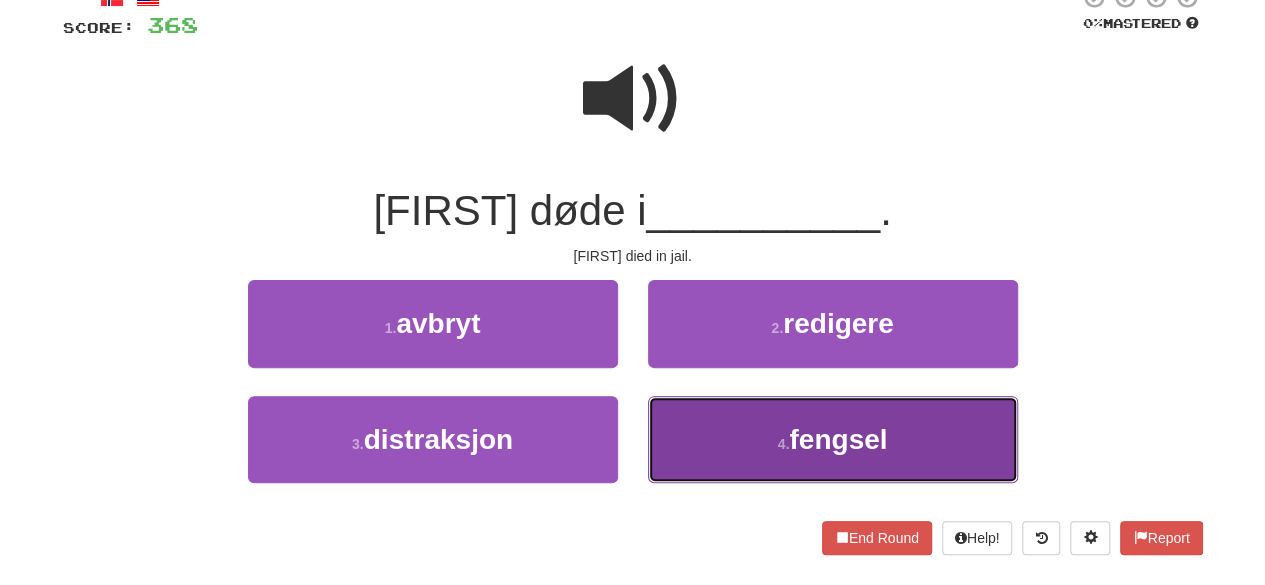click on "4 .  fengsel" at bounding box center (833, 439) 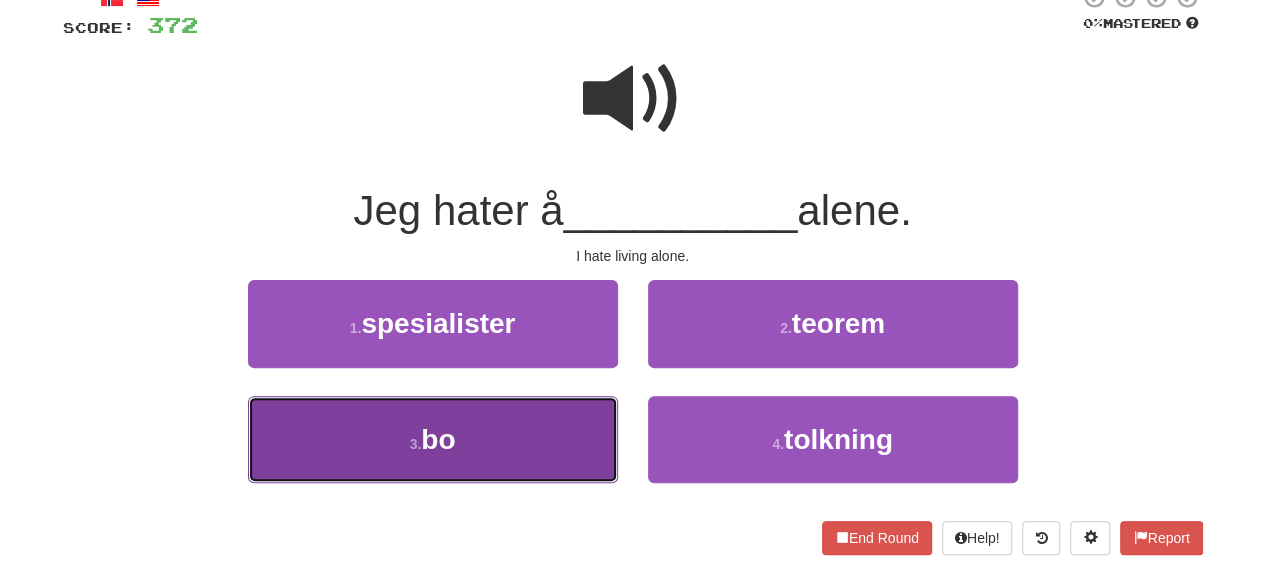 click on "3 .  bo" at bounding box center (433, 439) 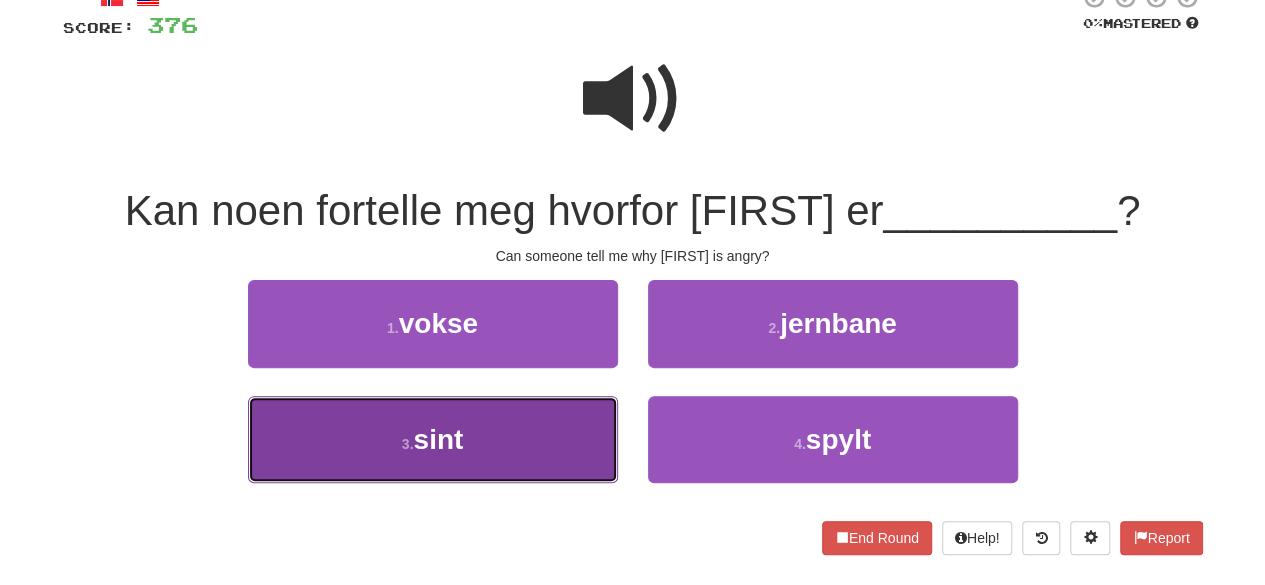 click on "3 .  sint" at bounding box center [433, 439] 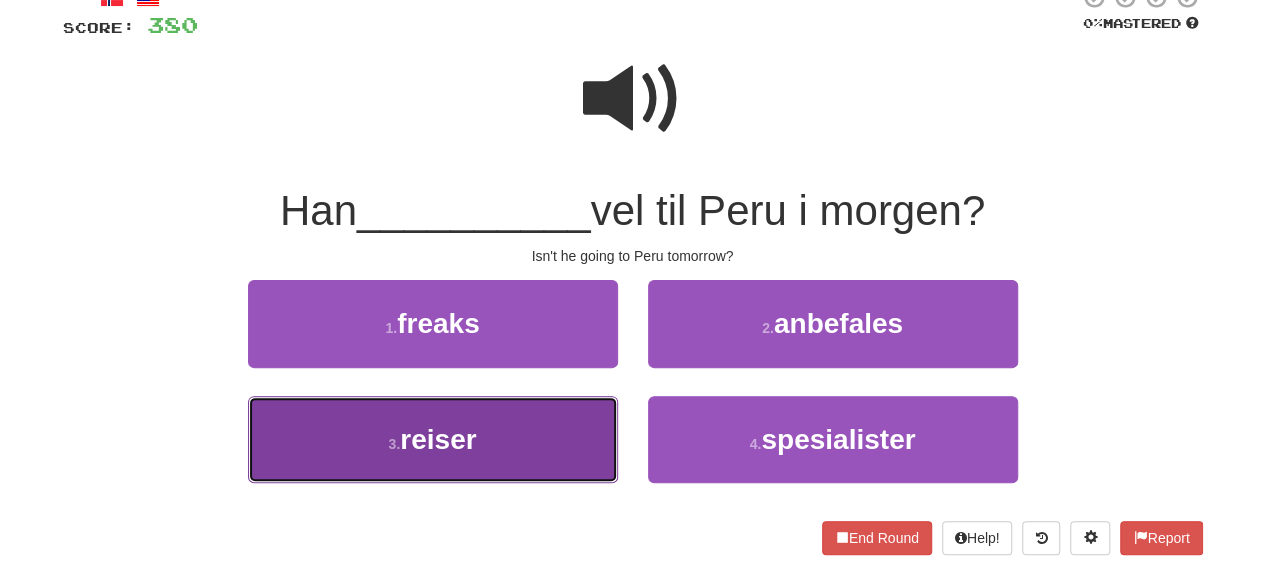 click on "3 .  reiser" at bounding box center (433, 439) 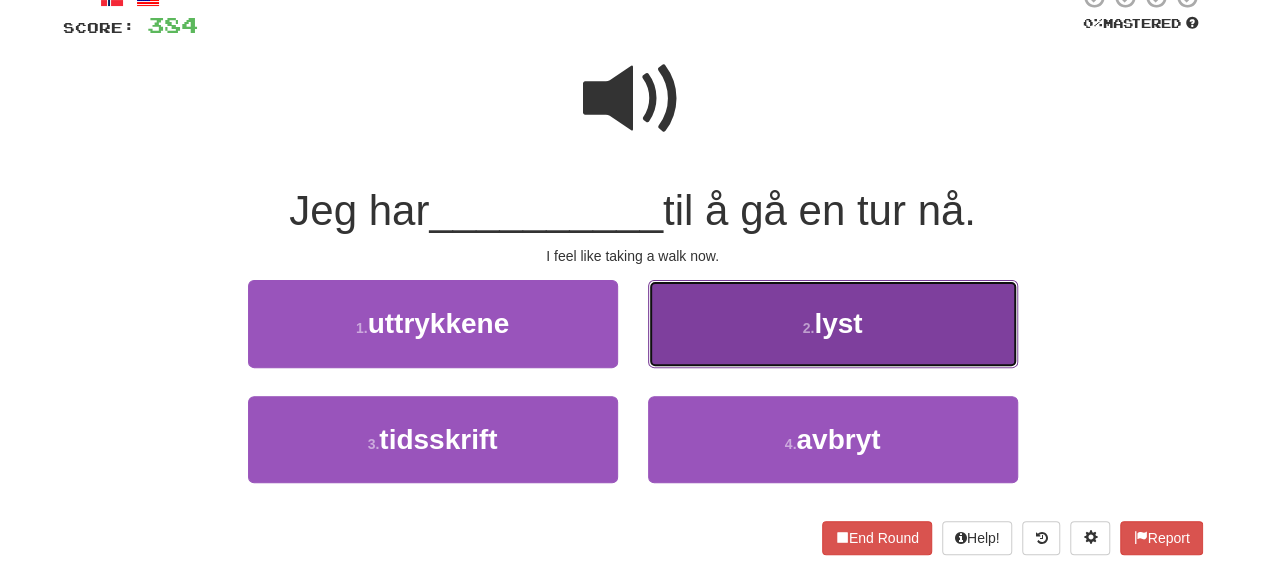 click on "lyst" at bounding box center [838, 323] 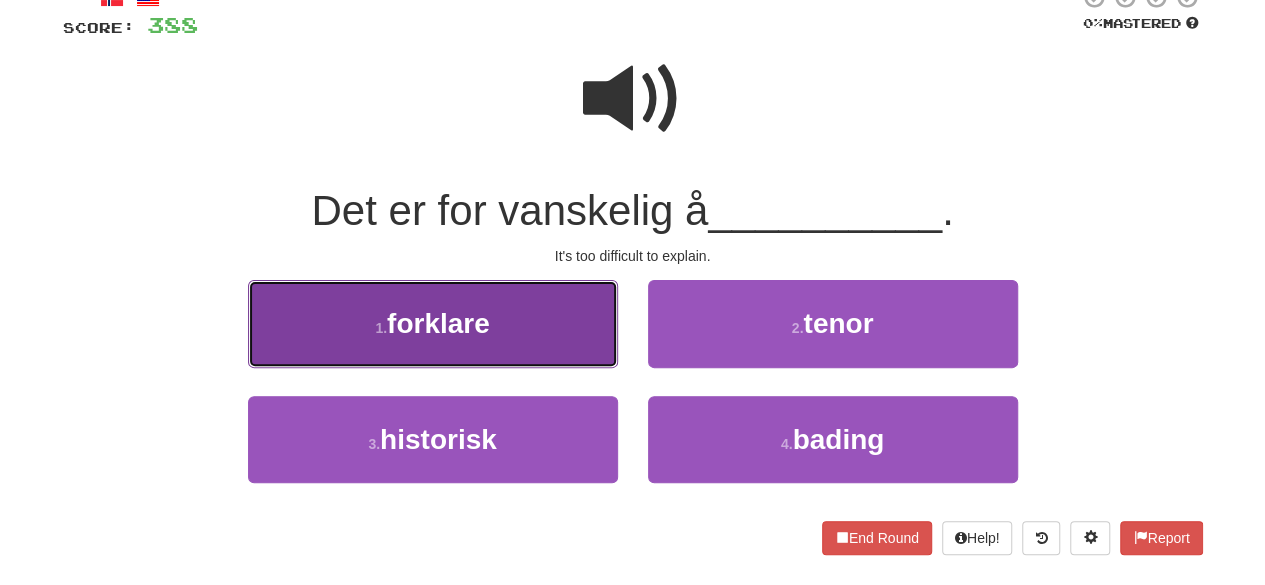 click on "1 .  forklare" at bounding box center (433, 323) 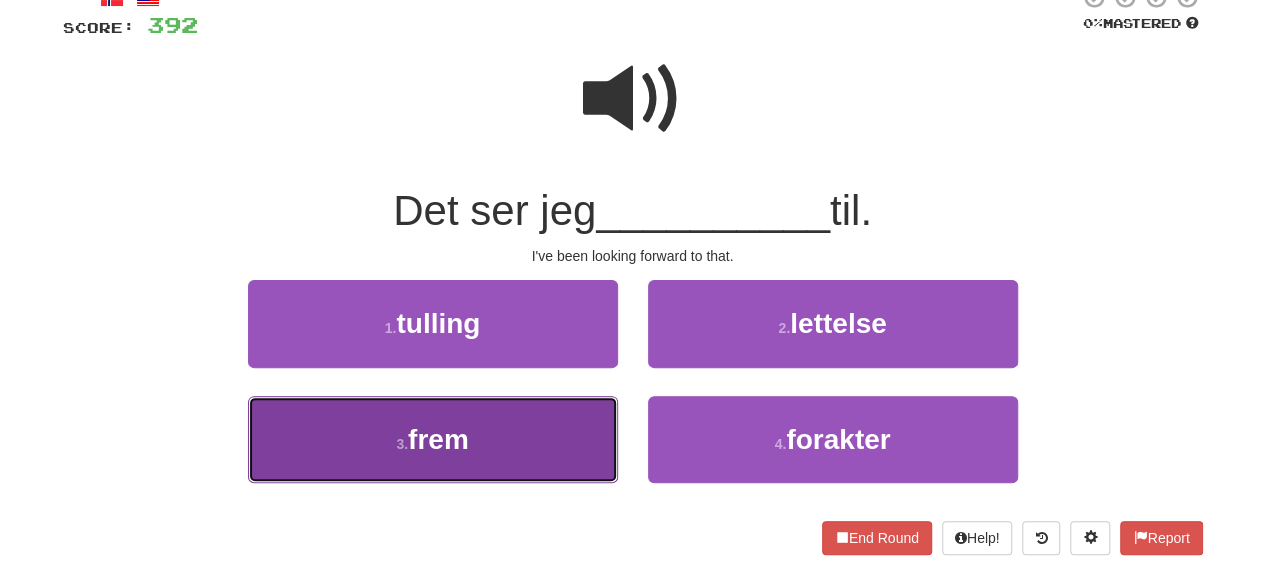 click on "3 .  frem" at bounding box center (433, 439) 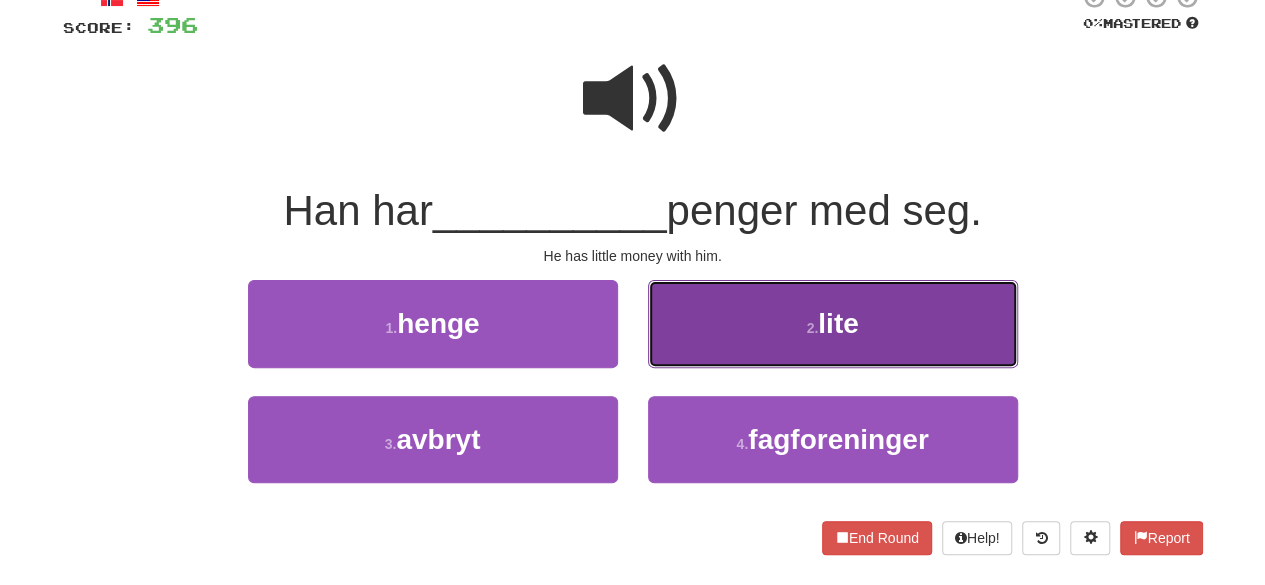 click on "2 .  lite" at bounding box center (833, 323) 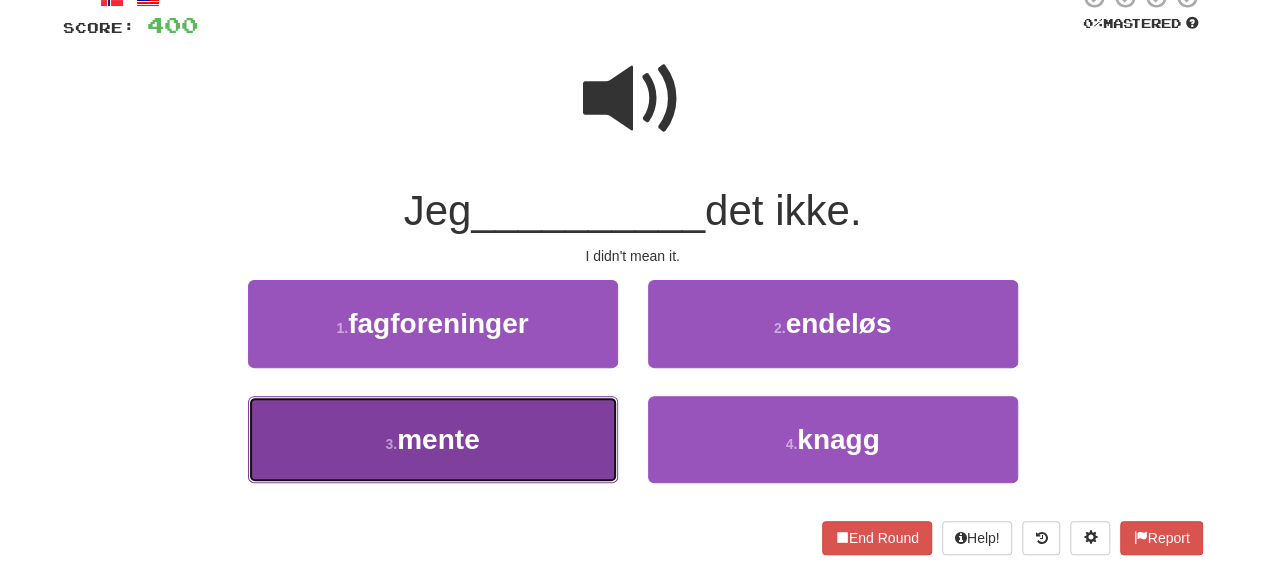 click on "3 .  mente" at bounding box center [433, 439] 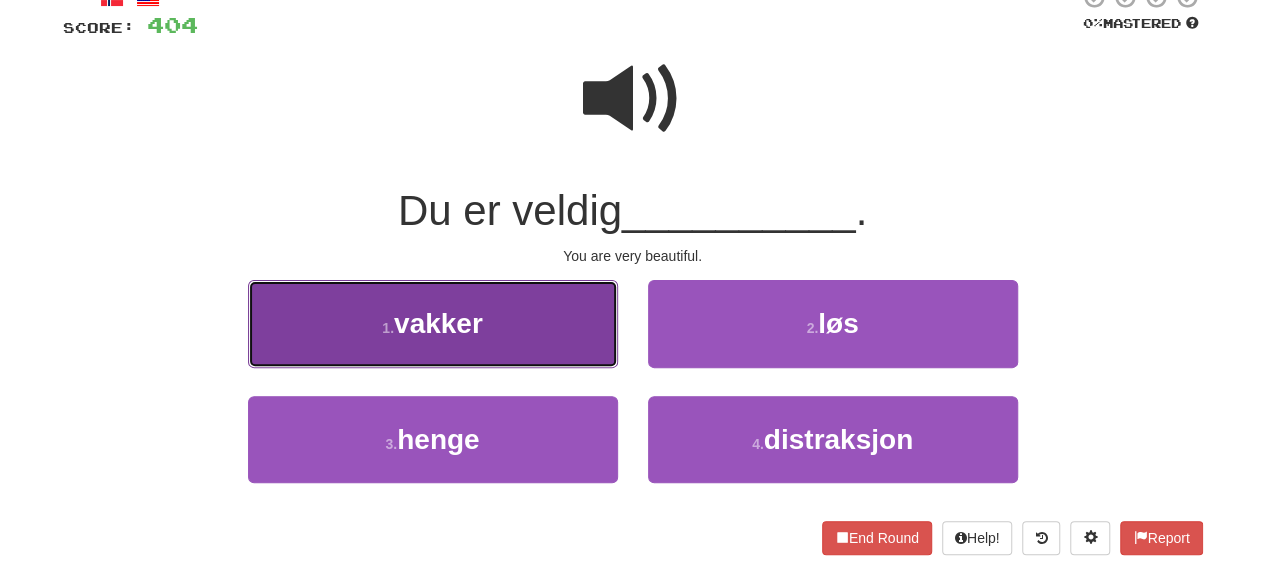 click on "1 .  vakker" at bounding box center [433, 323] 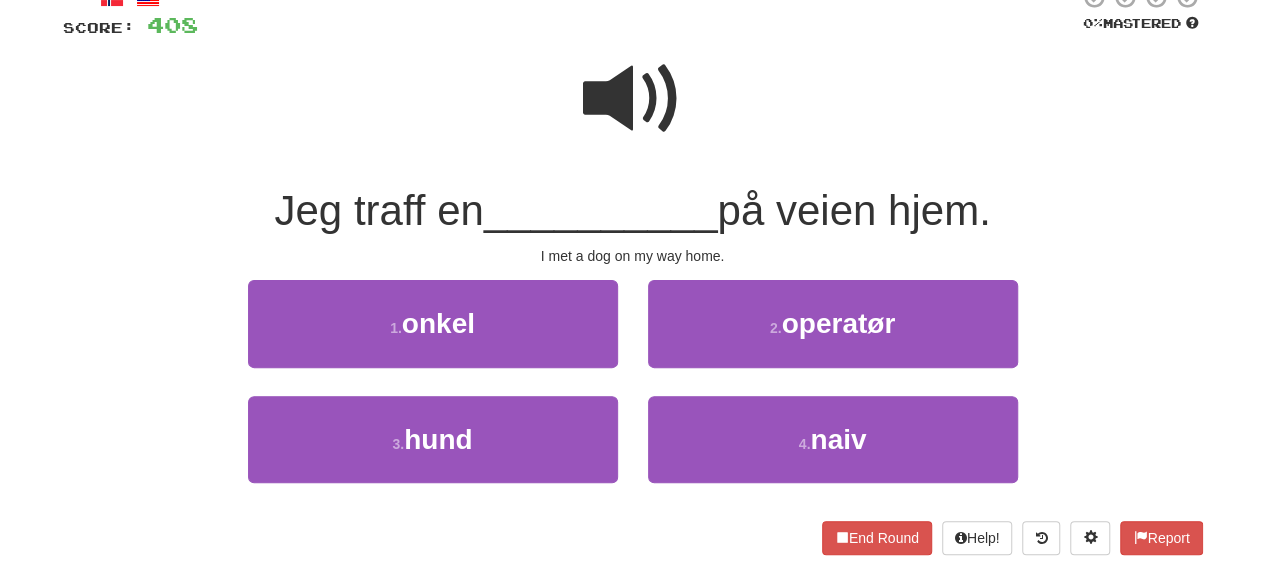 click at bounding box center [633, 99] 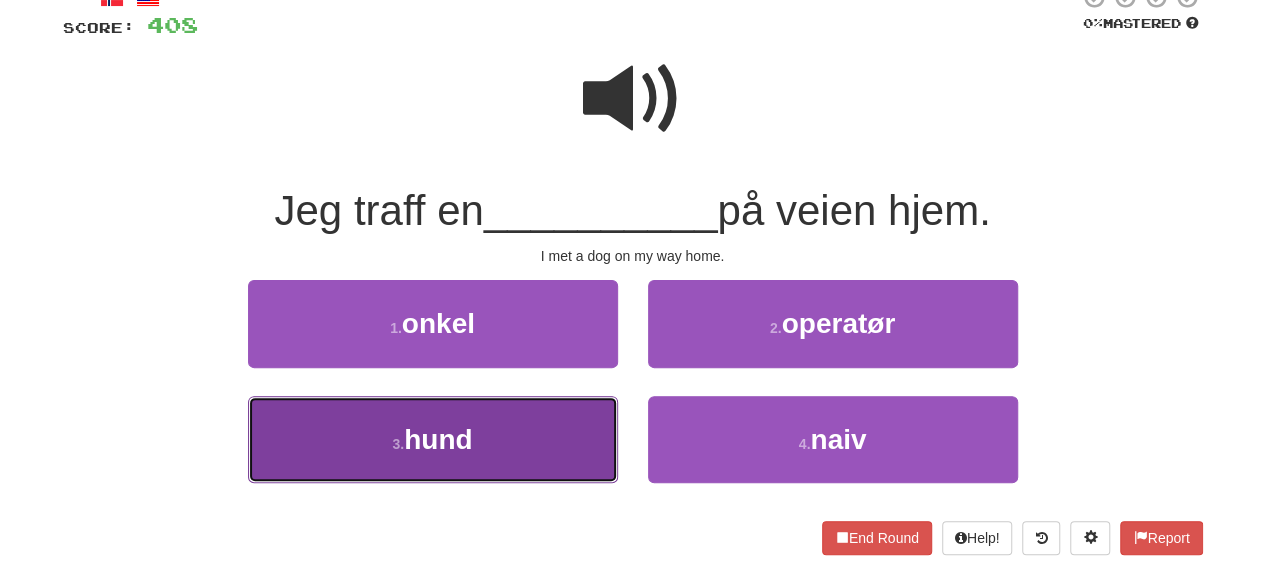click on "3 .  hund" at bounding box center [433, 439] 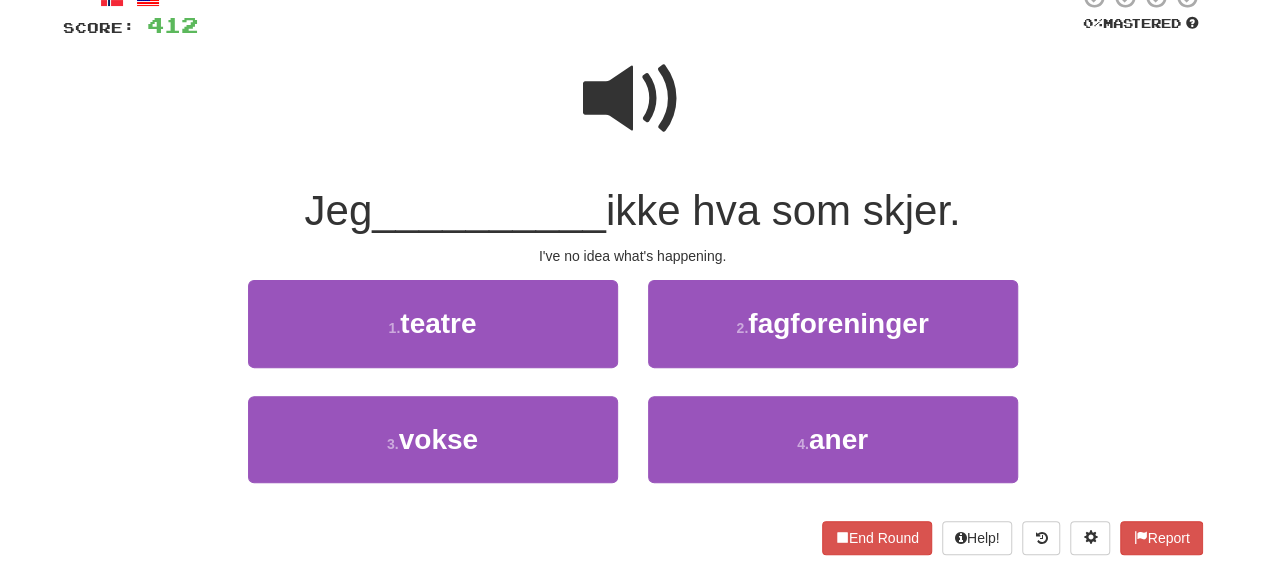 click at bounding box center (633, 99) 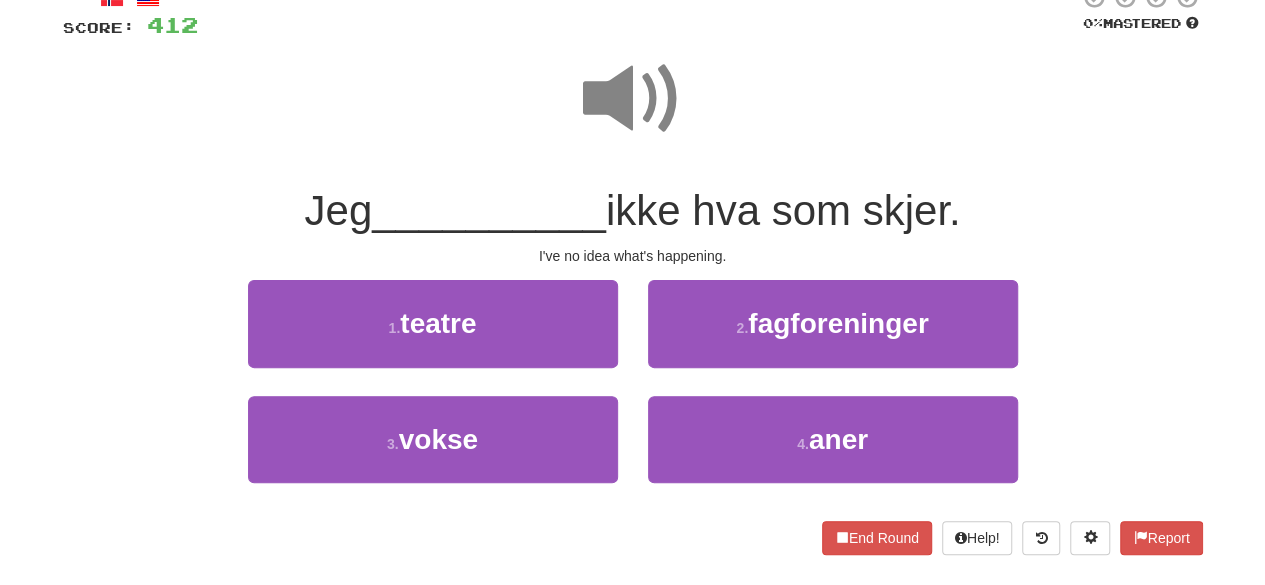 click at bounding box center (633, 99) 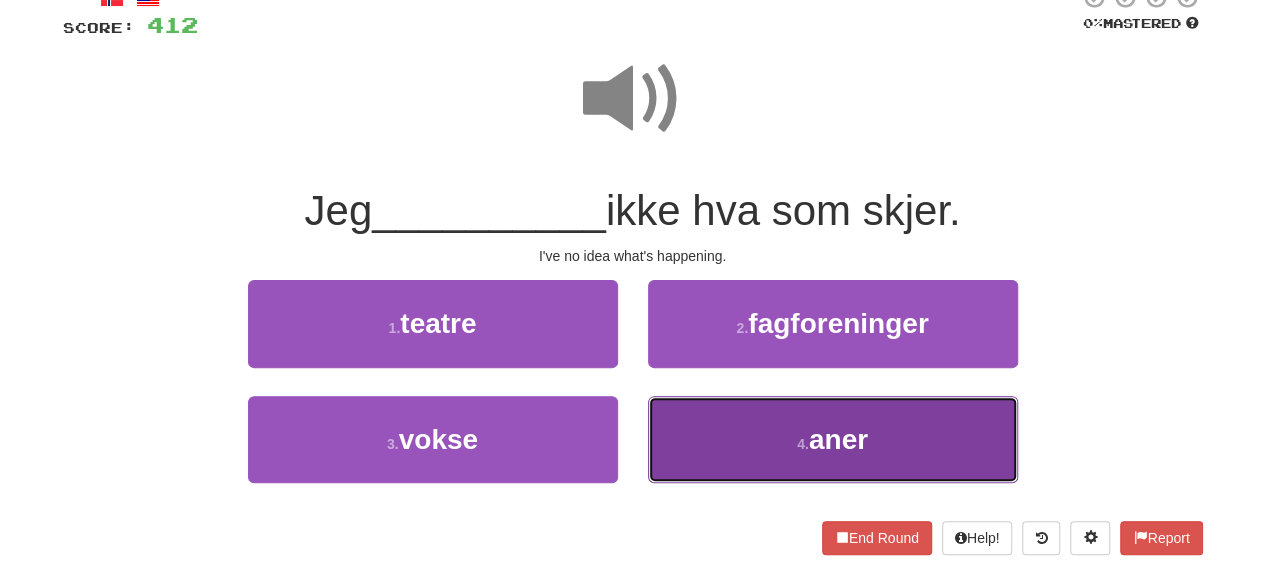 click on "4 .  aner" at bounding box center [833, 439] 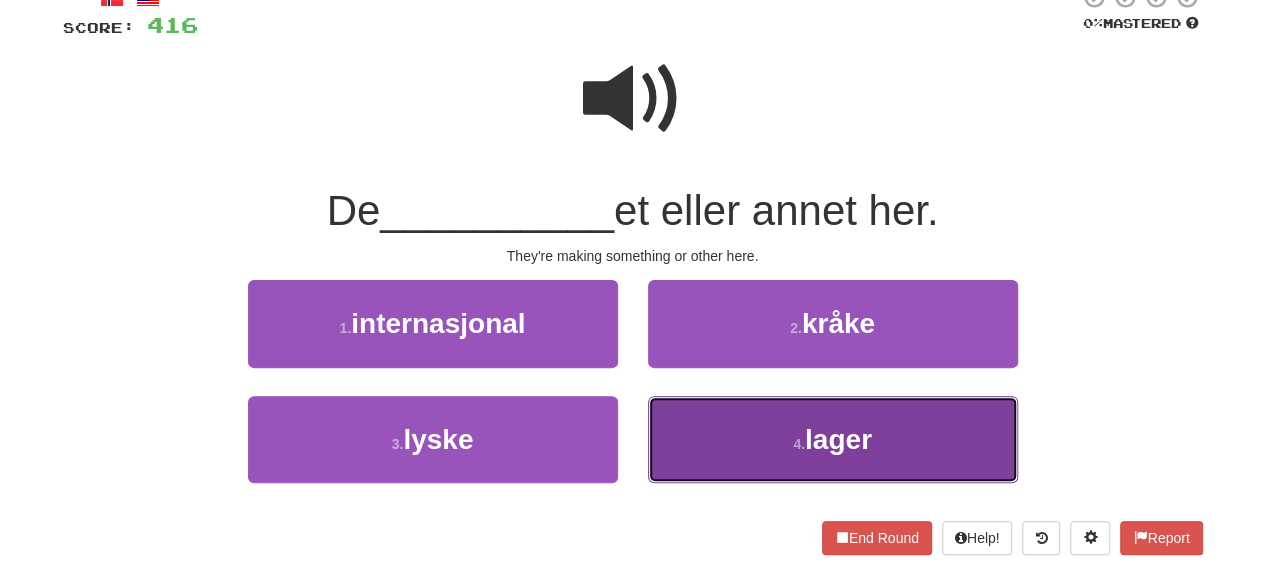 click on "4 .  lager" at bounding box center (833, 439) 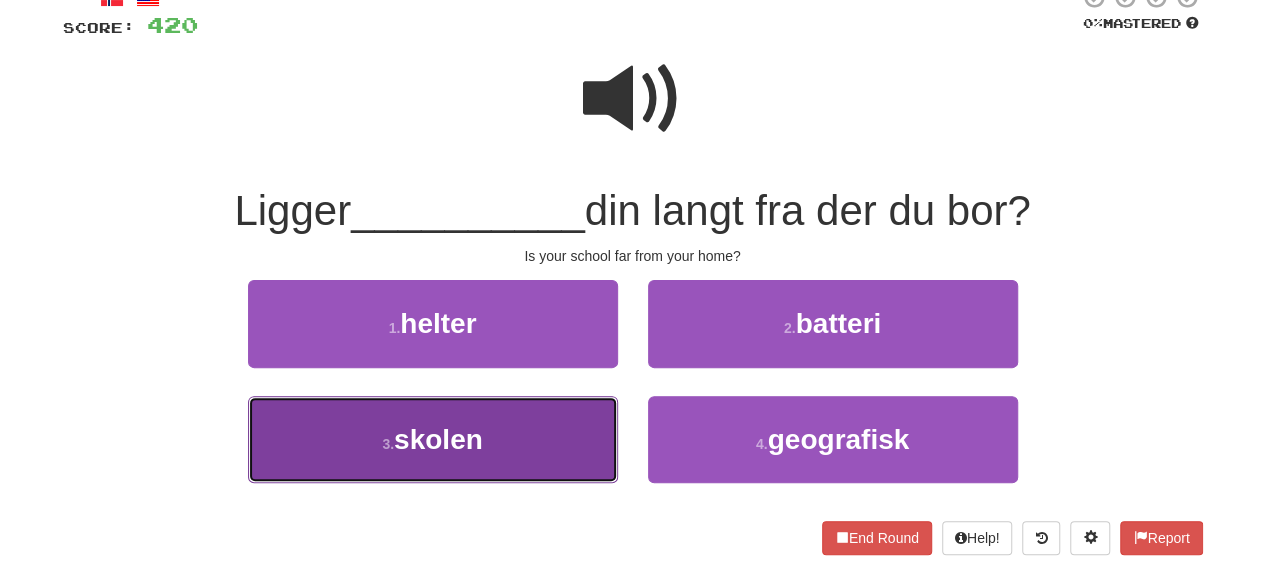 click on "3 .  skolen" at bounding box center (433, 439) 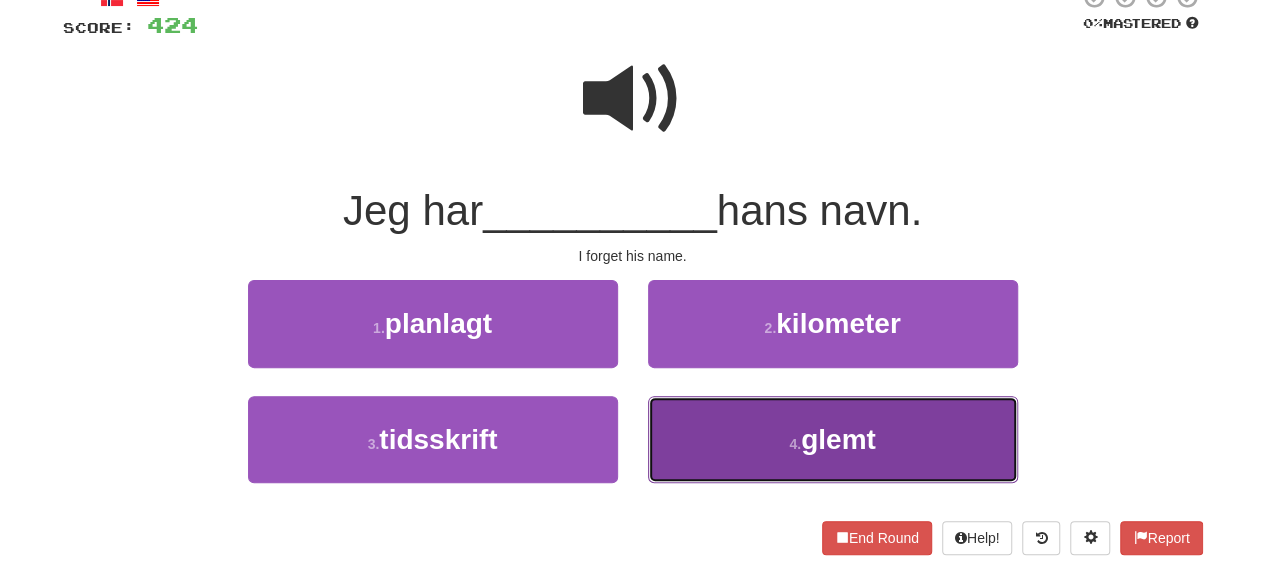 click on "4 .  glemt" at bounding box center [833, 439] 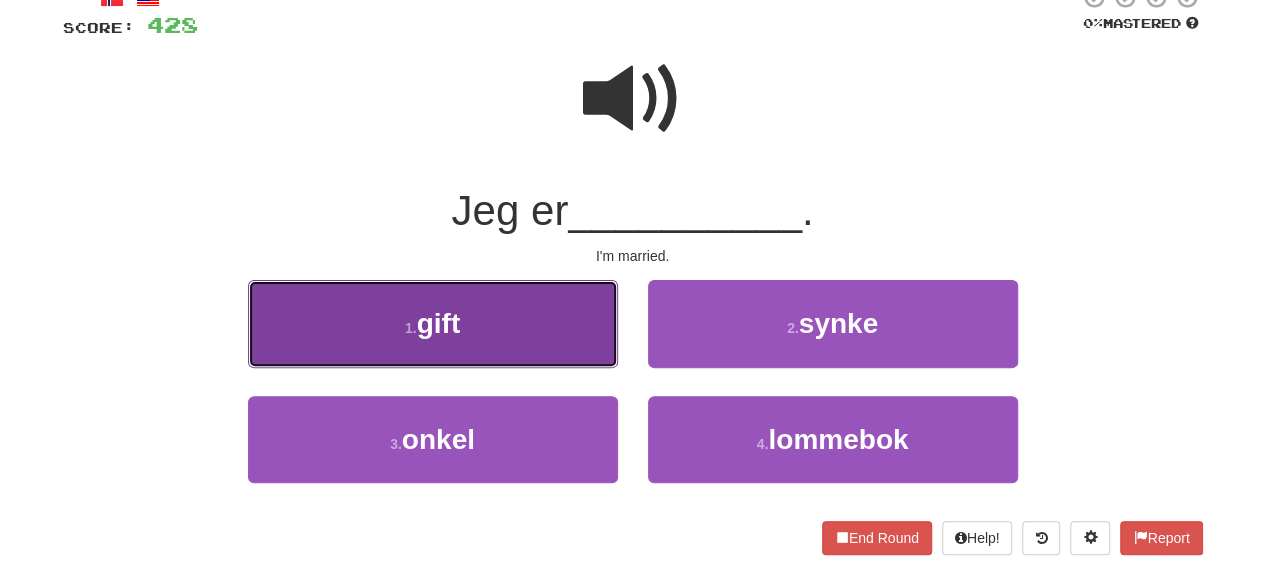 click on "1 .  gift" at bounding box center [433, 323] 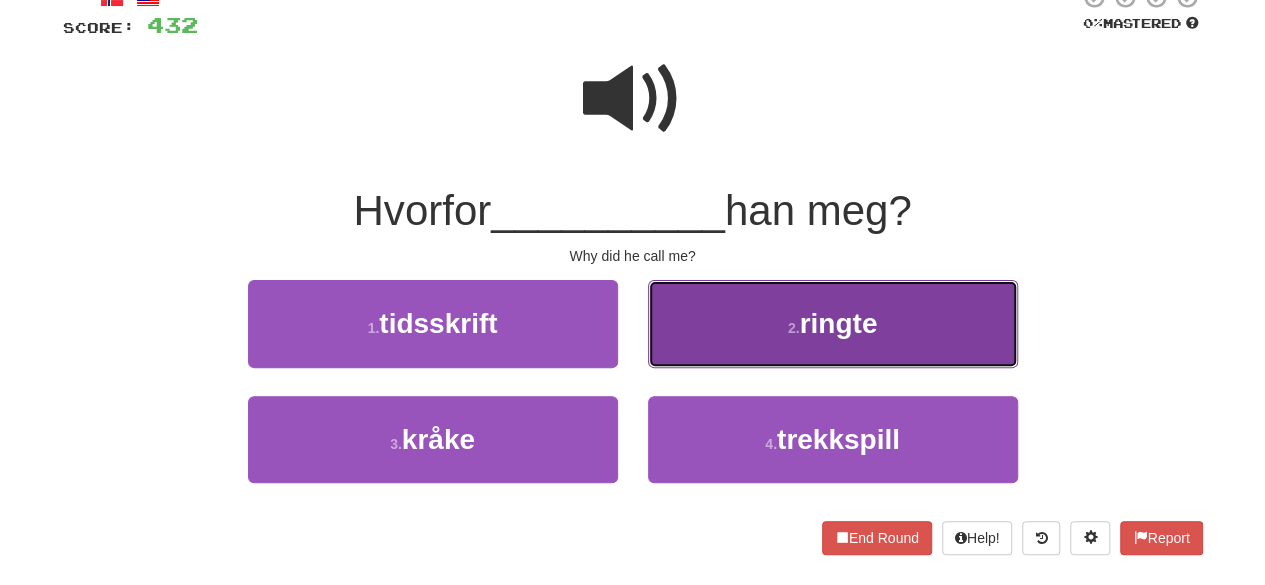 click on "2 .  ringte" at bounding box center (833, 323) 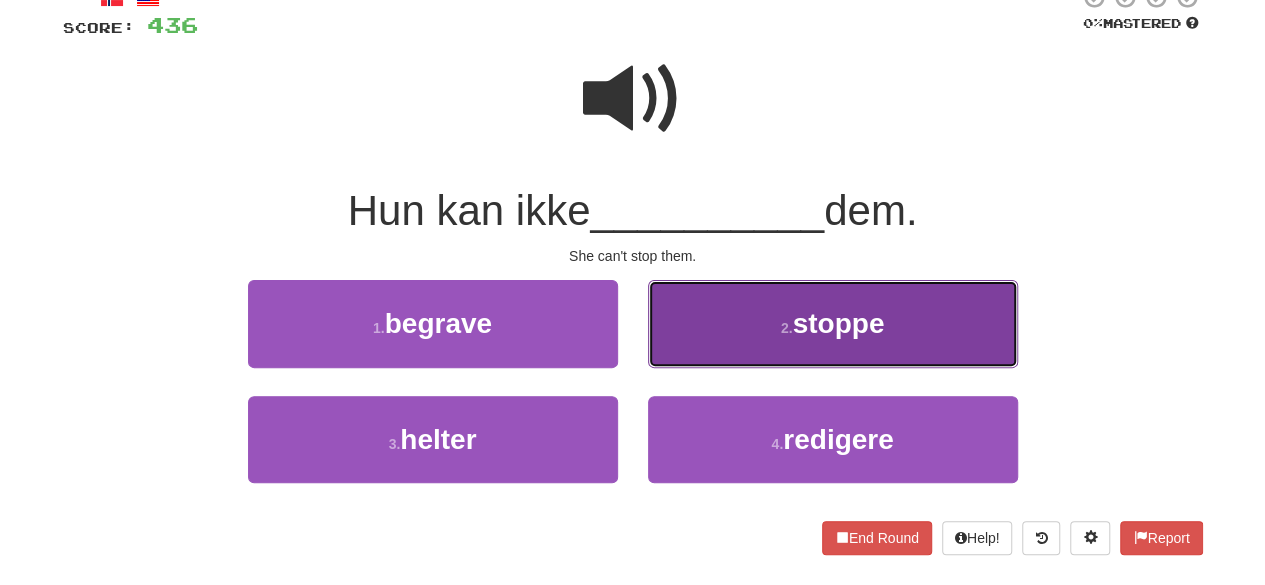 click on "2 .  stoppe" at bounding box center (833, 323) 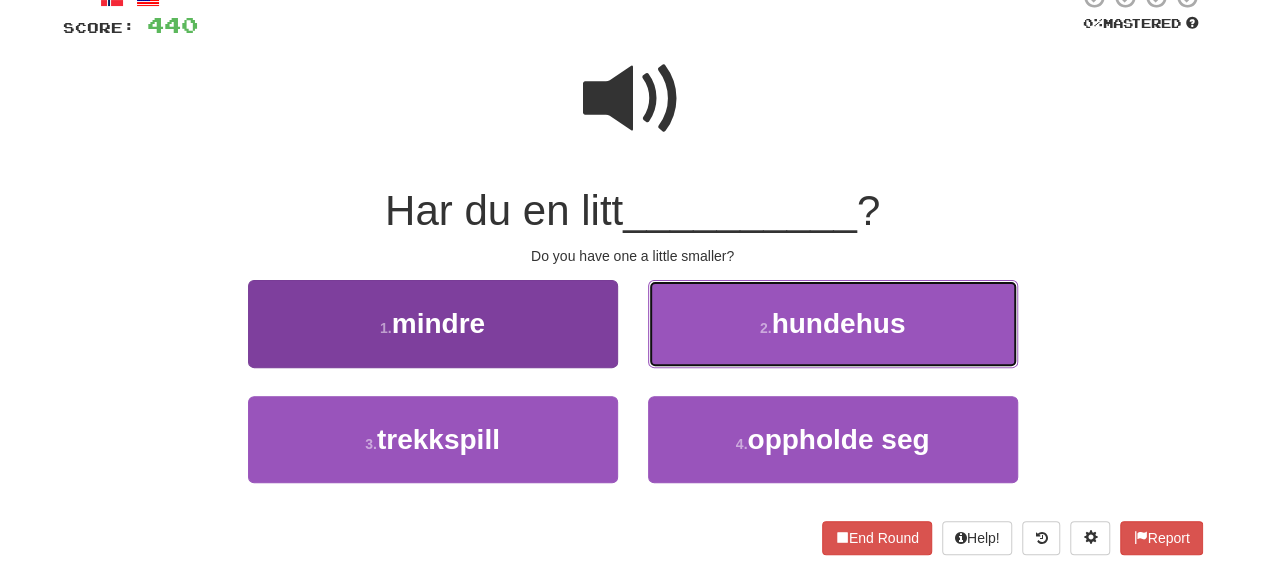 drag, startPoint x: 658, startPoint y: 343, endPoint x: 548, endPoint y: 336, distance: 110.2225 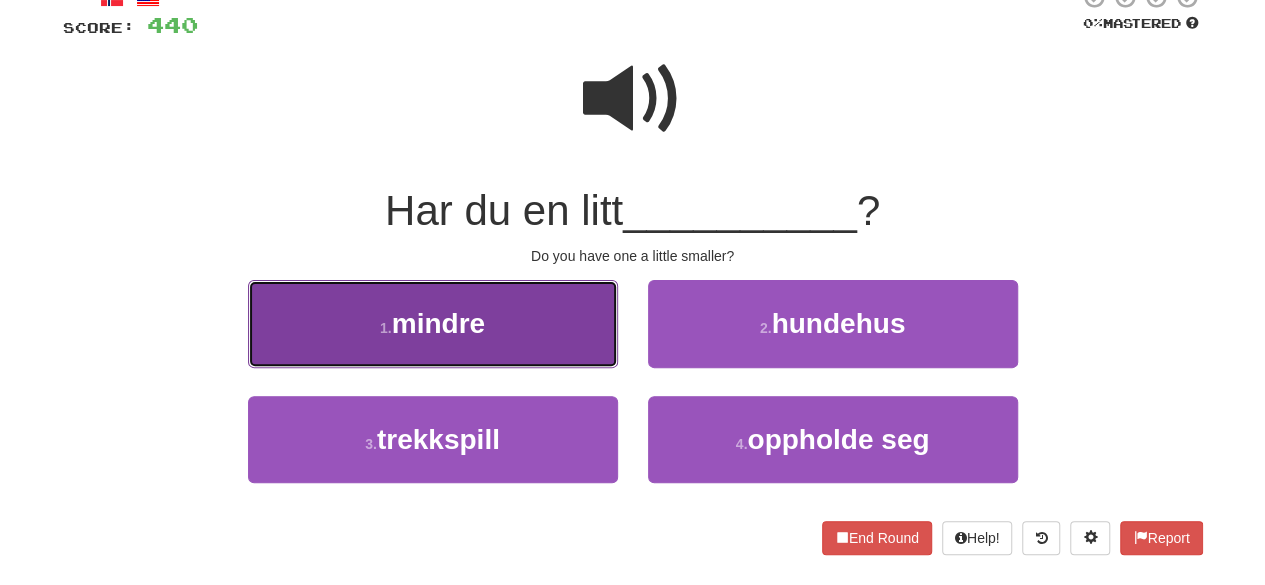 click on "1 .  mindre" at bounding box center [433, 323] 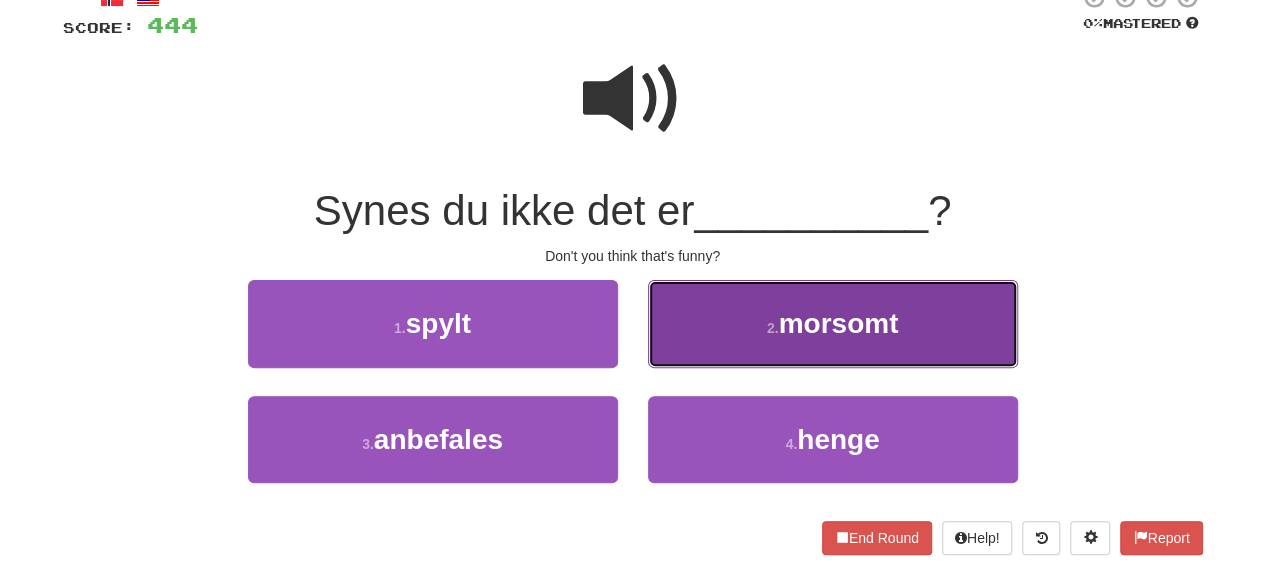 click on "2 .  morsomt" at bounding box center [833, 323] 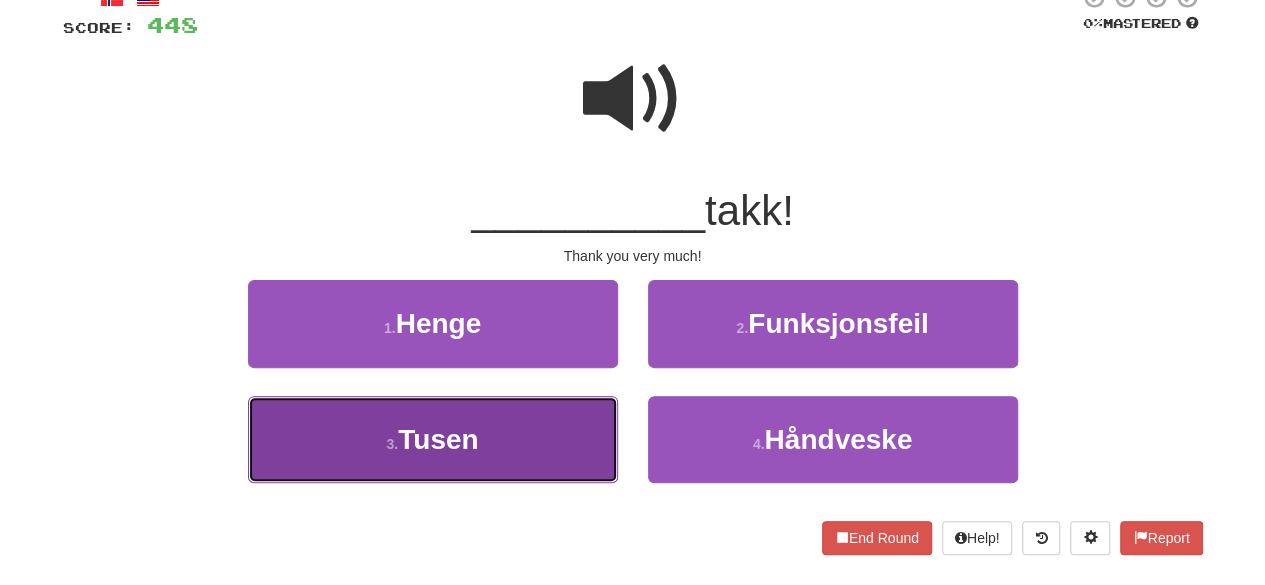 click on "Tusen" at bounding box center (438, 439) 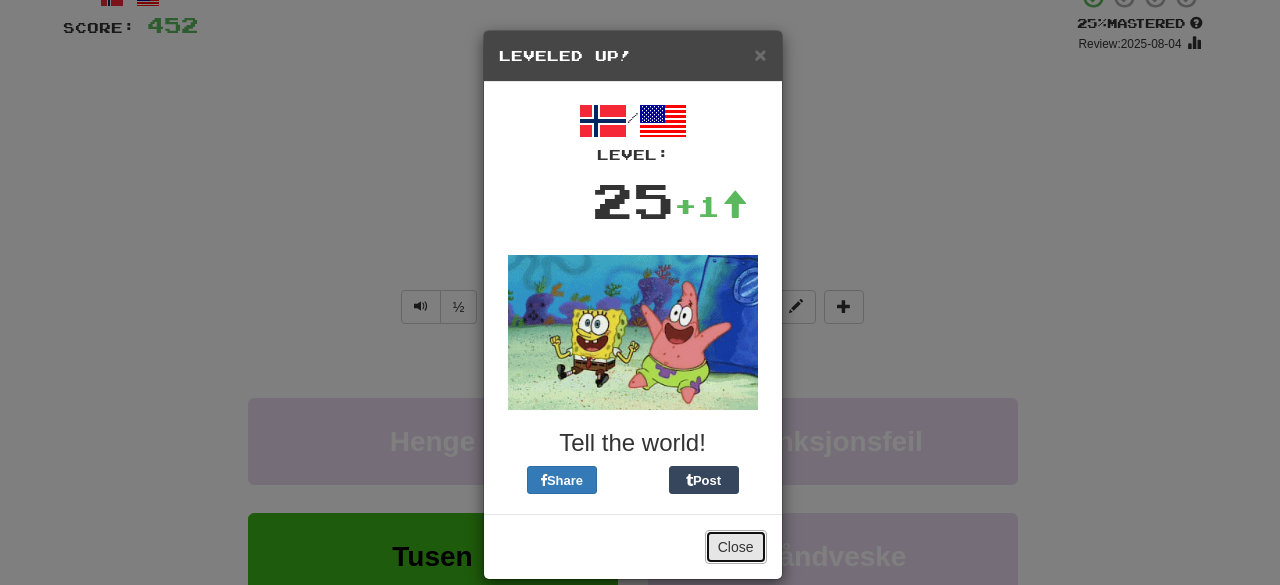 click on "Close" at bounding box center (736, 547) 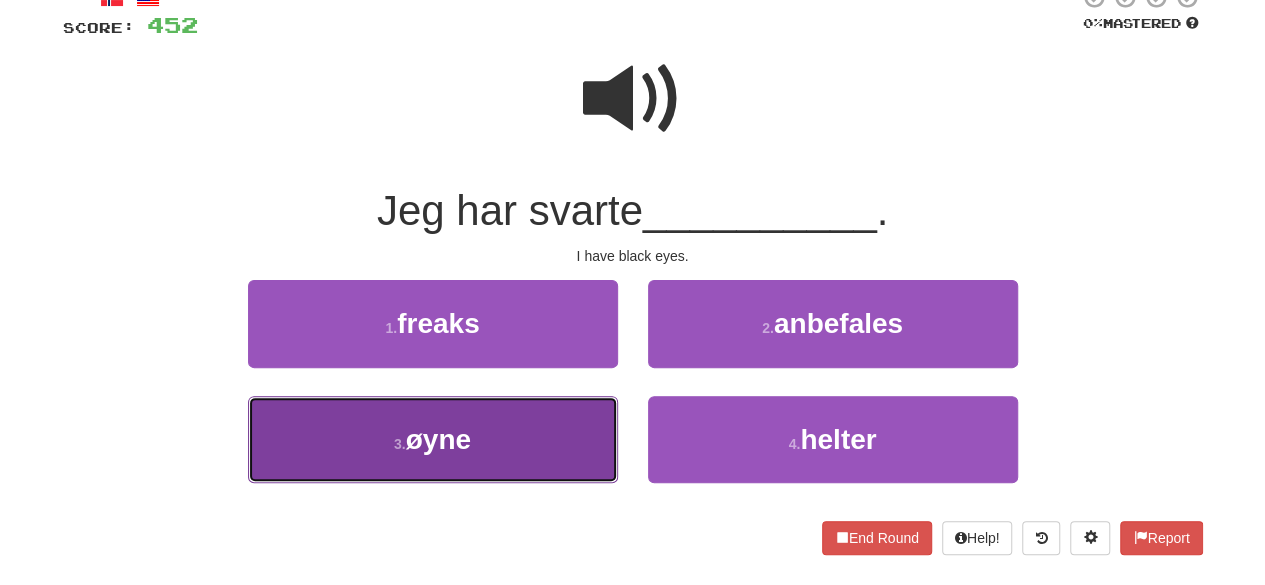 click on "3 .  øyne" at bounding box center (433, 439) 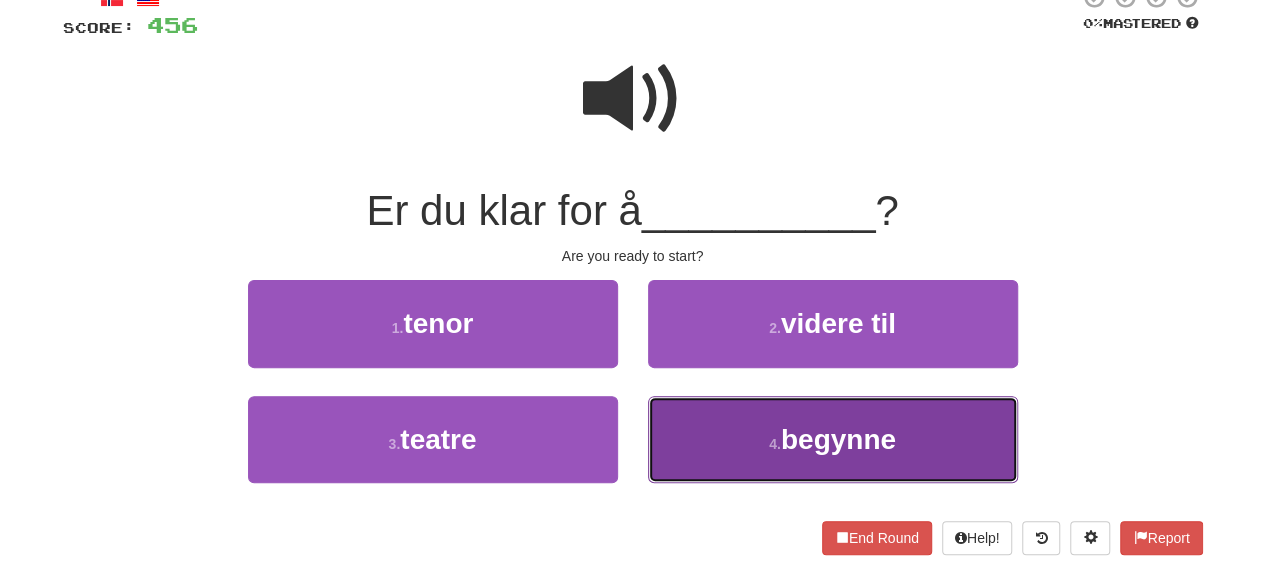click on "4 .  begynne" at bounding box center (833, 439) 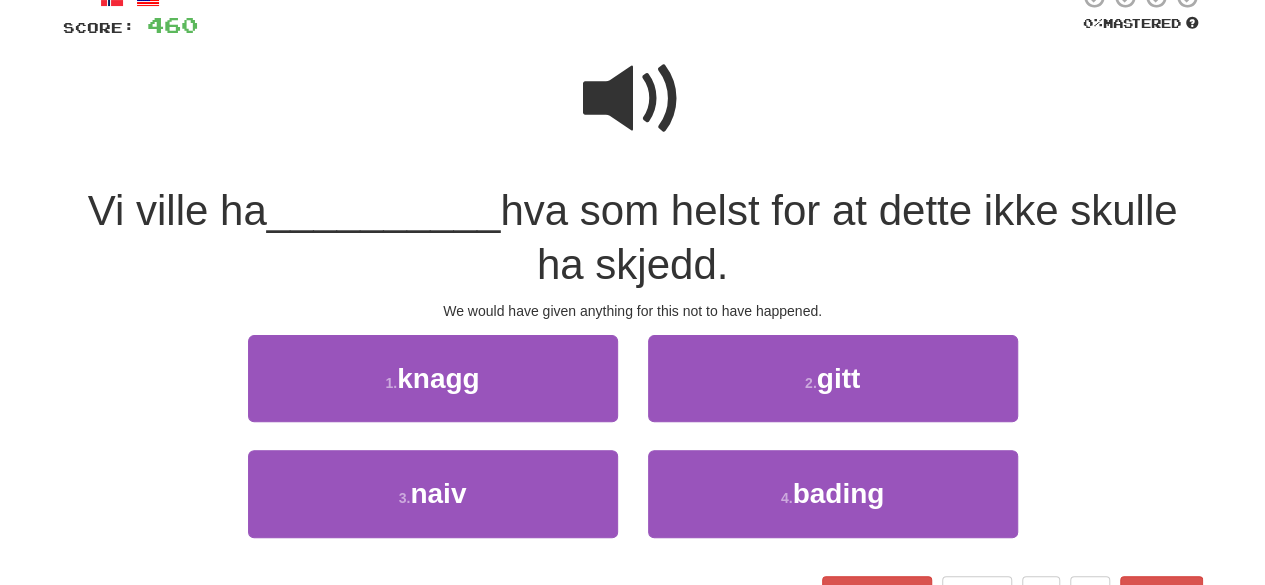 click at bounding box center [633, 99] 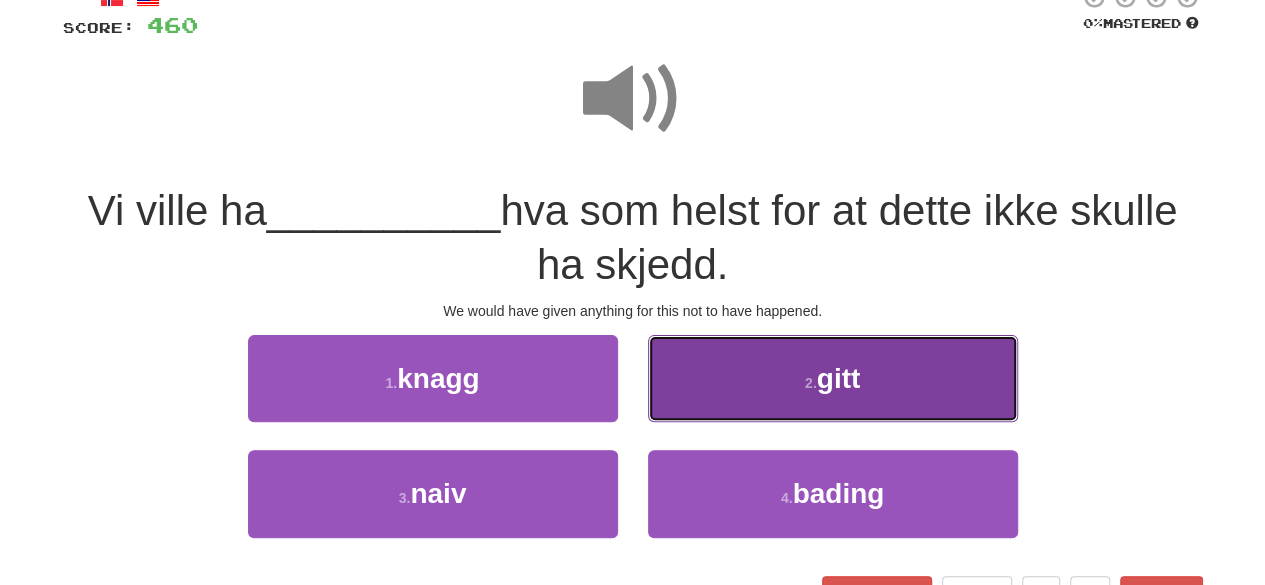 click on "2 .  gitt" at bounding box center (833, 378) 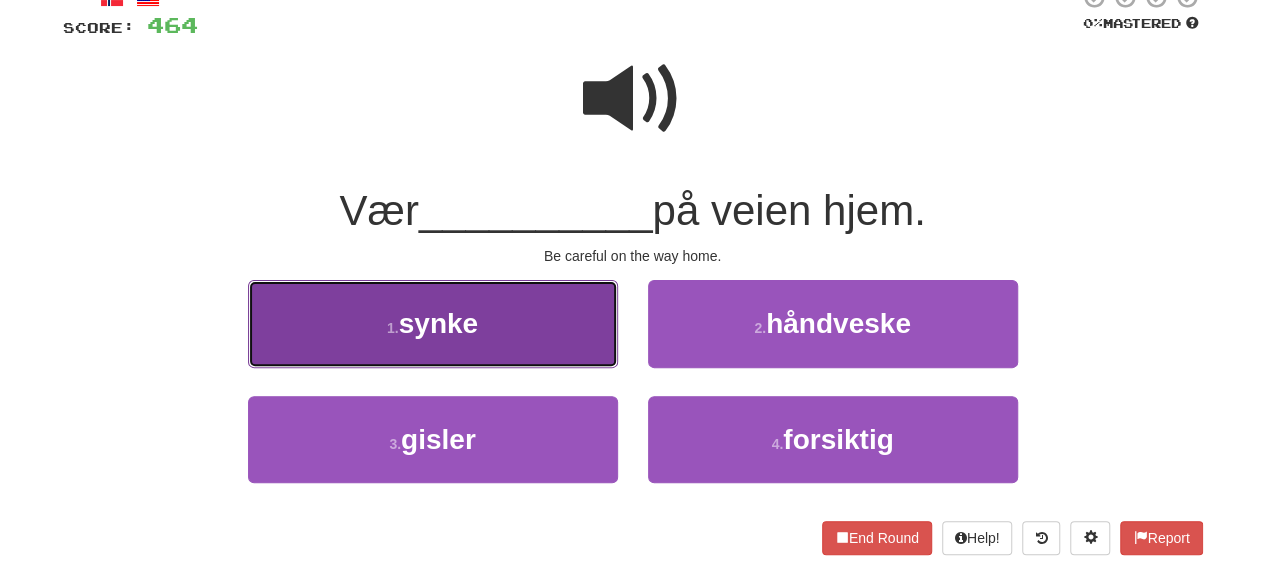 click on "1 .  synke" at bounding box center (433, 323) 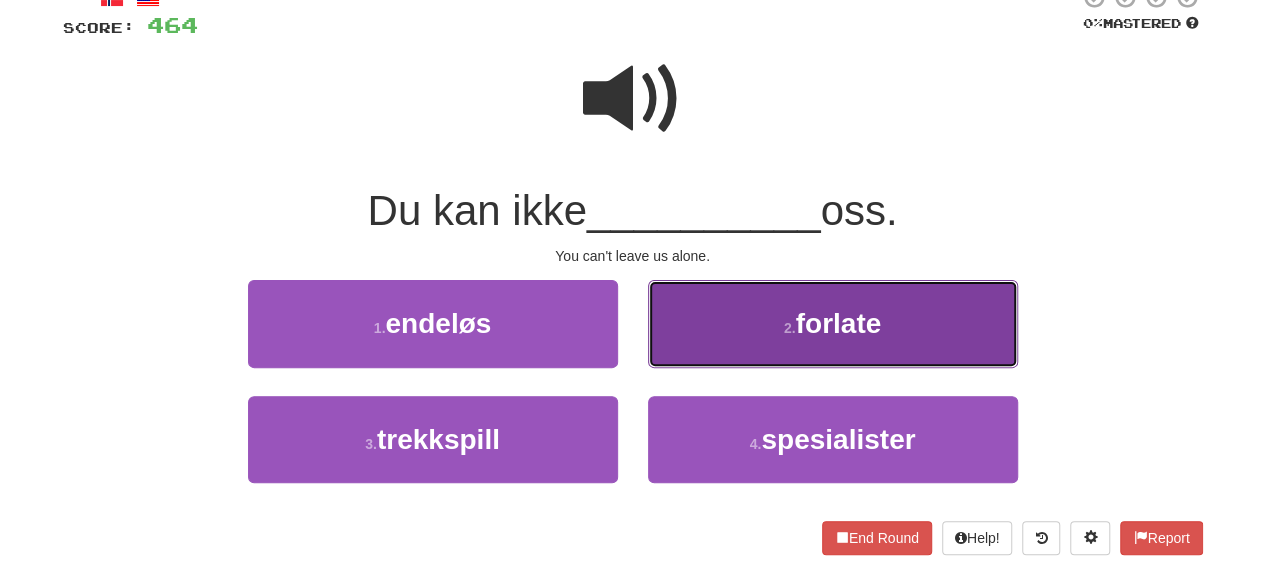 click on "2 .  forlate" at bounding box center (833, 323) 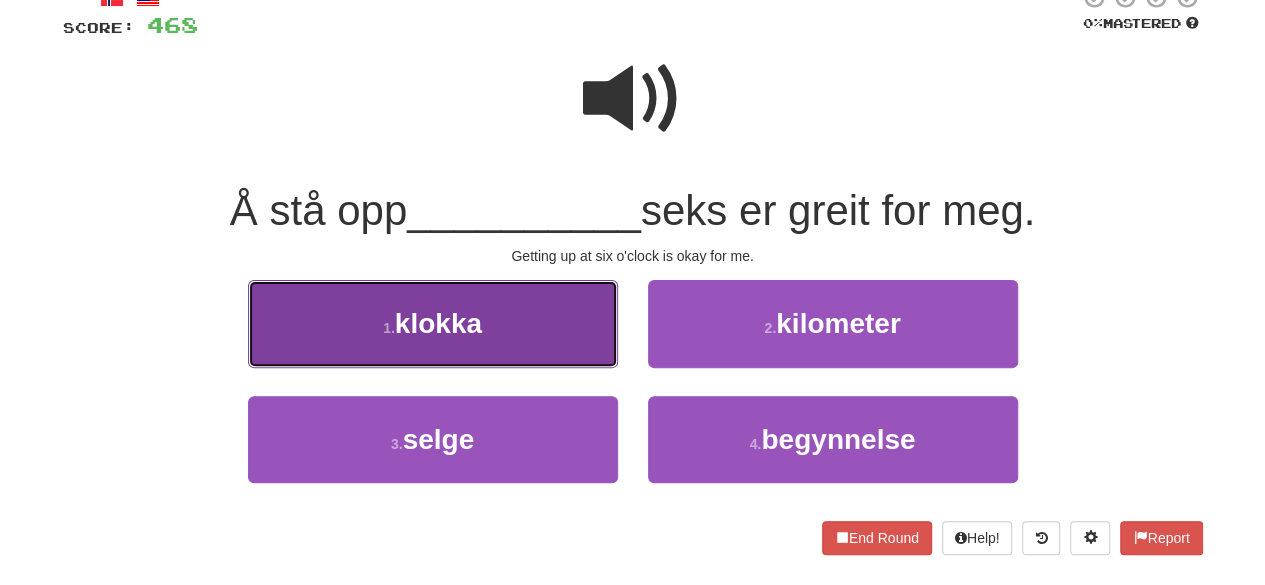 click on "1 .  klokka" at bounding box center [433, 323] 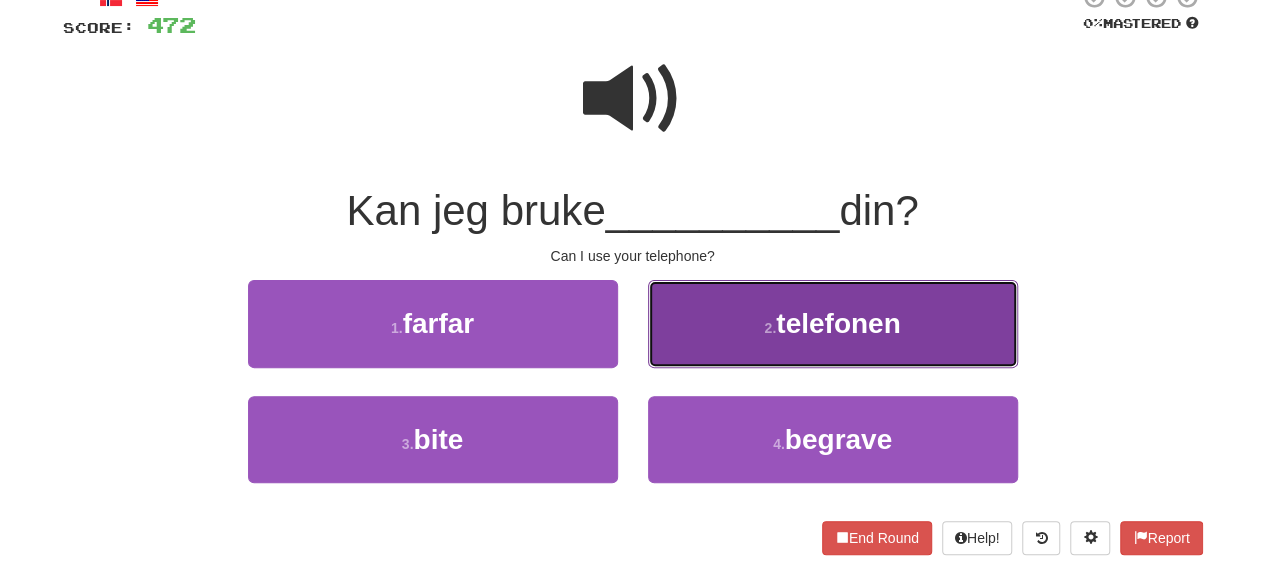 click on "telefonen" at bounding box center [838, 323] 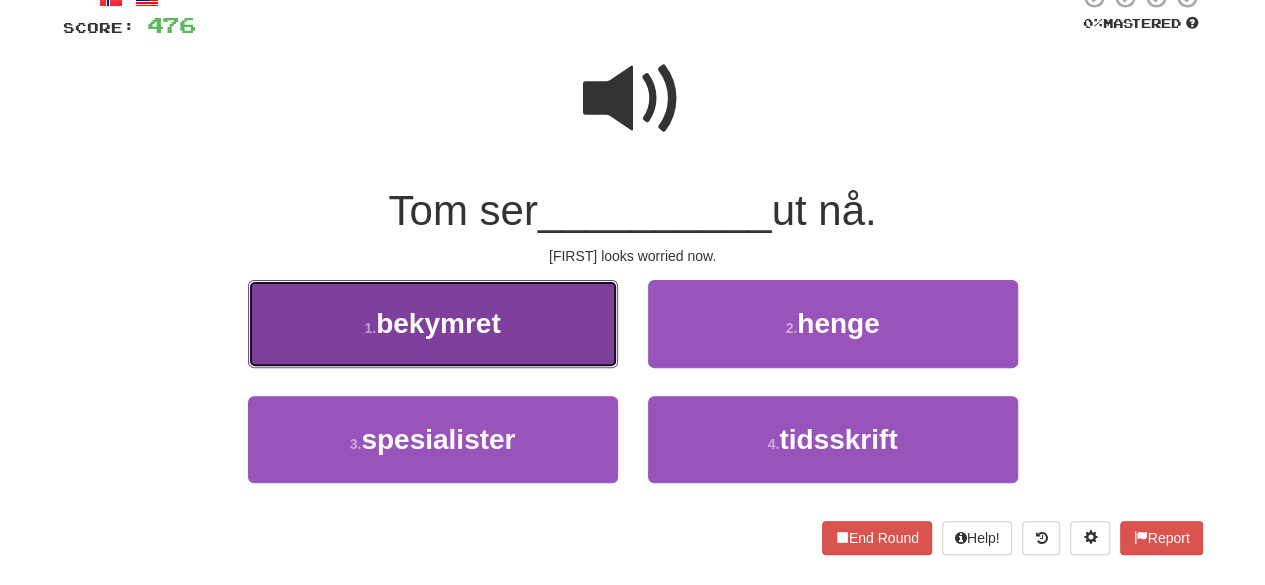 click on "1 .  bekymret" at bounding box center [433, 323] 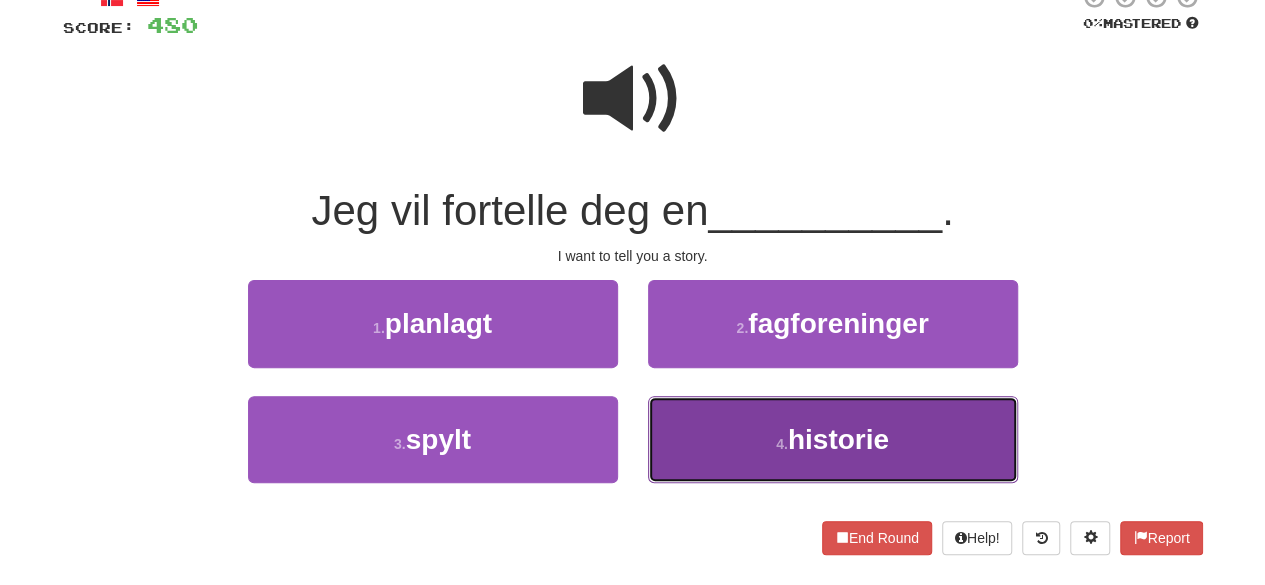 click on "4 .  historie" at bounding box center (833, 439) 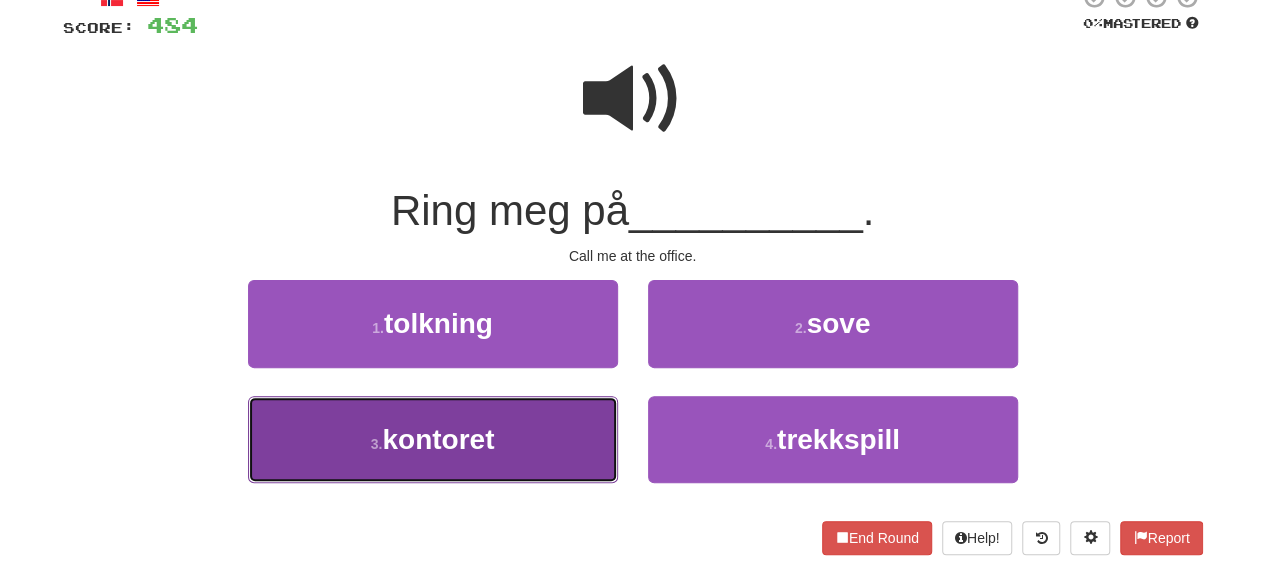 click on "3 .  kontoret" at bounding box center (433, 439) 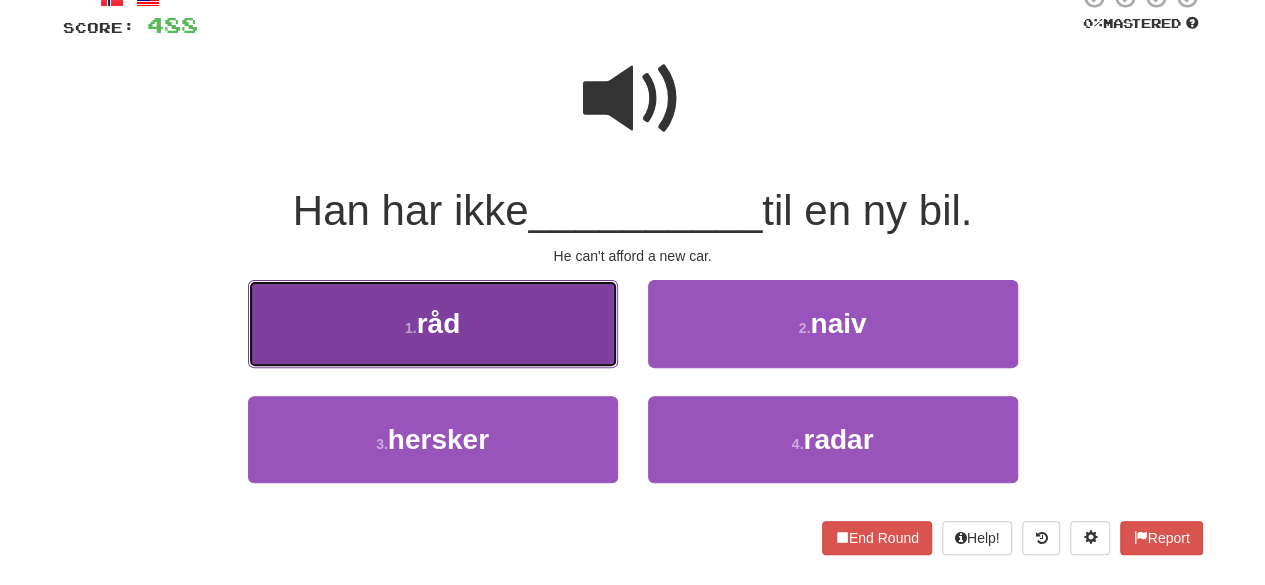 click on "1 .  råd" at bounding box center (433, 323) 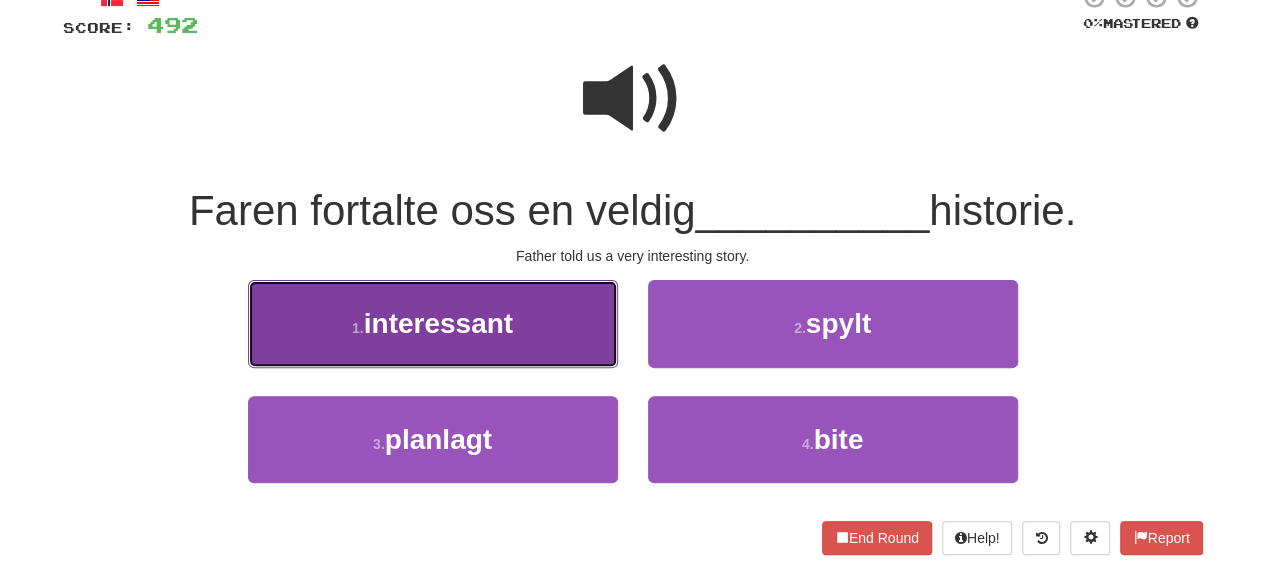 click on "1 .  interessant" at bounding box center [433, 323] 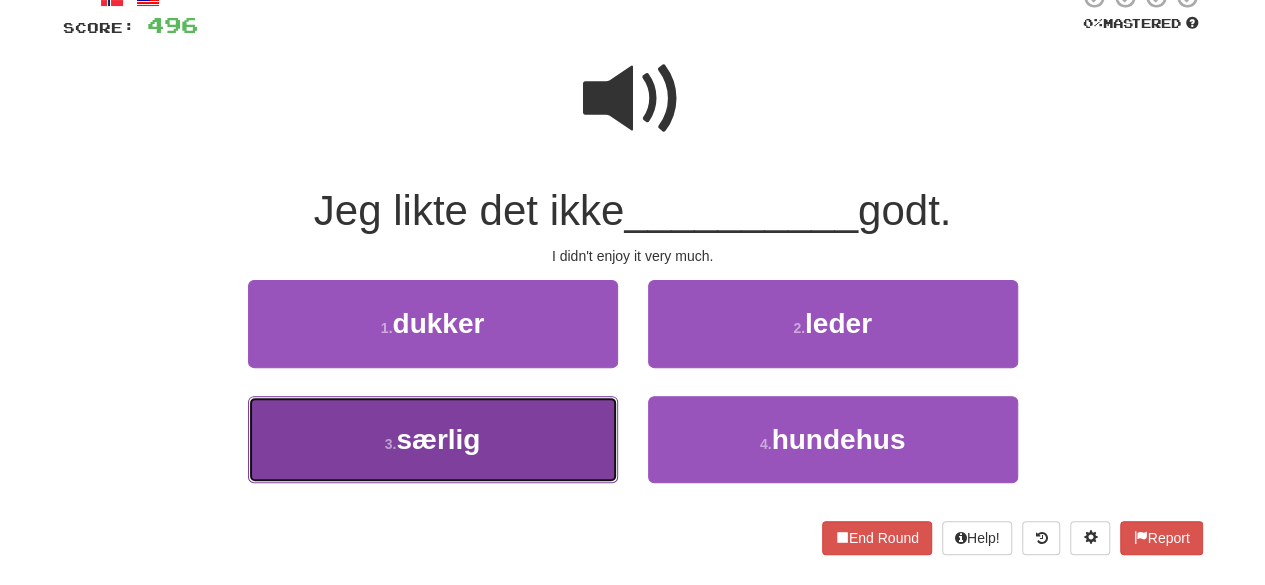 click on "3 .  særlig" at bounding box center (433, 439) 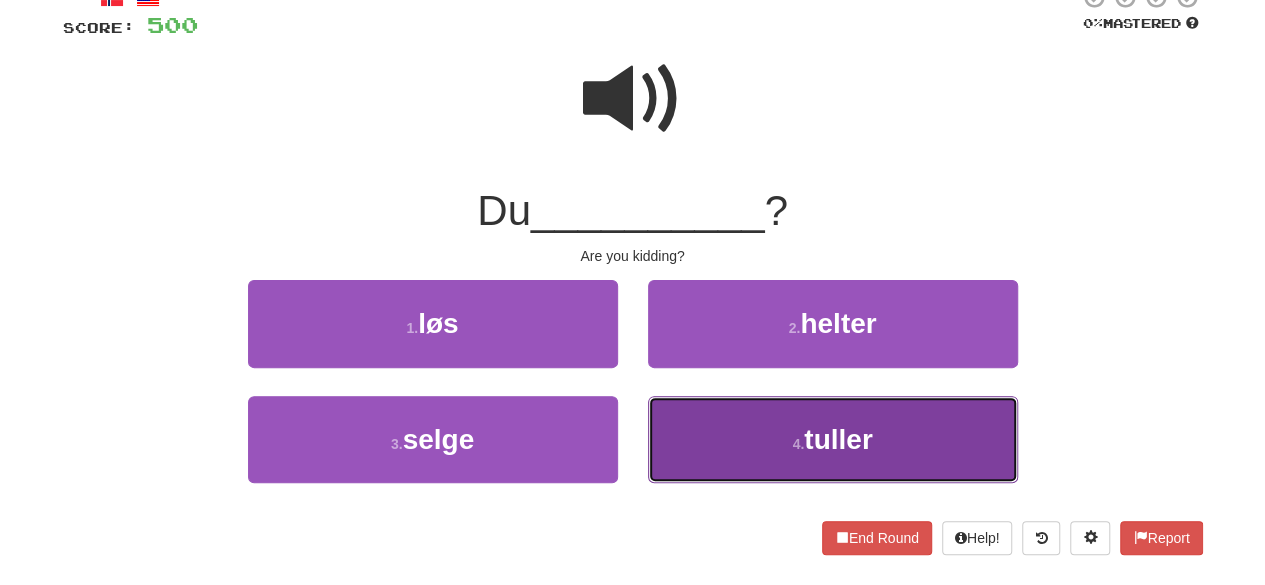 click on "4 .  tuller" at bounding box center [833, 439] 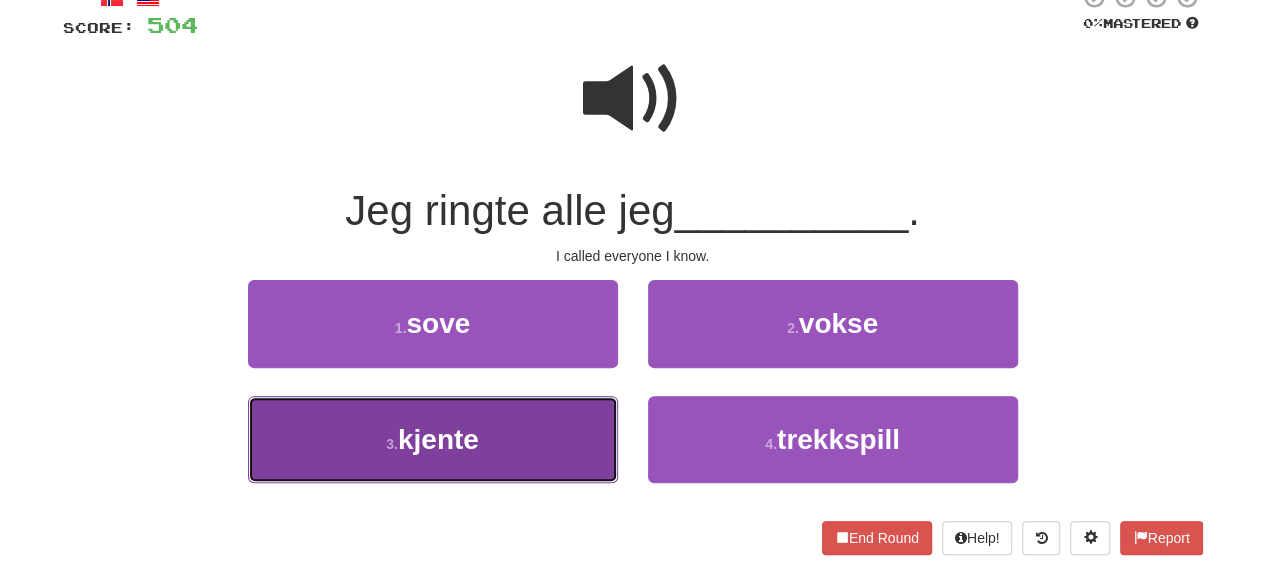 click on "3 .  kjente" at bounding box center [433, 439] 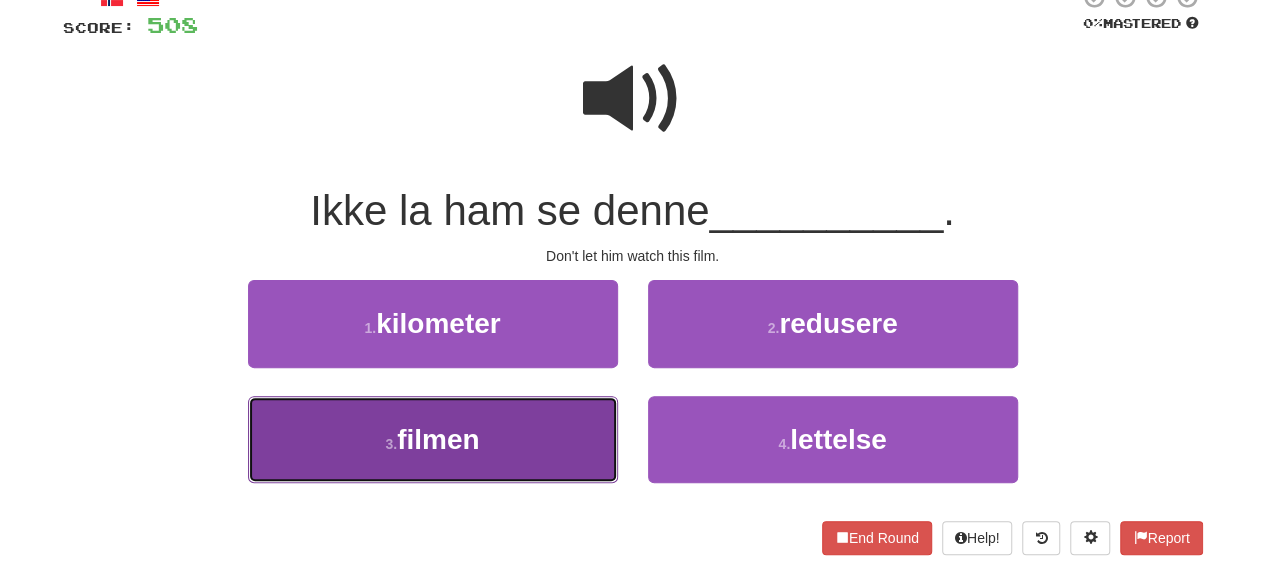 click on "3 .  filmen" at bounding box center [433, 439] 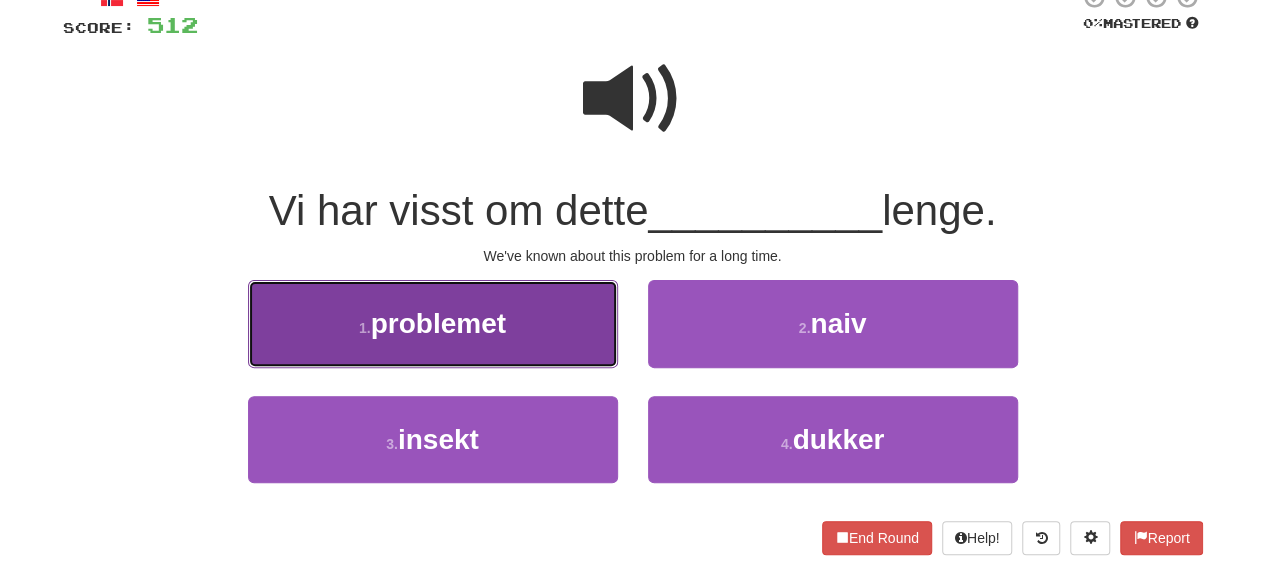 click on "1 .  problemet" at bounding box center [433, 323] 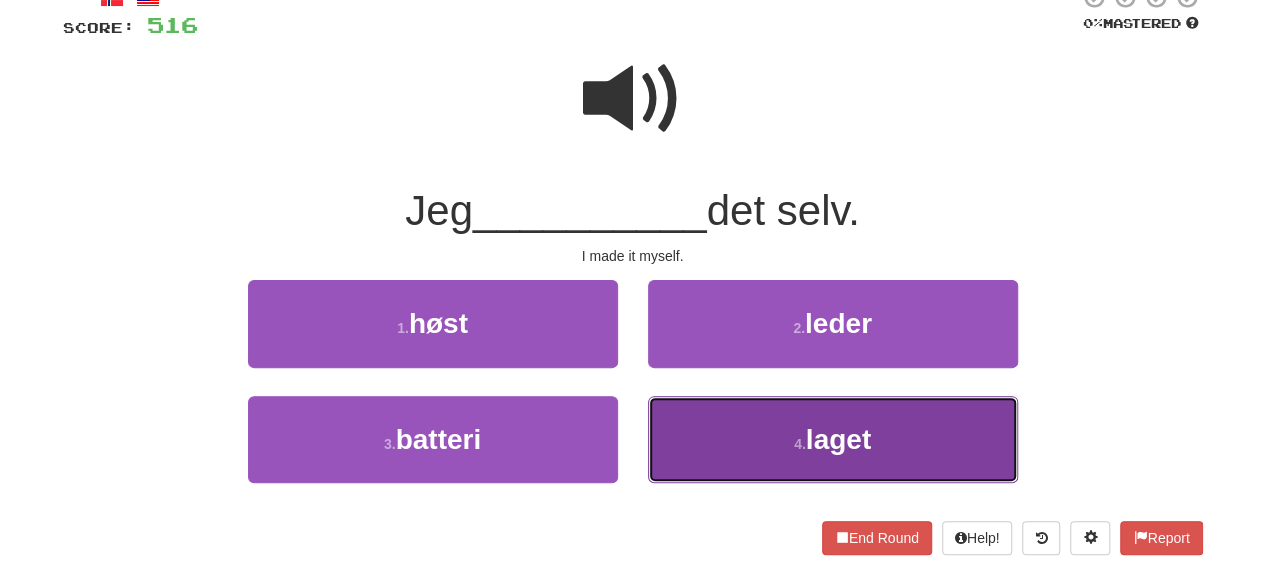 click on "4 .  laget" at bounding box center (833, 439) 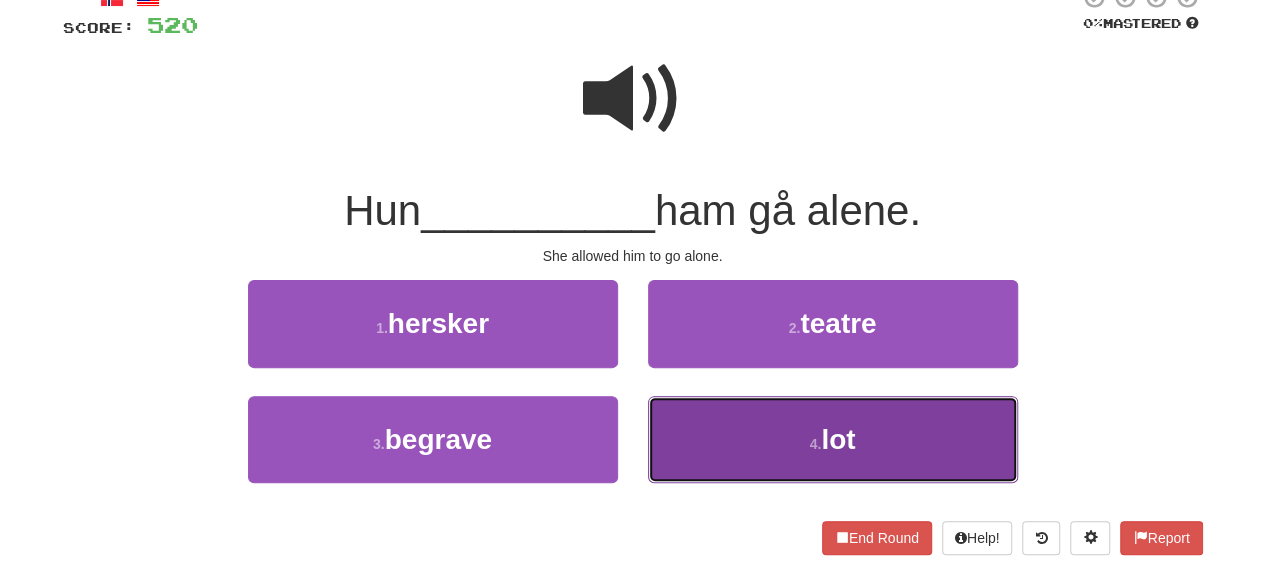 click on "4 .  lot" at bounding box center [833, 439] 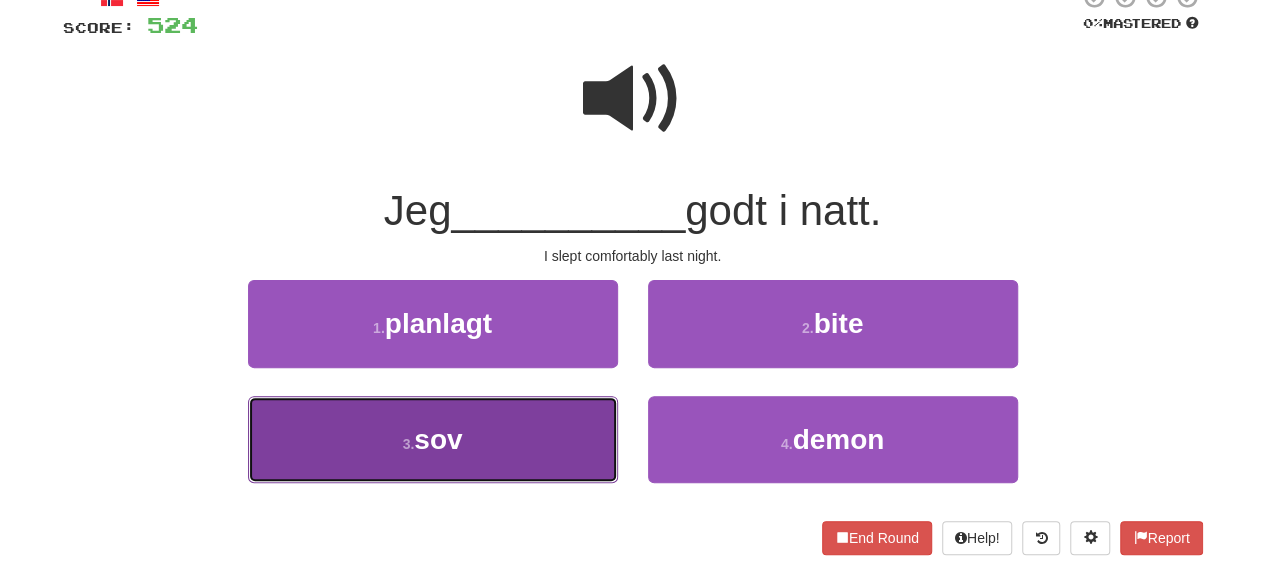 click on "3 .  sov" at bounding box center (433, 439) 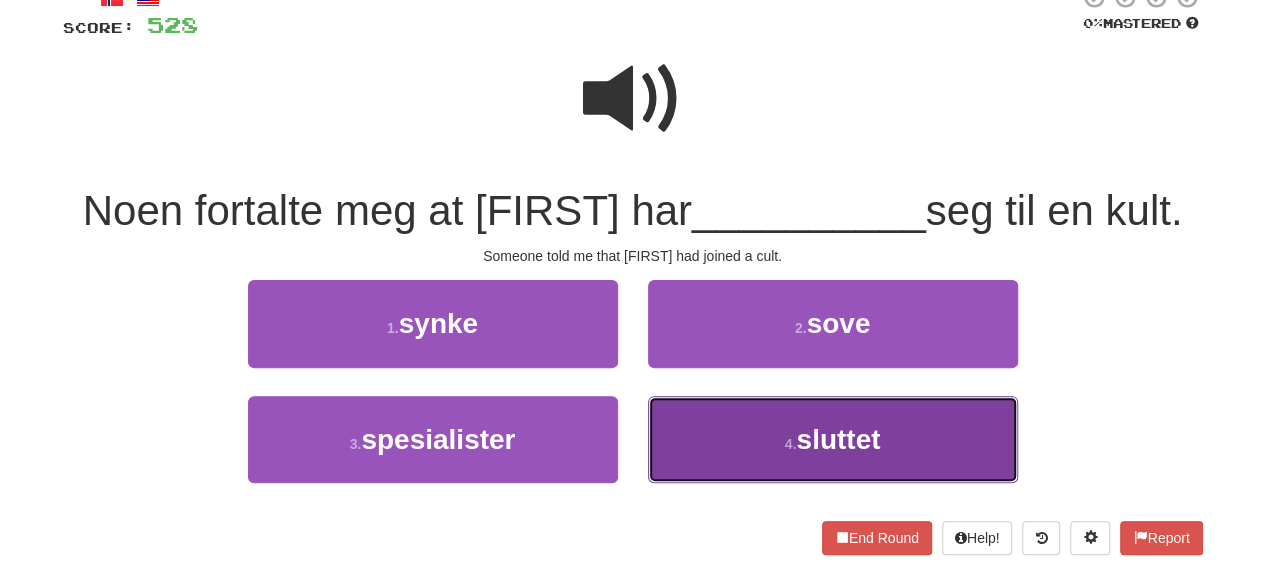 click on "4 .  sluttet" at bounding box center (833, 439) 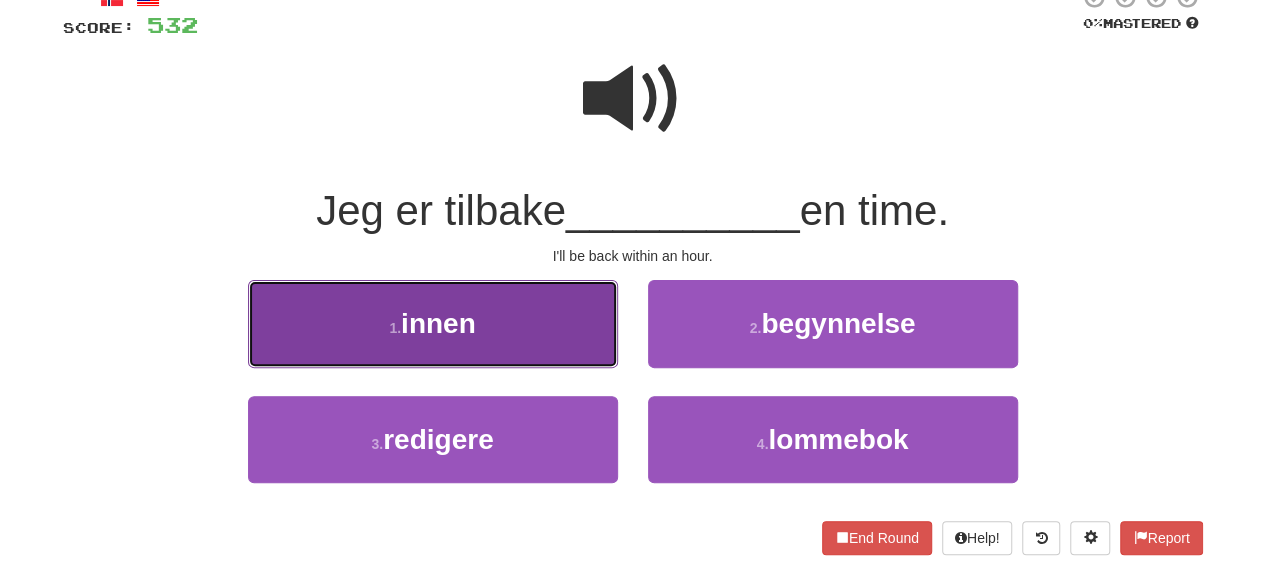 click on "1 .  innen" at bounding box center (433, 323) 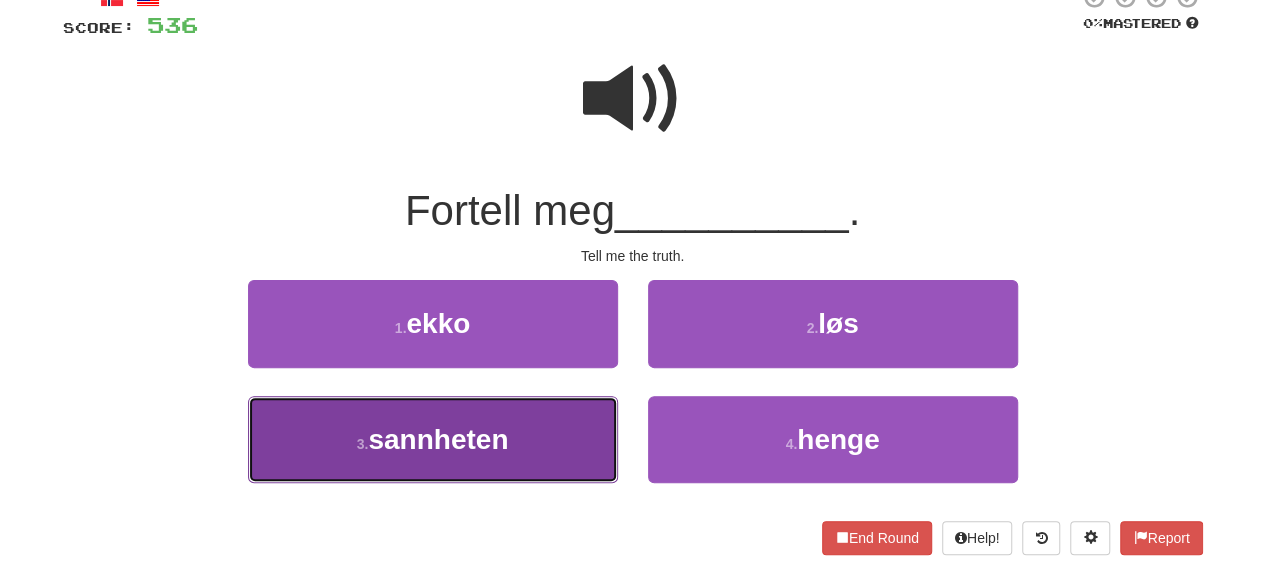click on "3 .  sannheten" at bounding box center (433, 439) 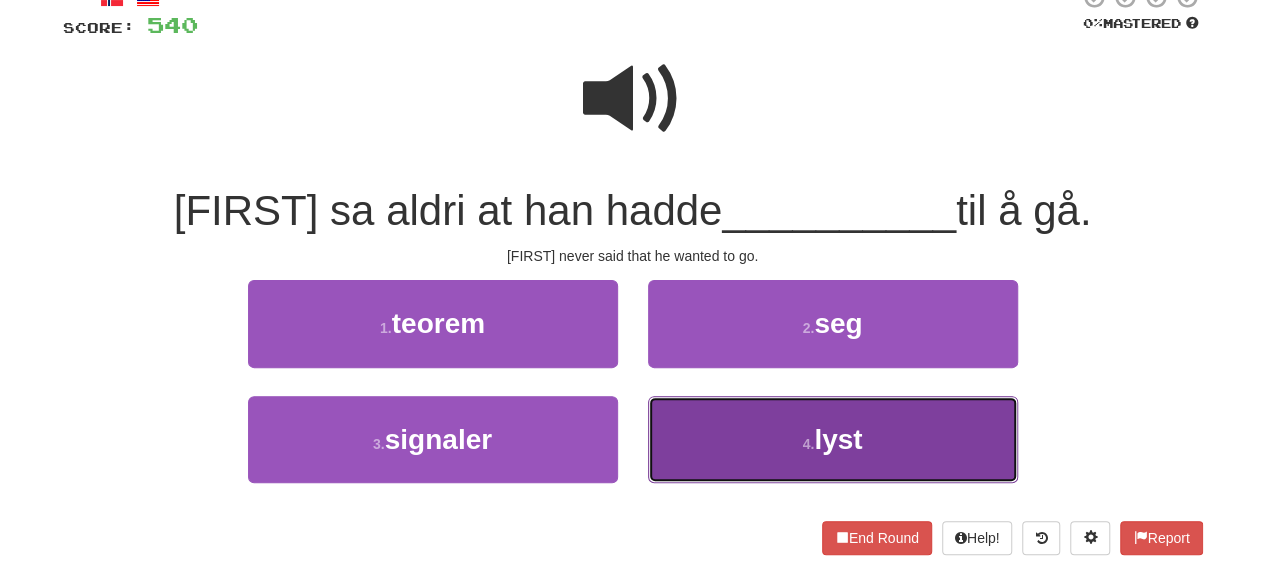 click on "4 ." at bounding box center [809, 444] 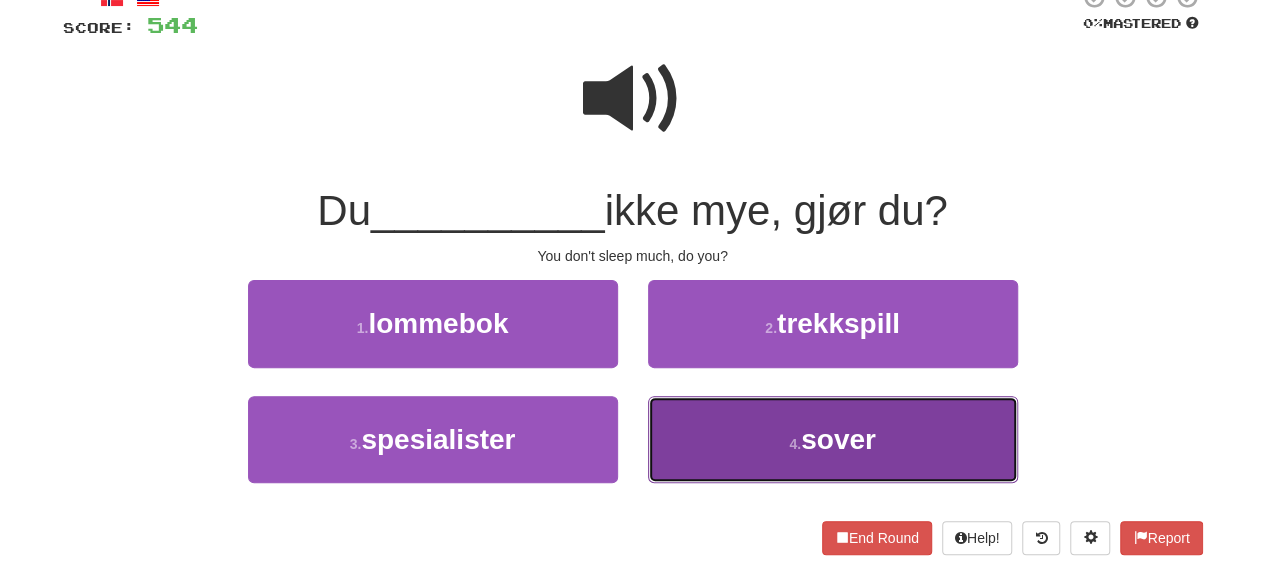 click on "4 .  sover" at bounding box center (833, 439) 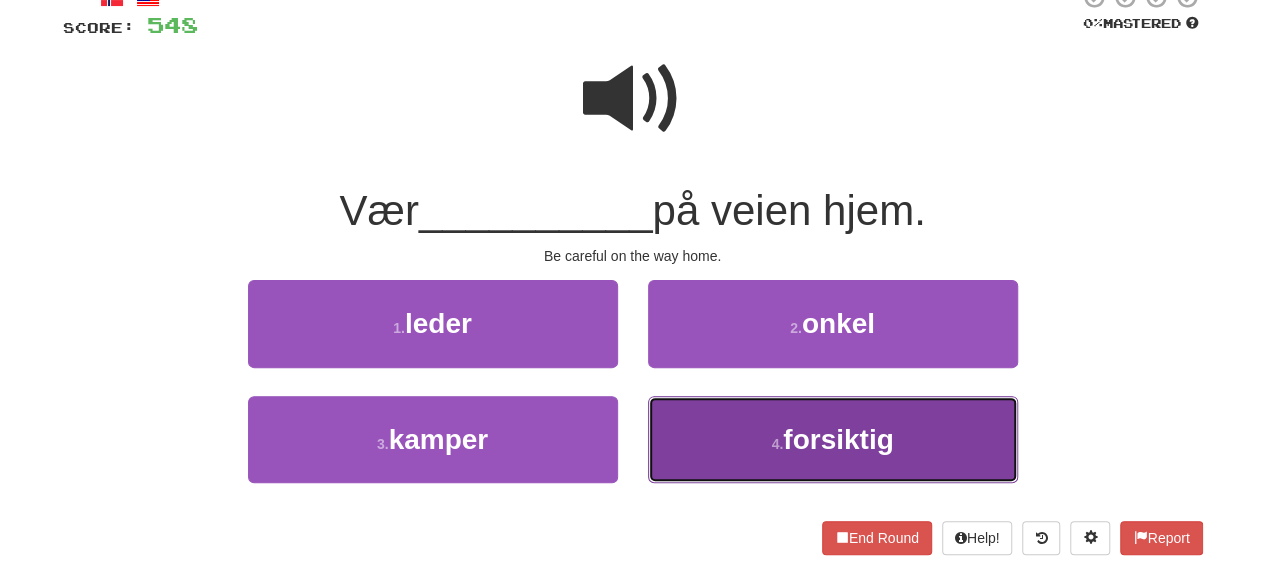 click on "forsiktig" at bounding box center (838, 439) 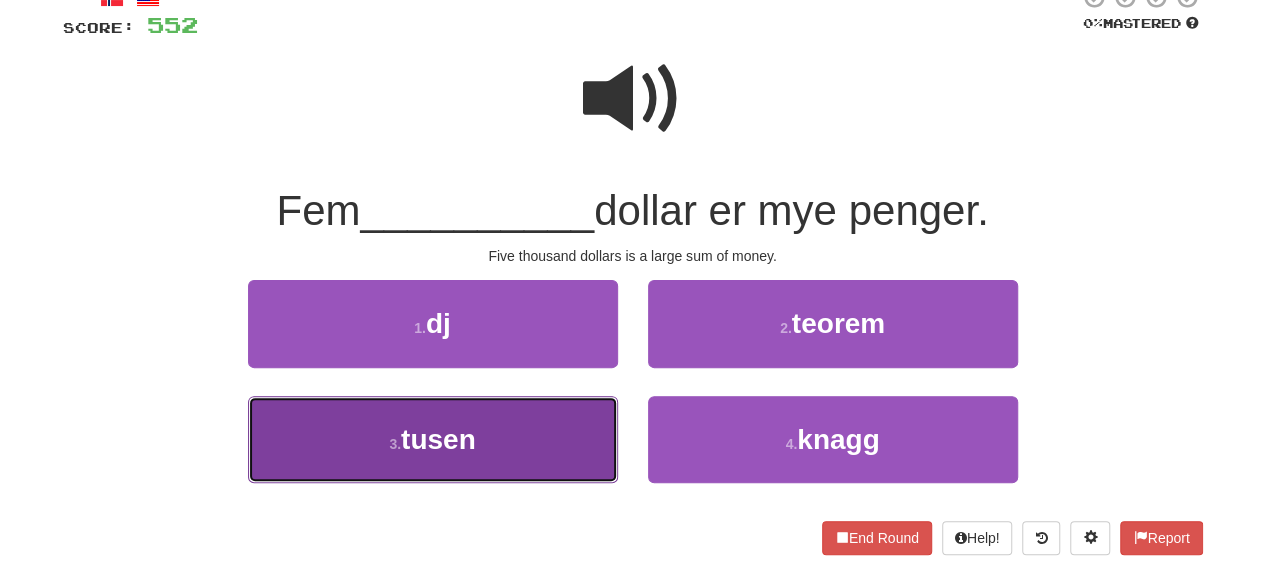 click on "3 .  tusen" at bounding box center (433, 439) 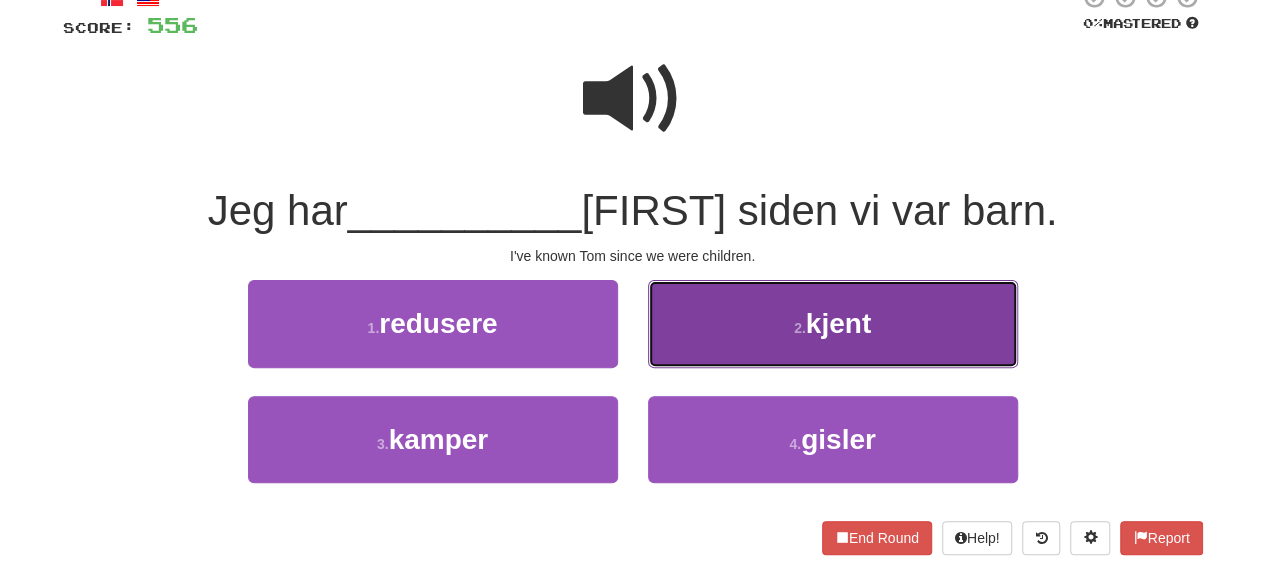 click on "2 .  kjent" at bounding box center [833, 323] 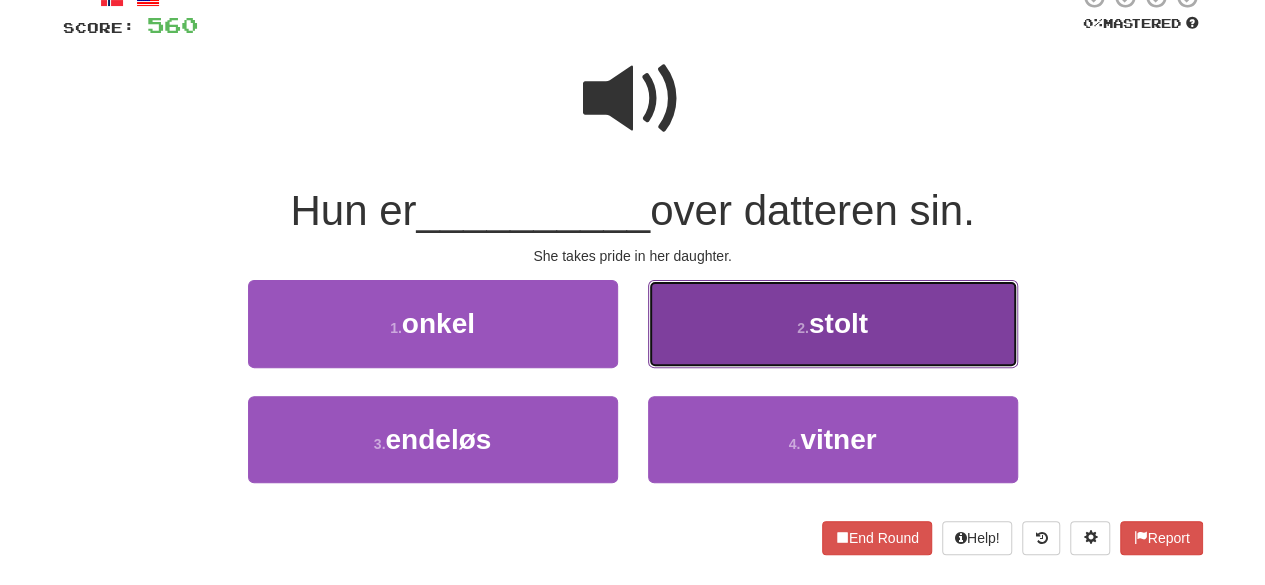 click on "2 .  stolt" at bounding box center (833, 323) 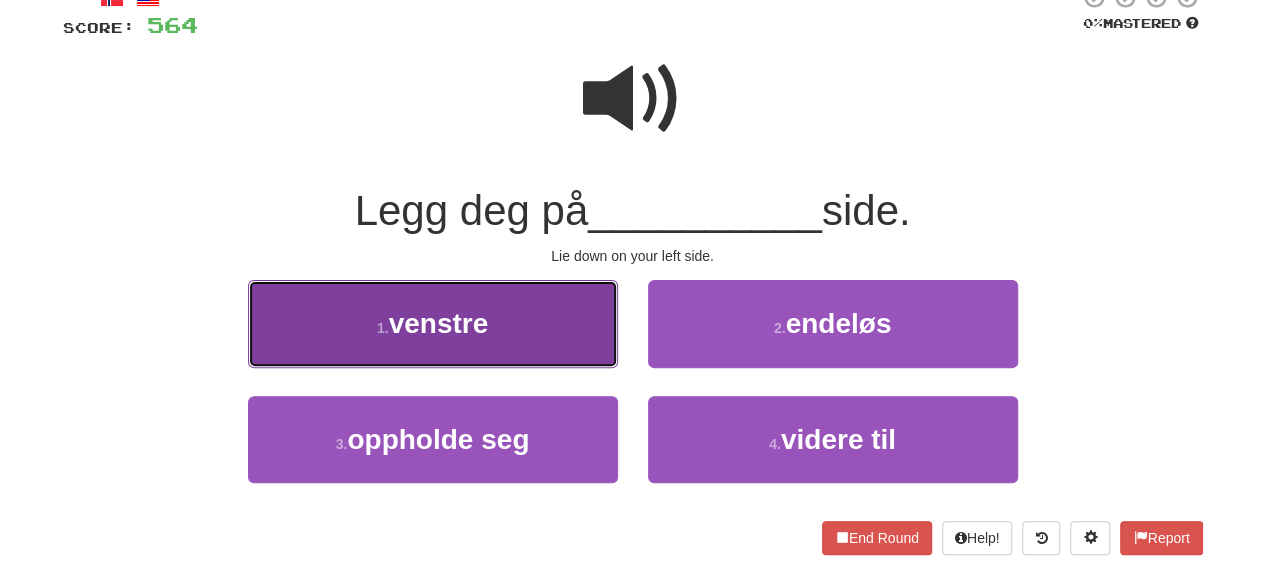 click on "1 .  venstre" at bounding box center [433, 323] 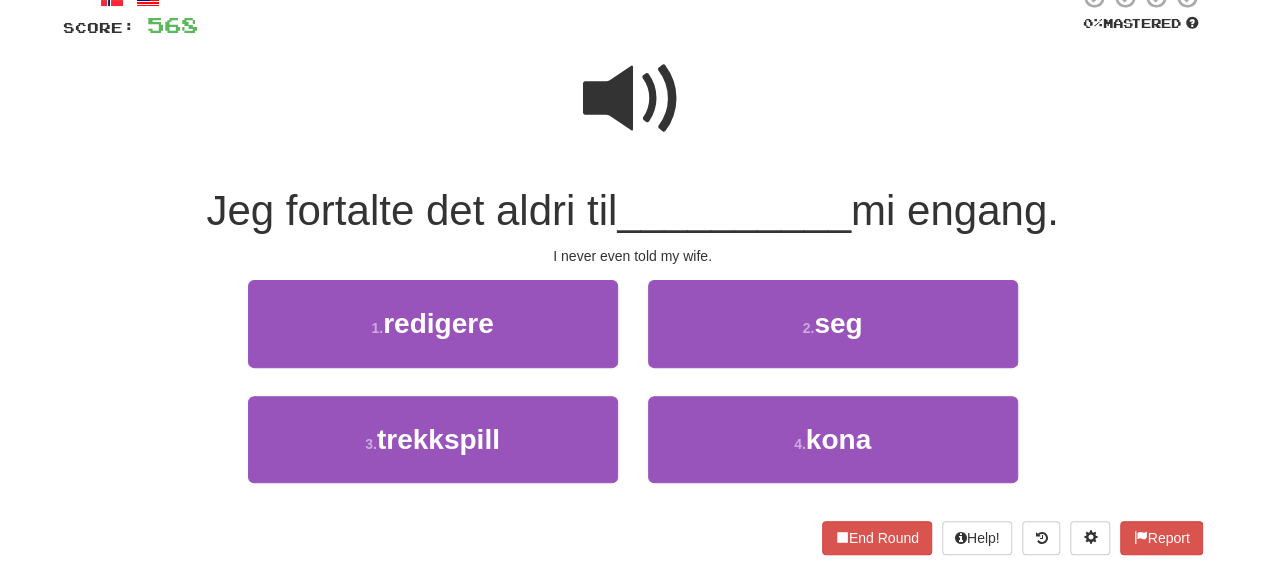 click at bounding box center (633, 99) 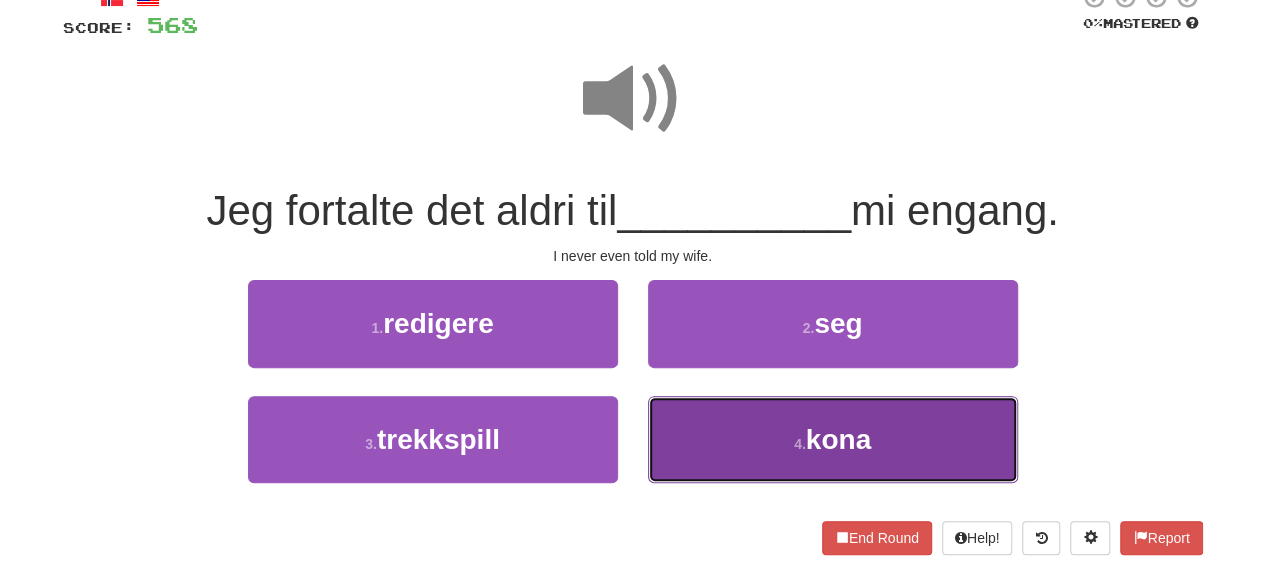 click on "4 .  kona" at bounding box center (833, 439) 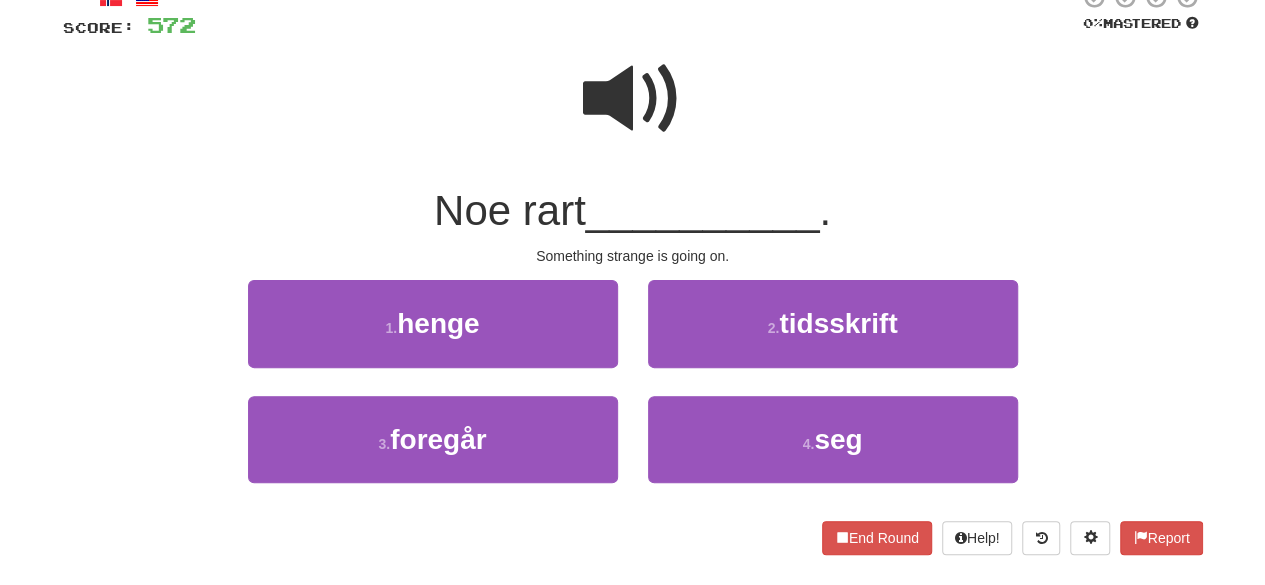 click at bounding box center [633, 99] 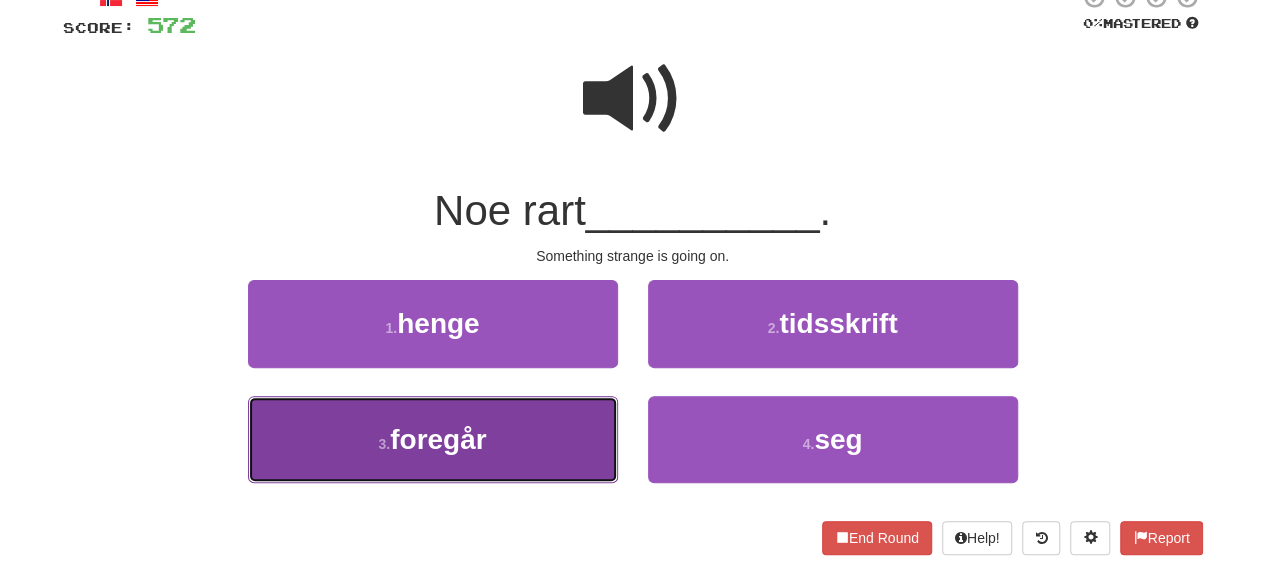 click on "3 .  foregår" at bounding box center [433, 439] 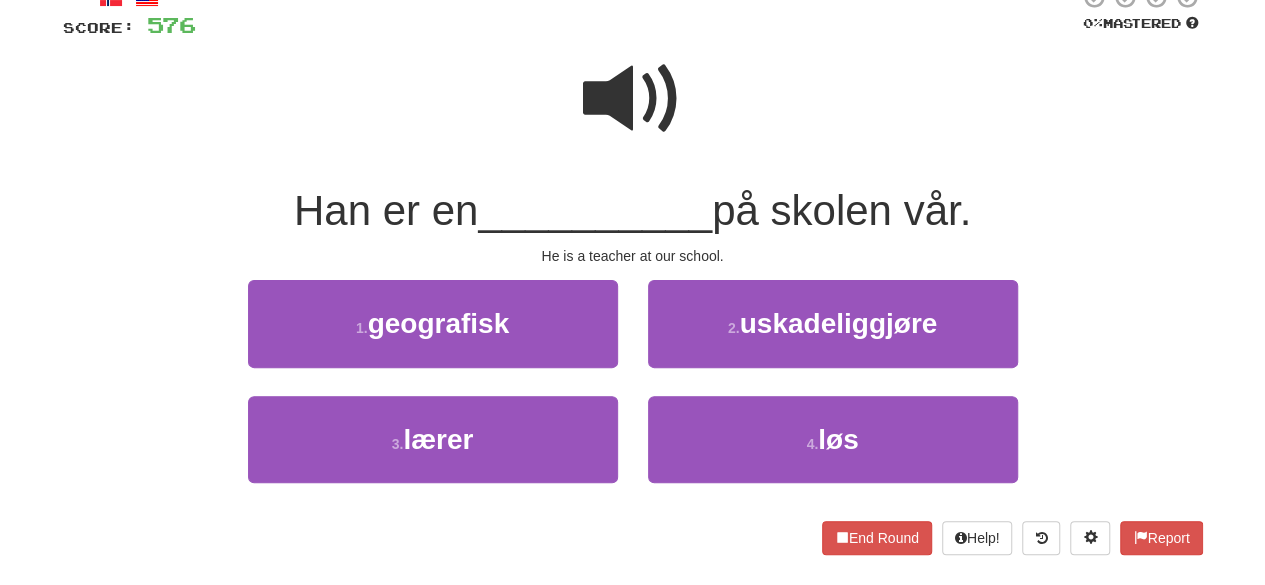 click on "3 .  lærer" at bounding box center (433, 453) 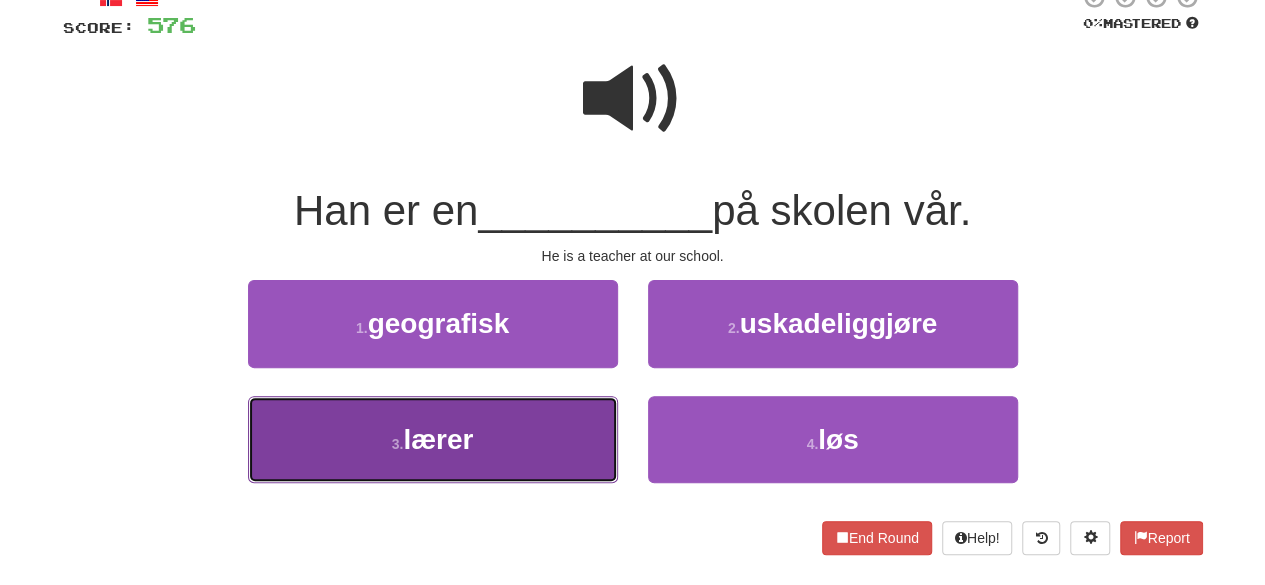 click on "3 .  lærer" at bounding box center (433, 439) 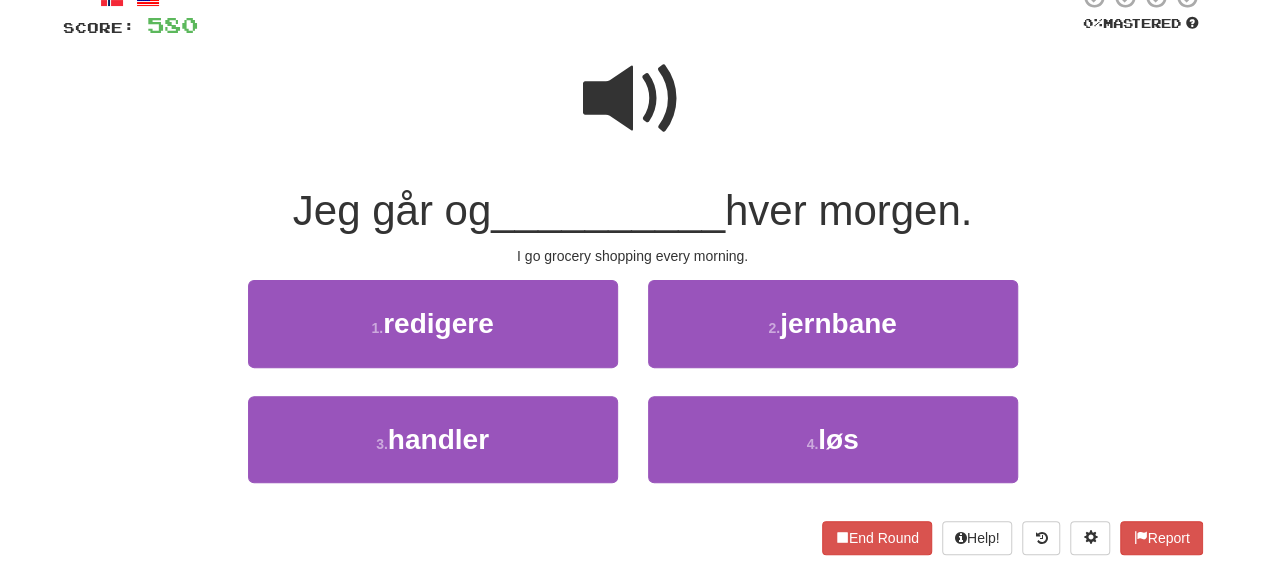 click at bounding box center [633, 99] 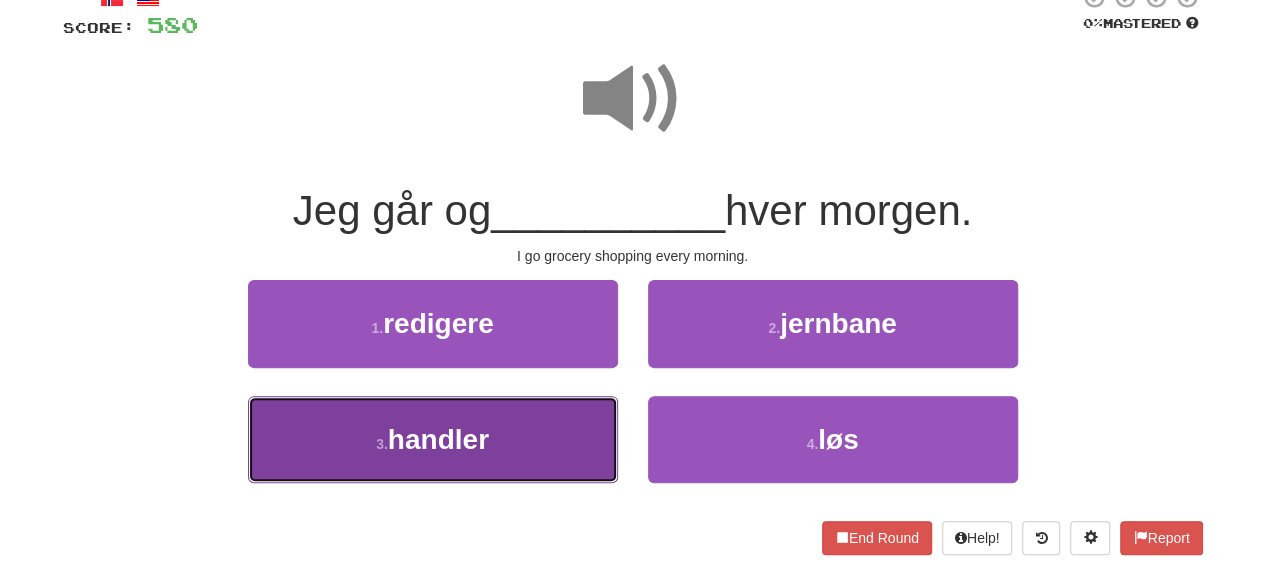 click on "3 .  handler" at bounding box center (433, 439) 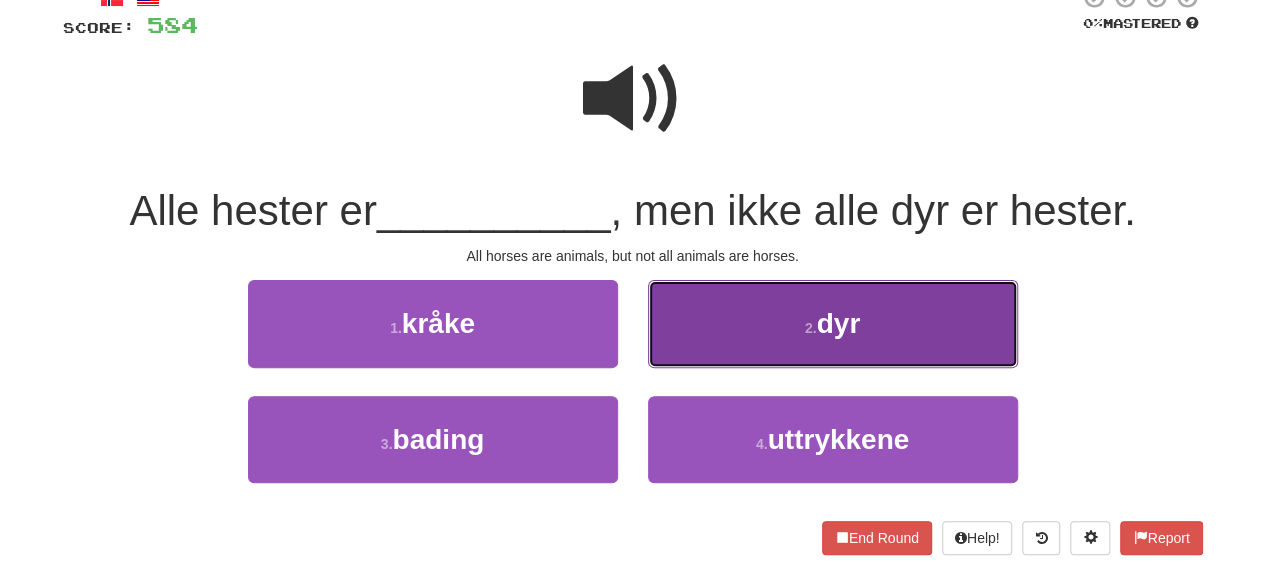 click on "2 .  dyr" at bounding box center [833, 323] 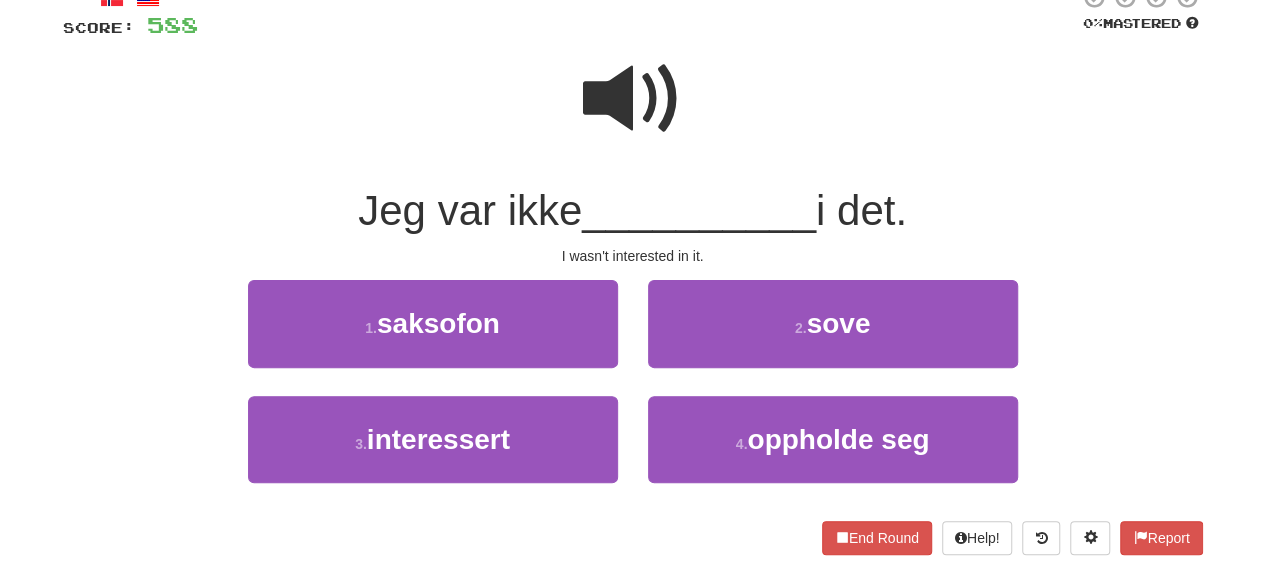 click at bounding box center [633, 99] 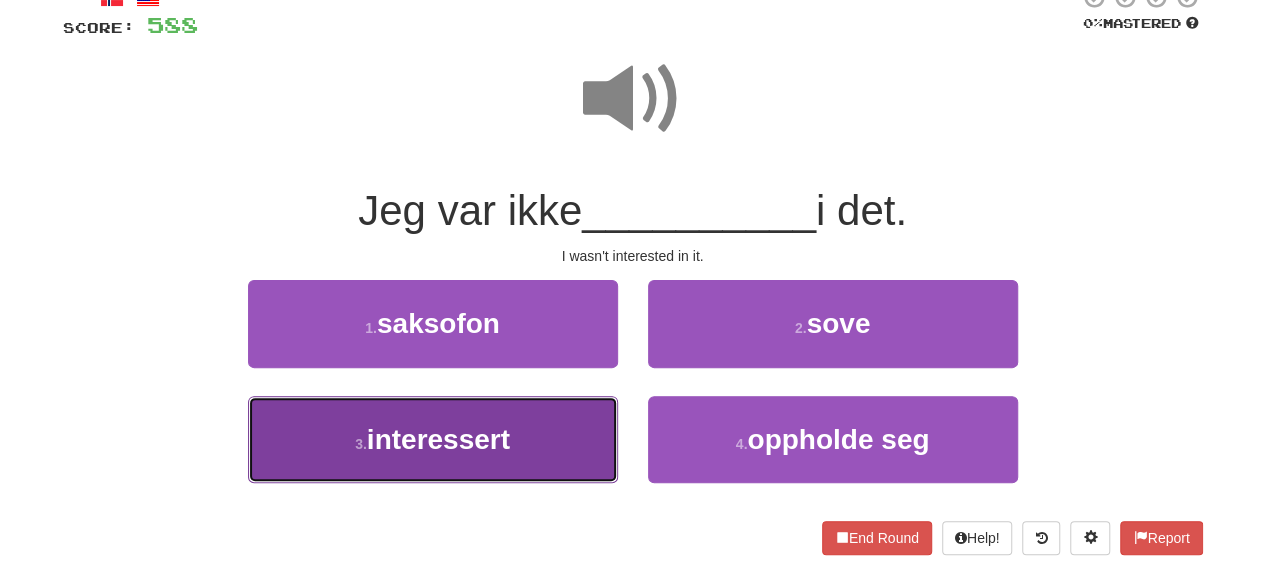 click on "3 .  interessert" at bounding box center [433, 439] 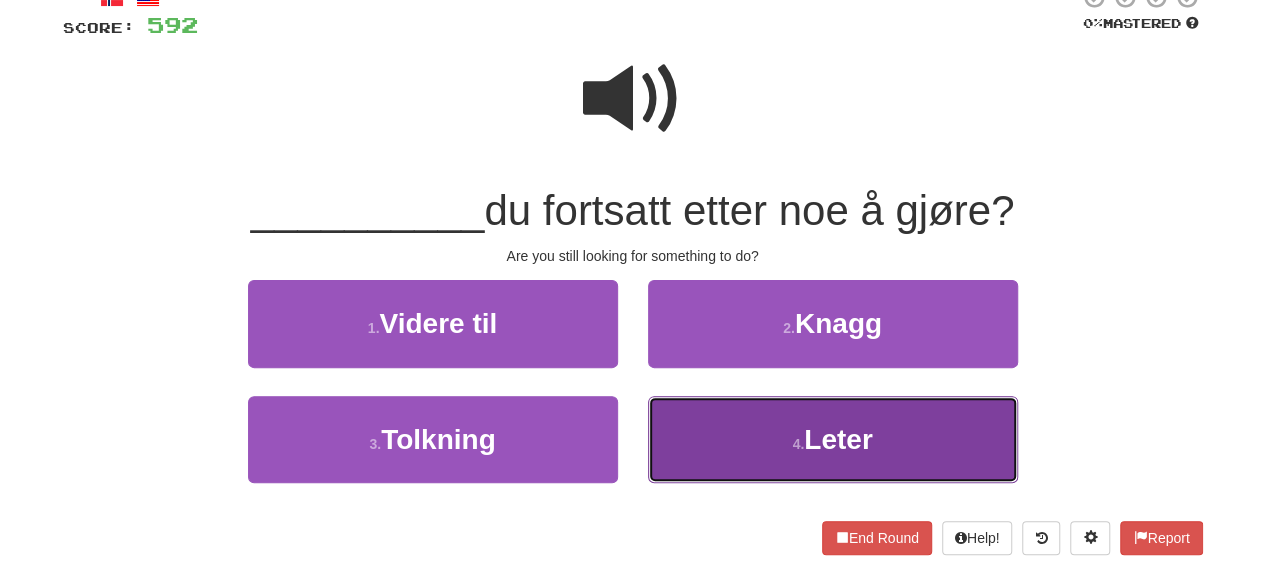 click on "4 .  Leter" at bounding box center (833, 439) 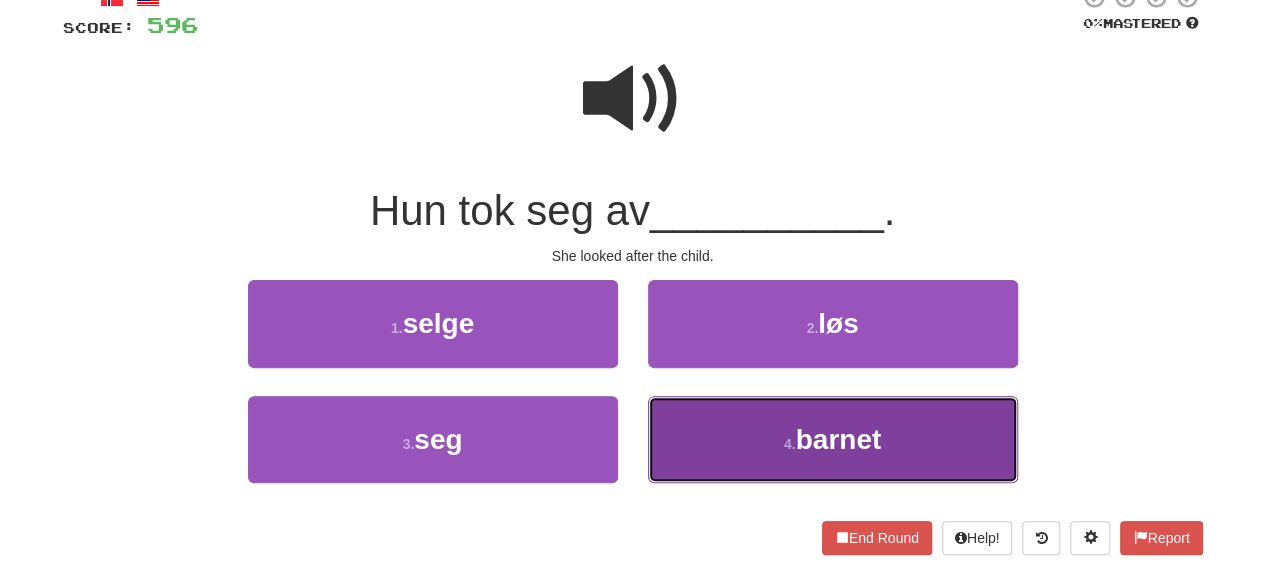 click on "4 .  barnet" at bounding box center [833, 439] 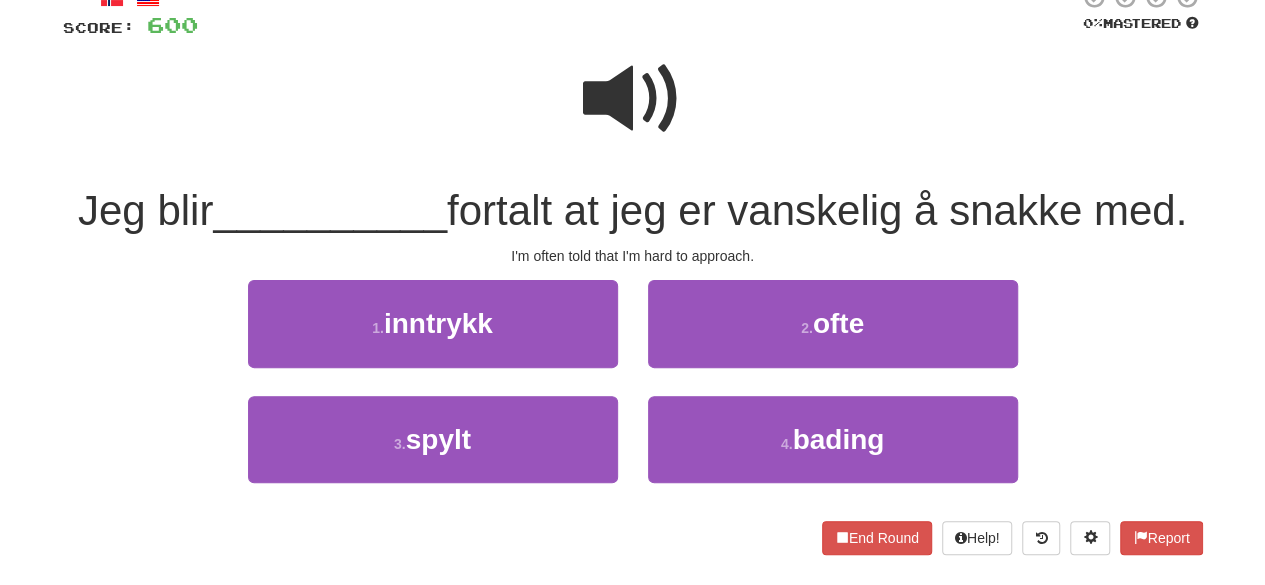 click at bounding box center [633, 99] 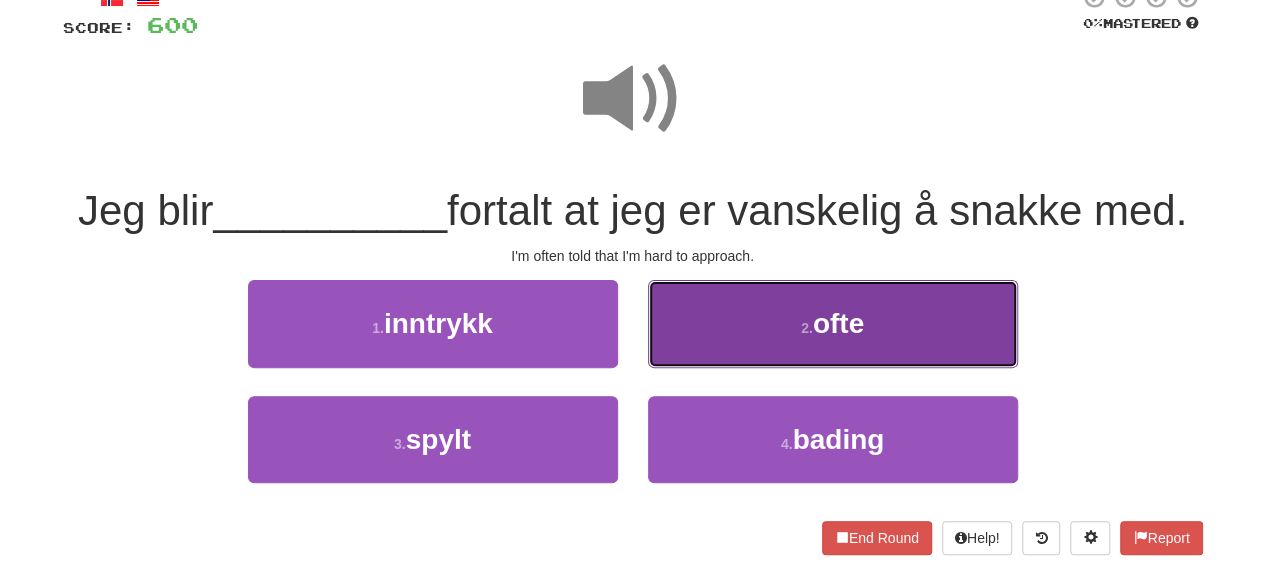 click on "2 .  ofte" at bounding box center [833, 323] 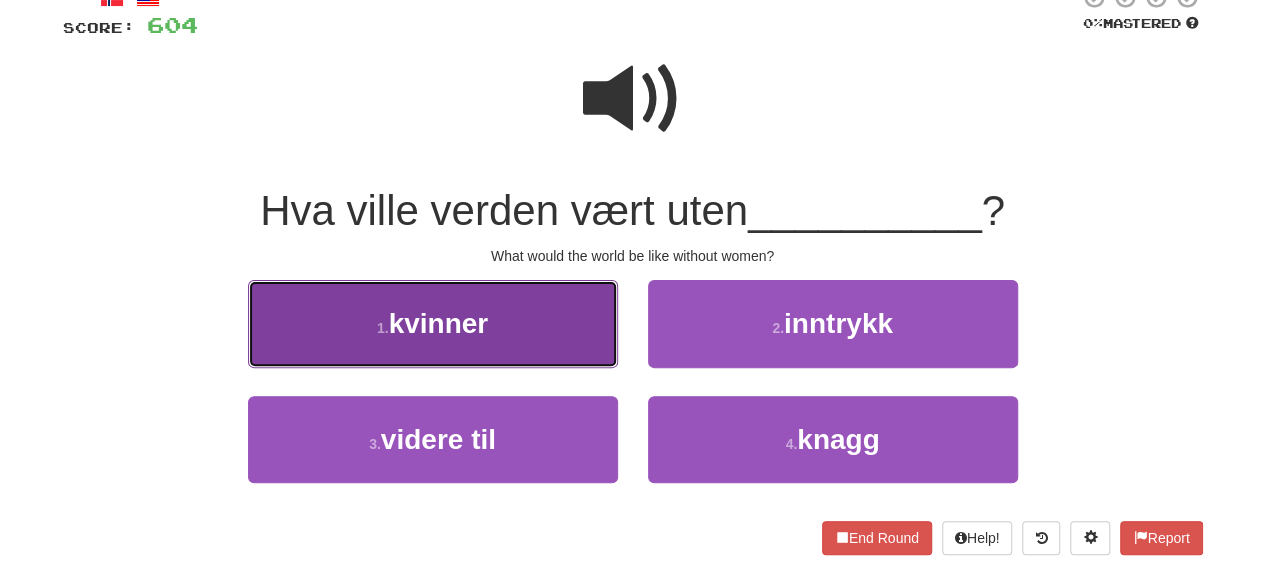 click on "1 .  kvinner" at bounding box center (433, 323) 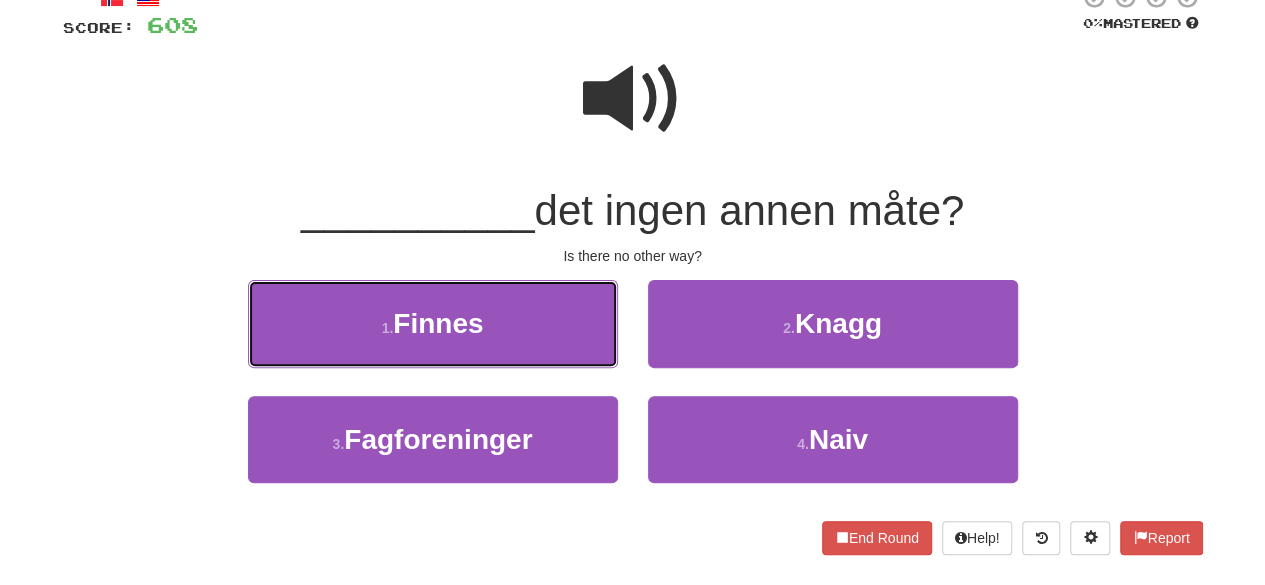 click on "1 .  Finnes" at bounding box center (433, 323) 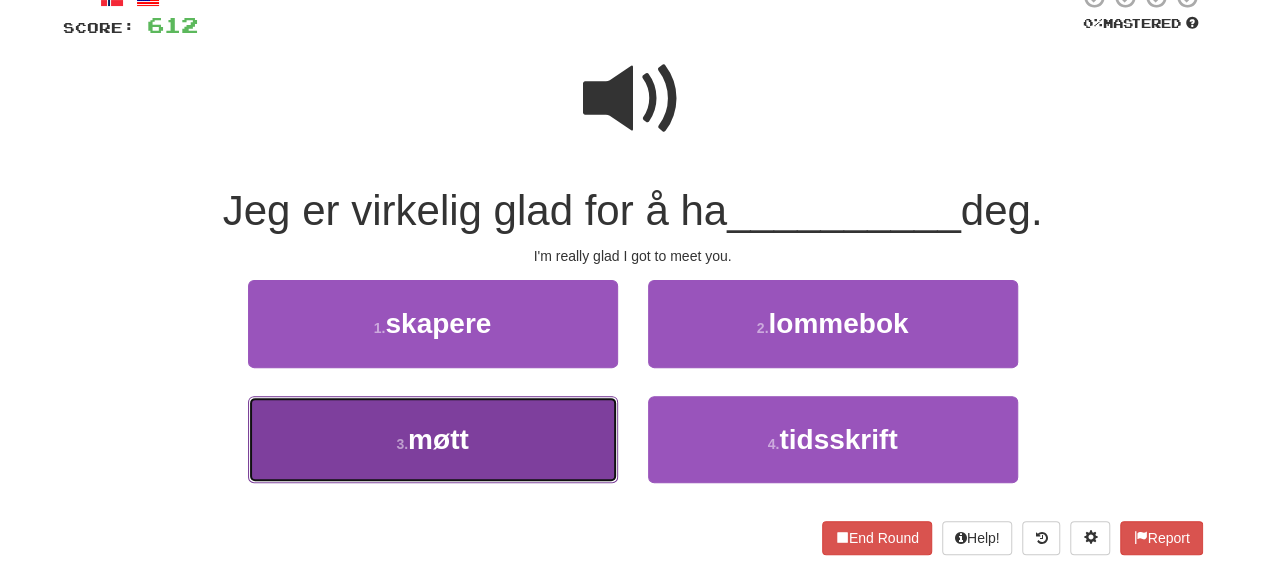 click on "3 .  møtt" at bounding box center [433, 439] 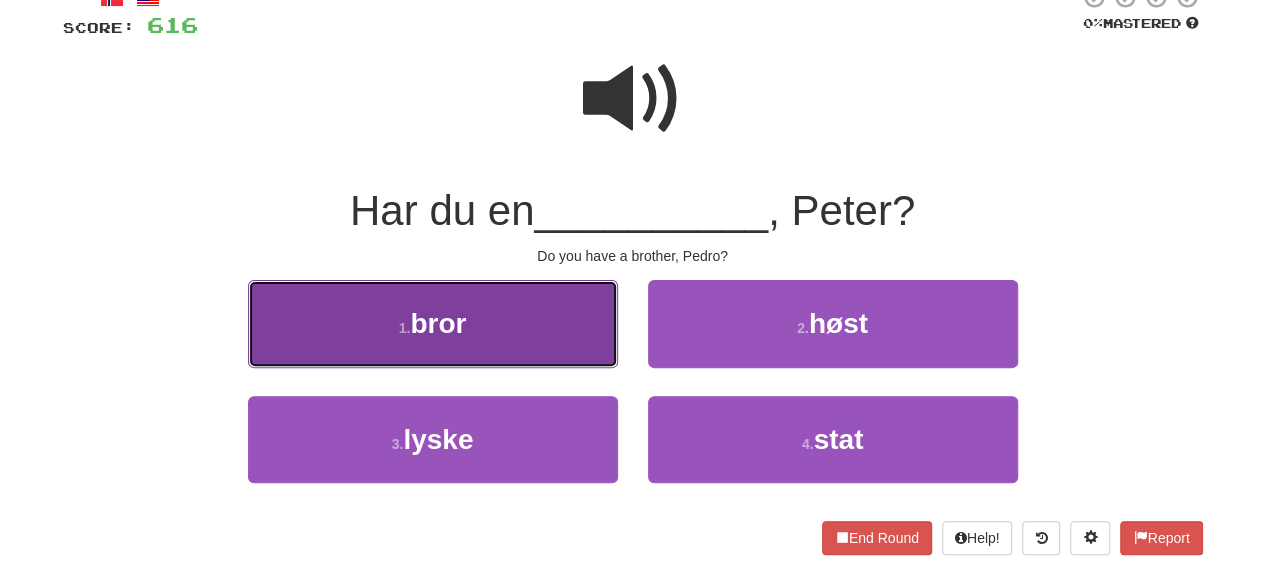 click on "1 .  bror" at bounding box center [433, 323] 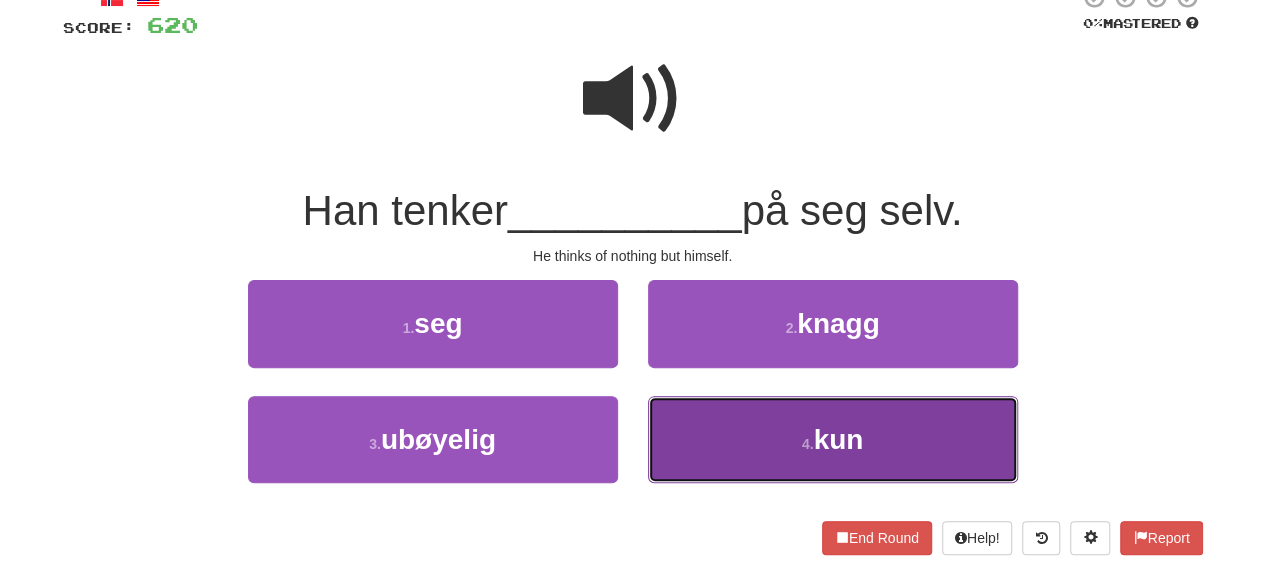 click on "4 .  kun" at bounding box center (833, 439) 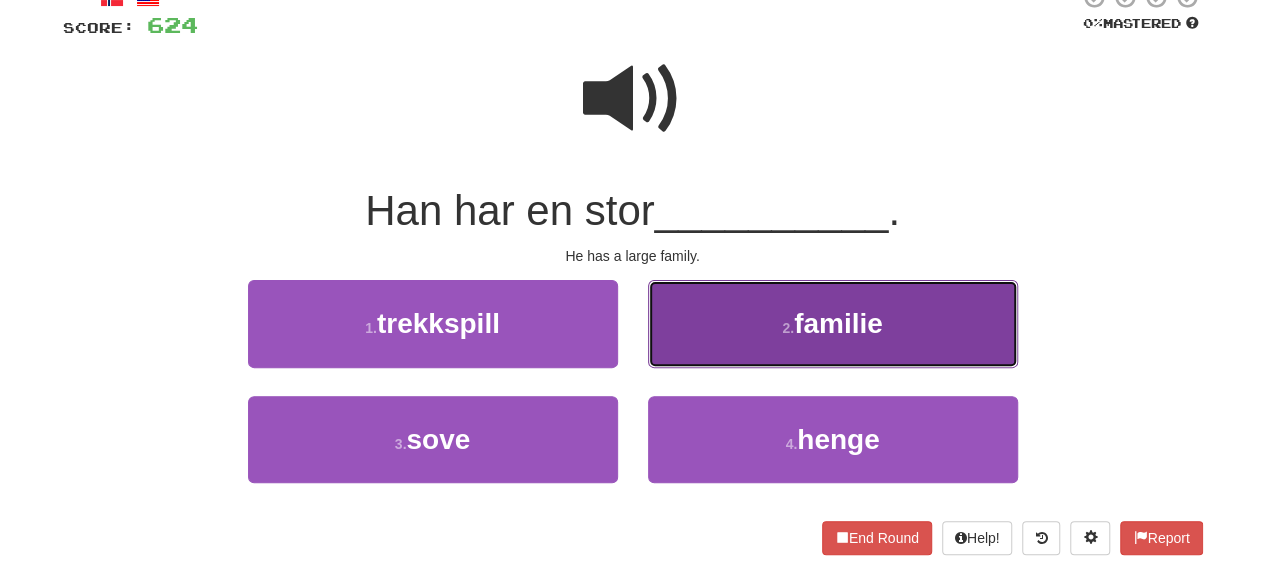 click on "2 .  familie" at bounding box center (833, 323) 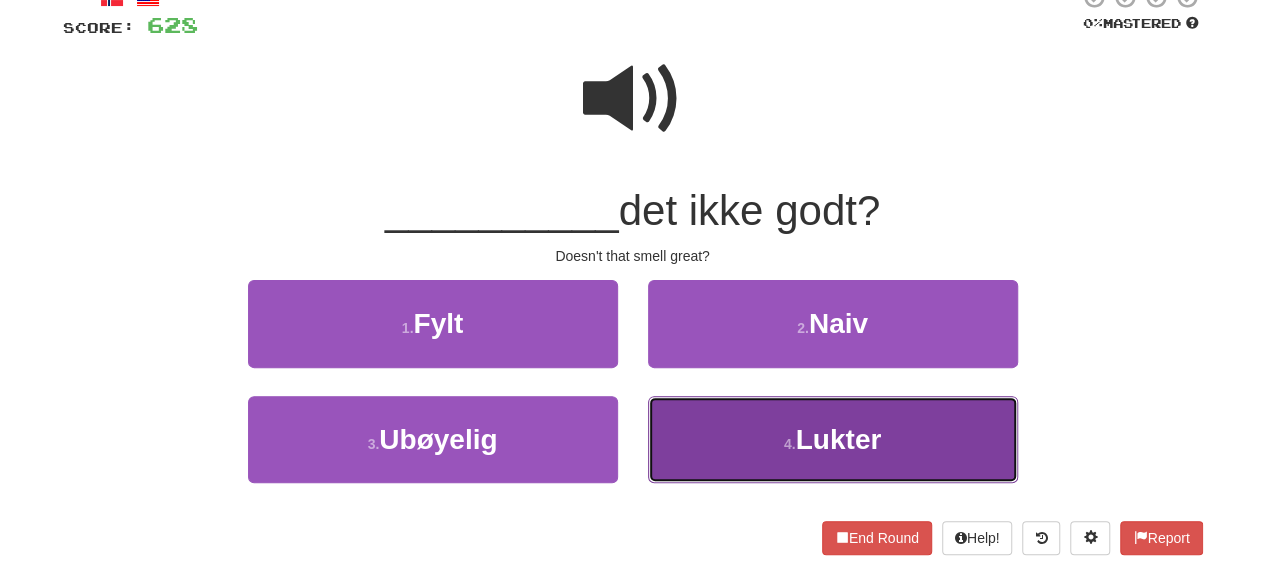 click on "4 .  Lukter" at bounding box center [833, 439] 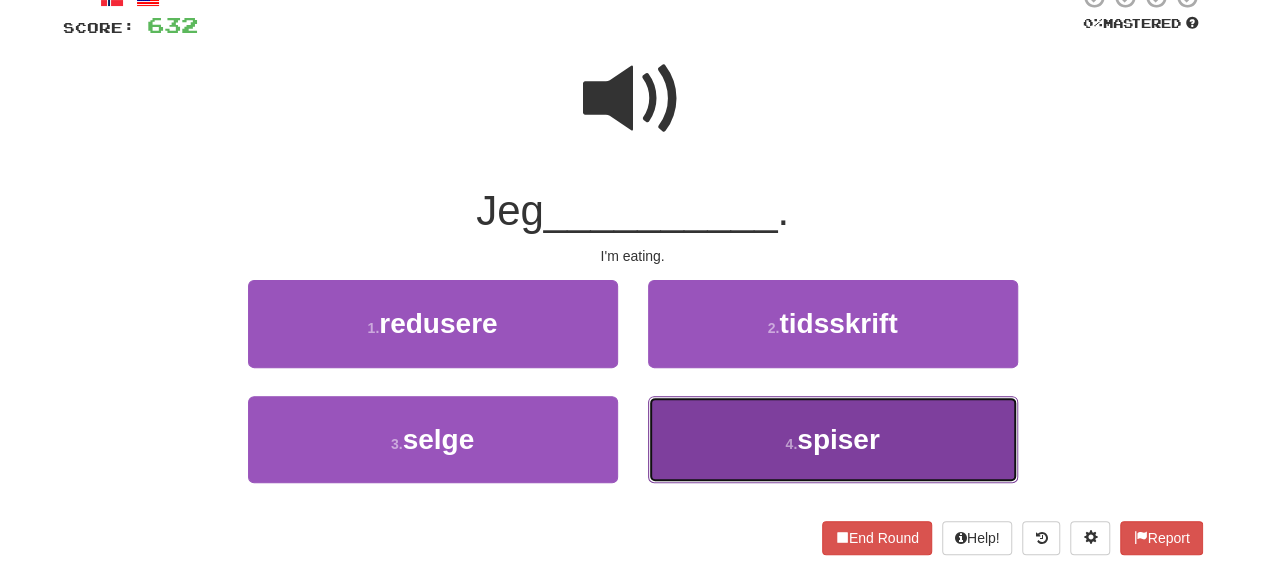click on "4 .  spiser" at bounding box center [833, 439] 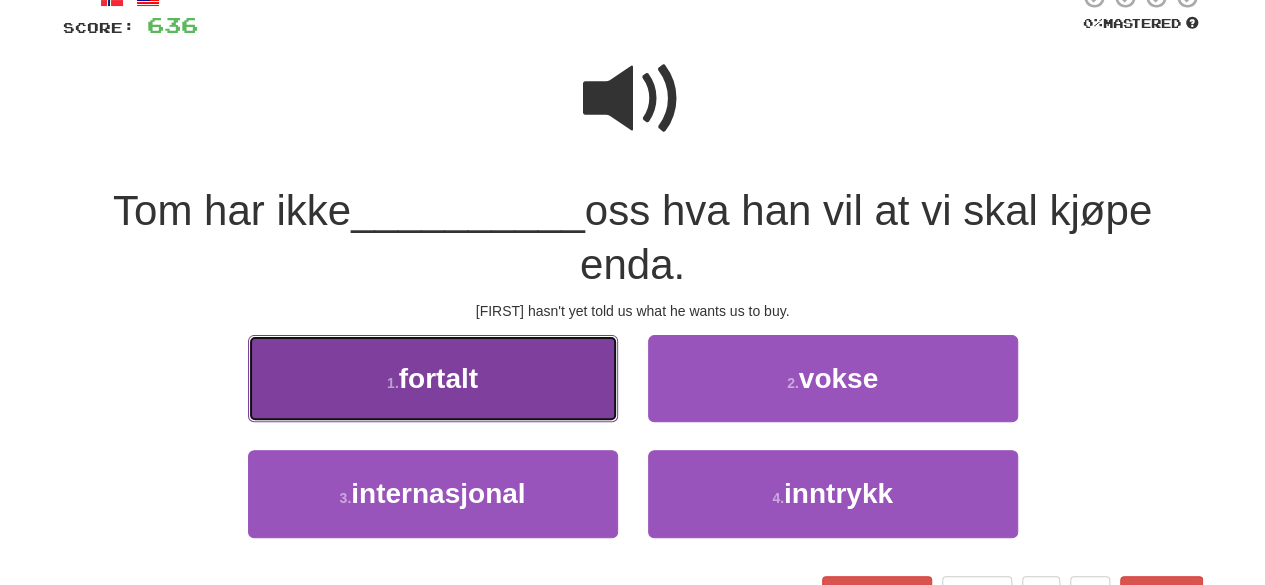 click on "1 .  fortalt" at bounding box center [433, 378] 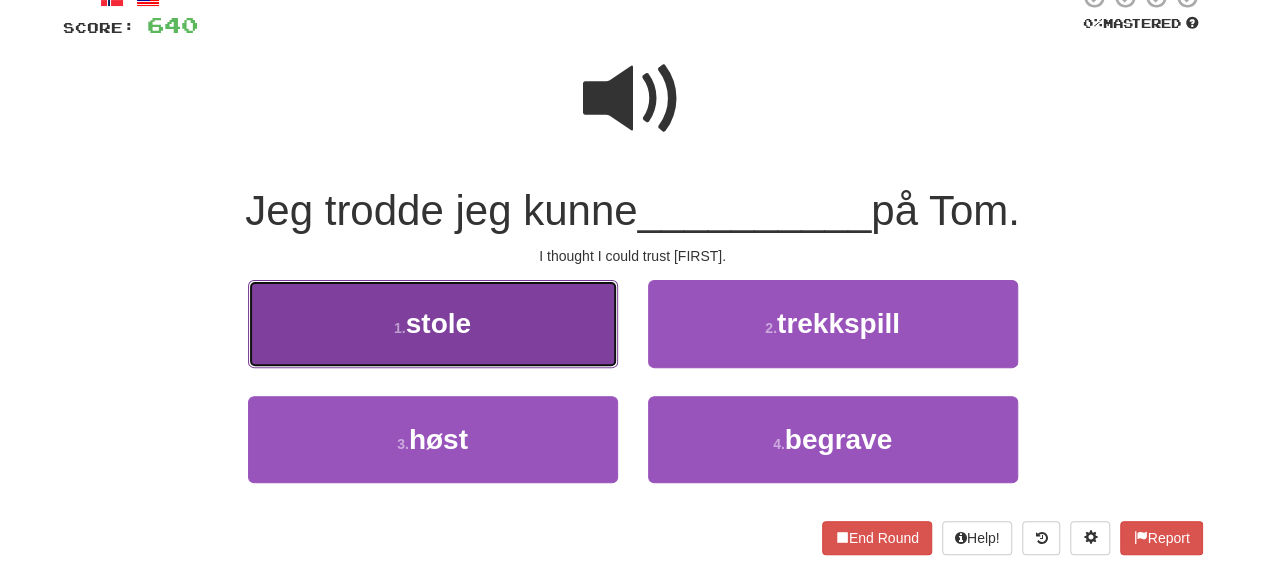 click on "1 .  stole" at bounding box center [433, 323] 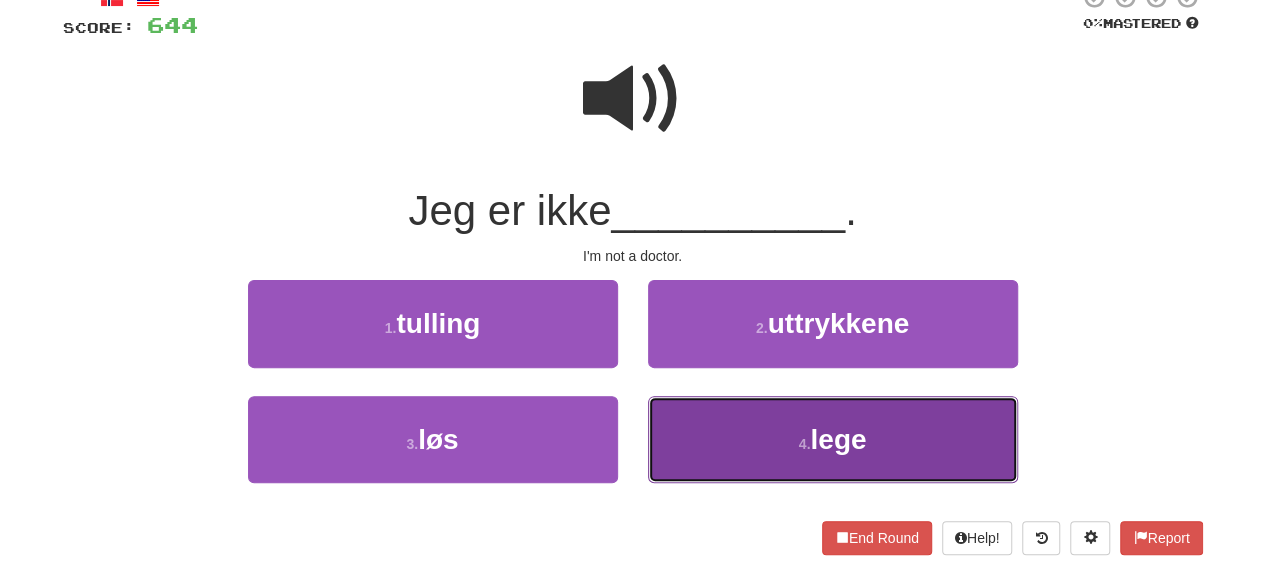 click on "4 .  lege" at bounding box center (833, 439) 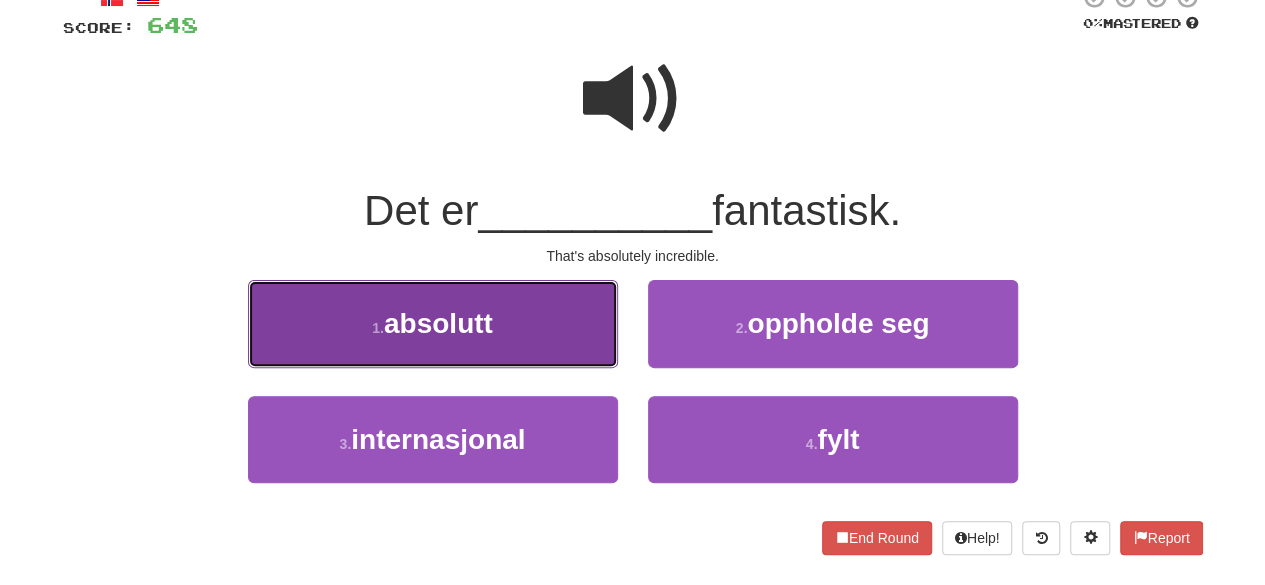 click on "1 .  absolutt" at bounding box center (433, 323) 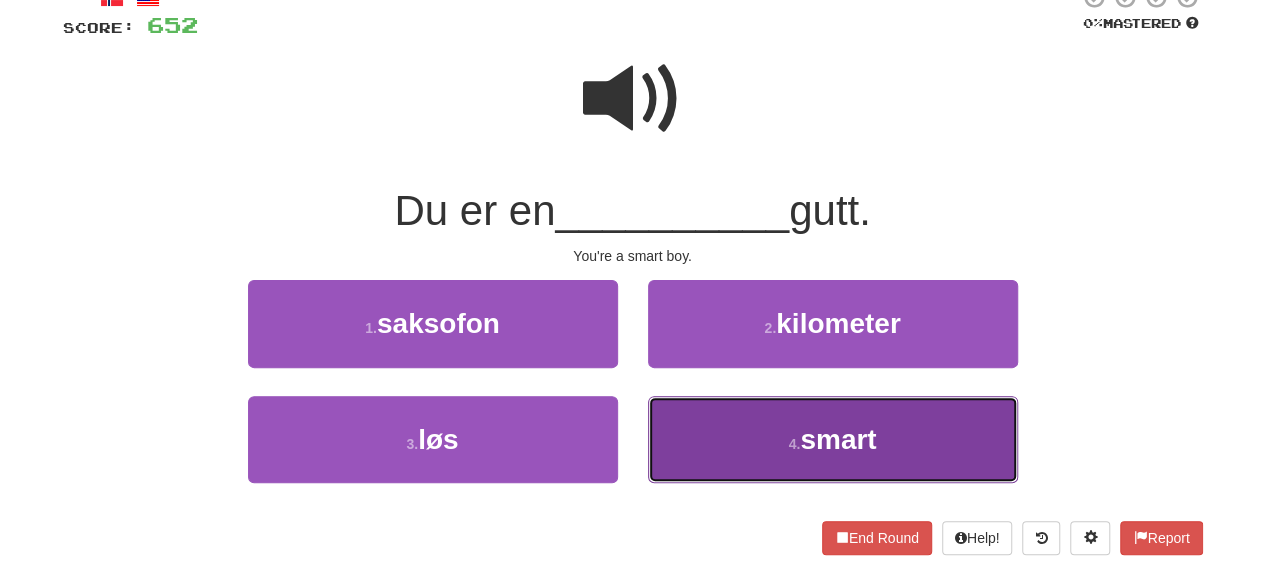 click on "4 .  smart" at bounding box center (833, 439) 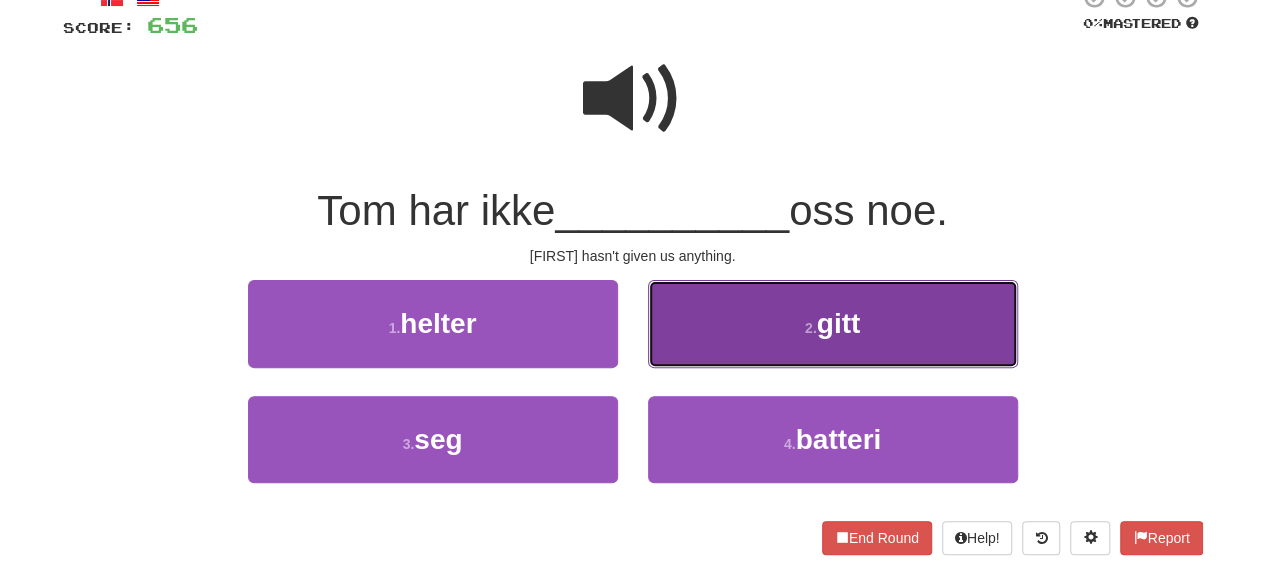 click on "2 .  gitt" at bounding box center (833, 323) 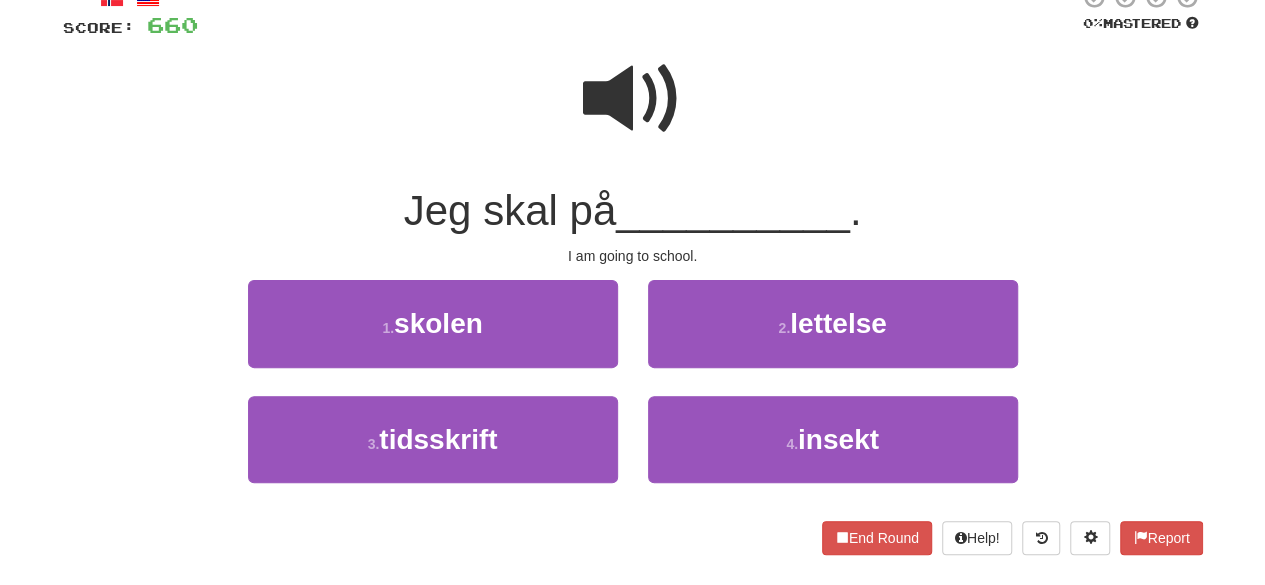 click at bounding box center (633, 99) 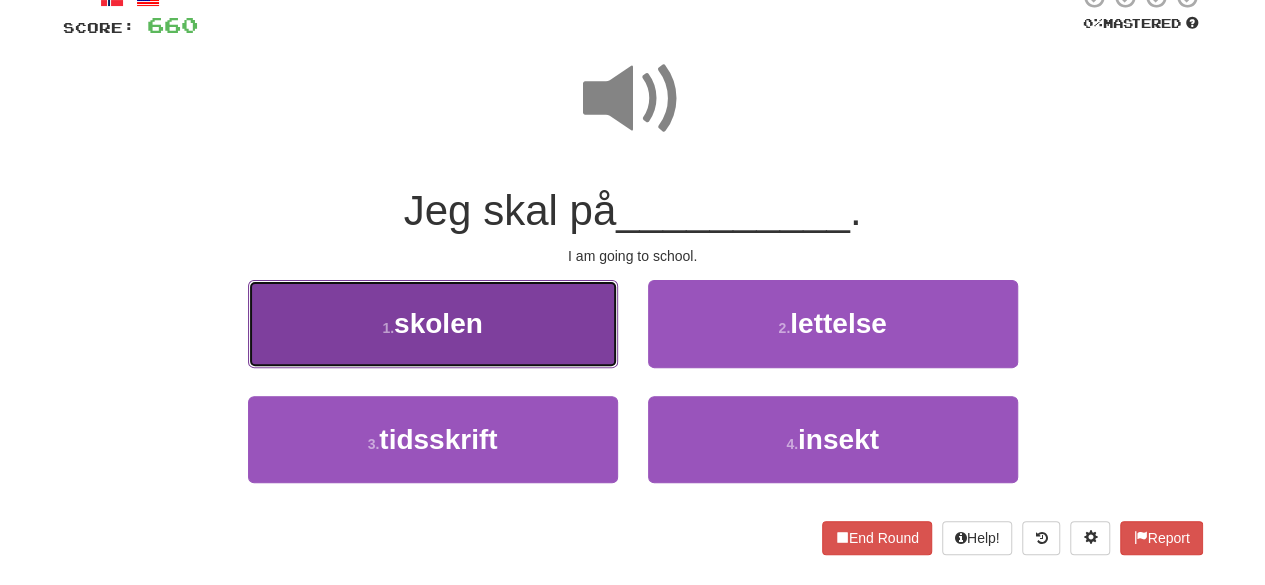 click on "1 .  skolen" at bounding box center [433, 323] 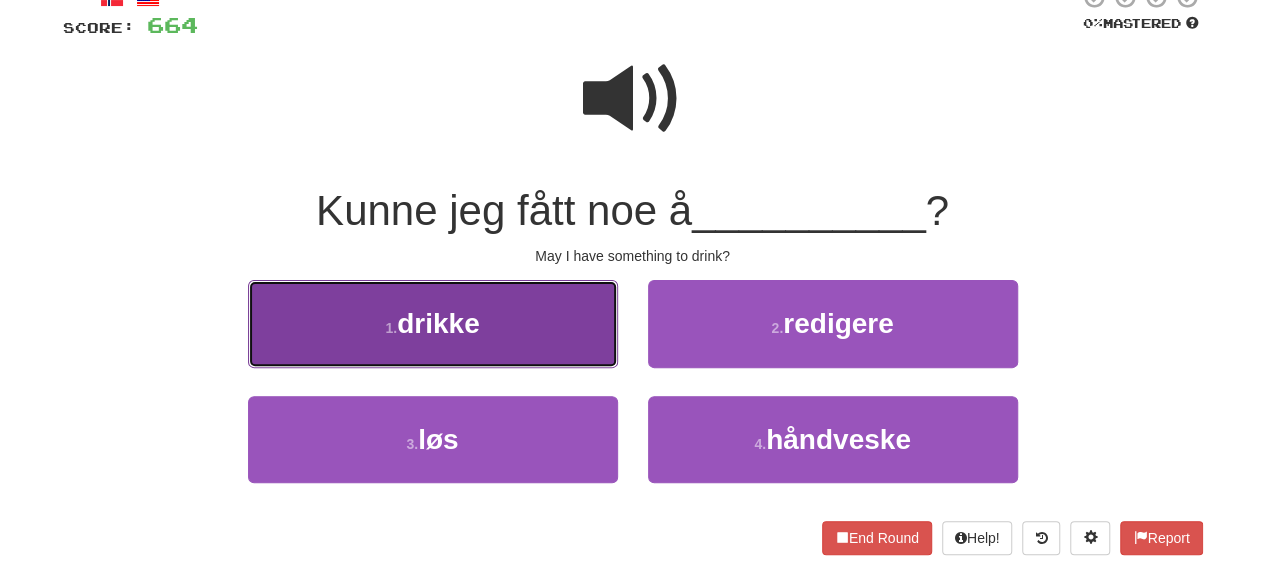 click on "1 .  drikke" at bounding box center [433, 323] 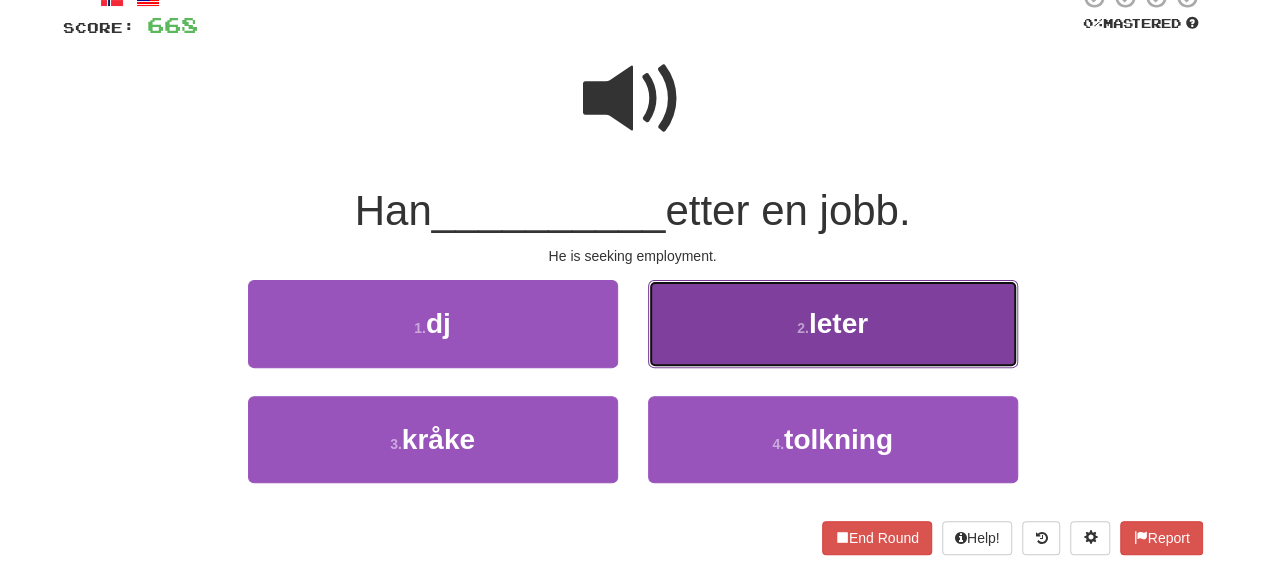 click on "2 .  leter" at bounding box center (833, 323) 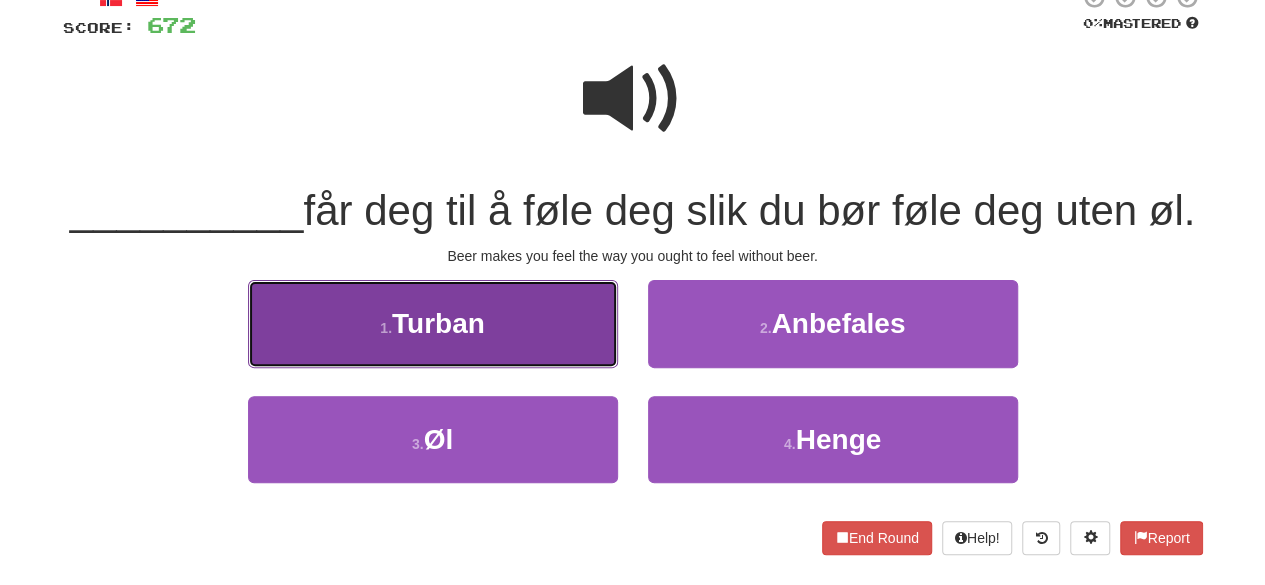 click on "1 .  Turban" at bounding box center [433, 323] 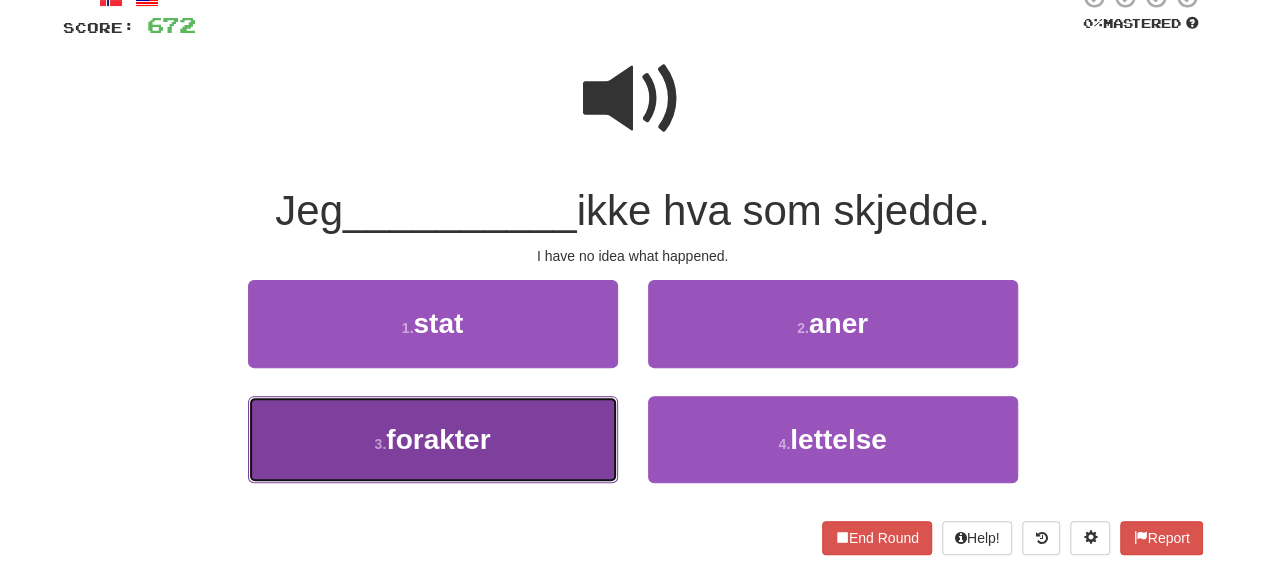 click on "3 .  forakter" at bounding box center (433, 439) 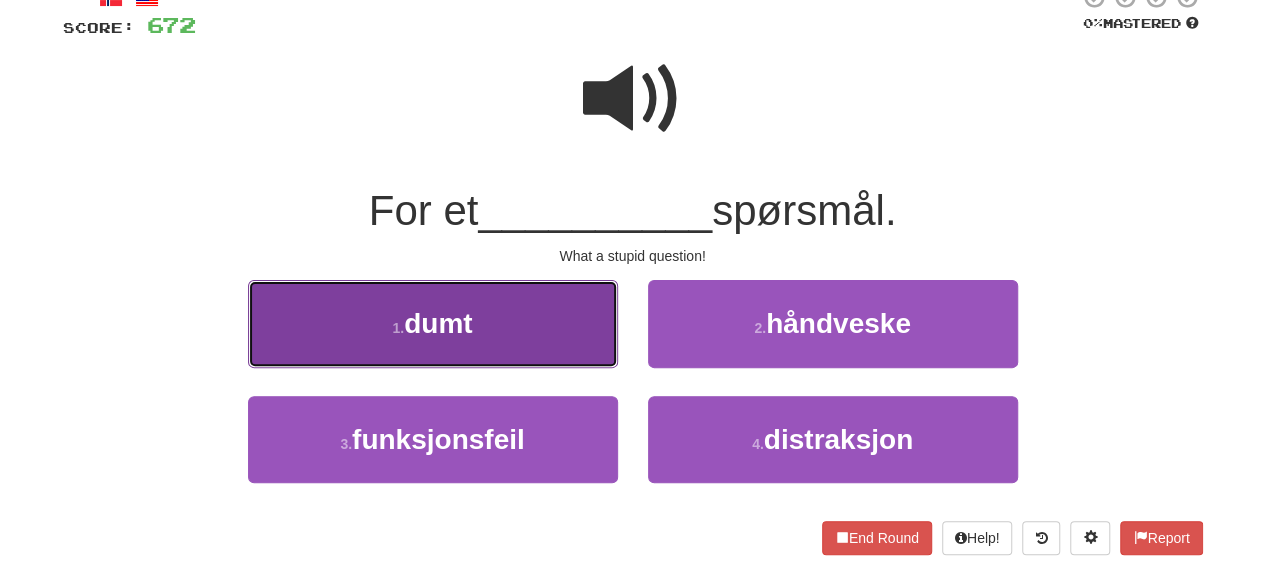 click on "1 .  dumt" at bounding box center [433, 323] 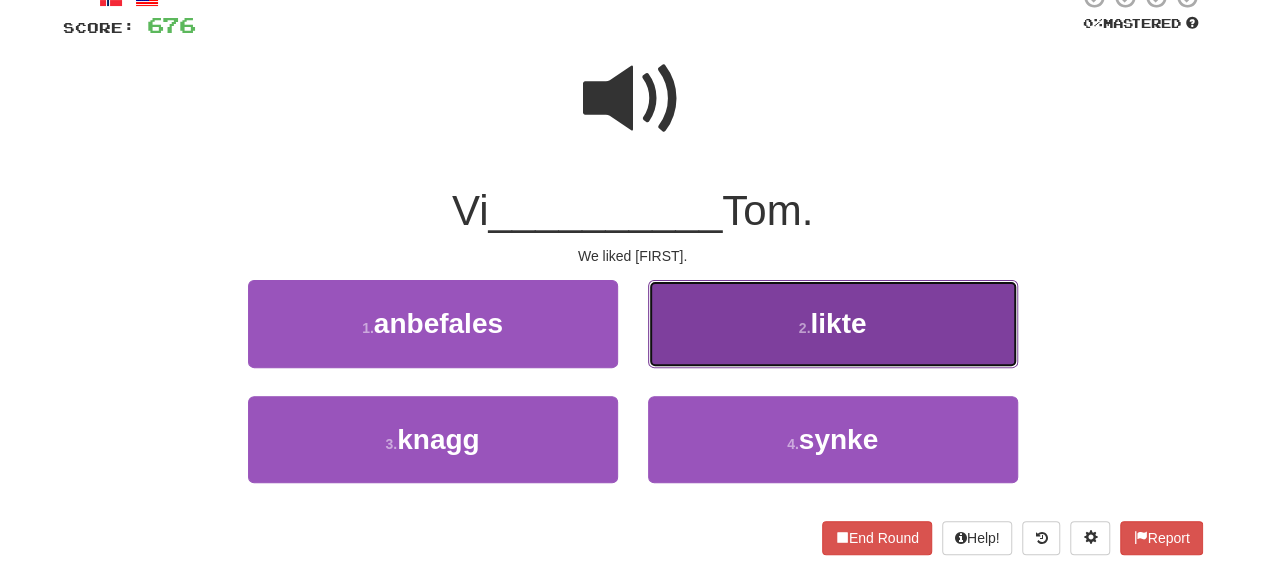 click on "2 .  likte" at bounding box center (833, 323) 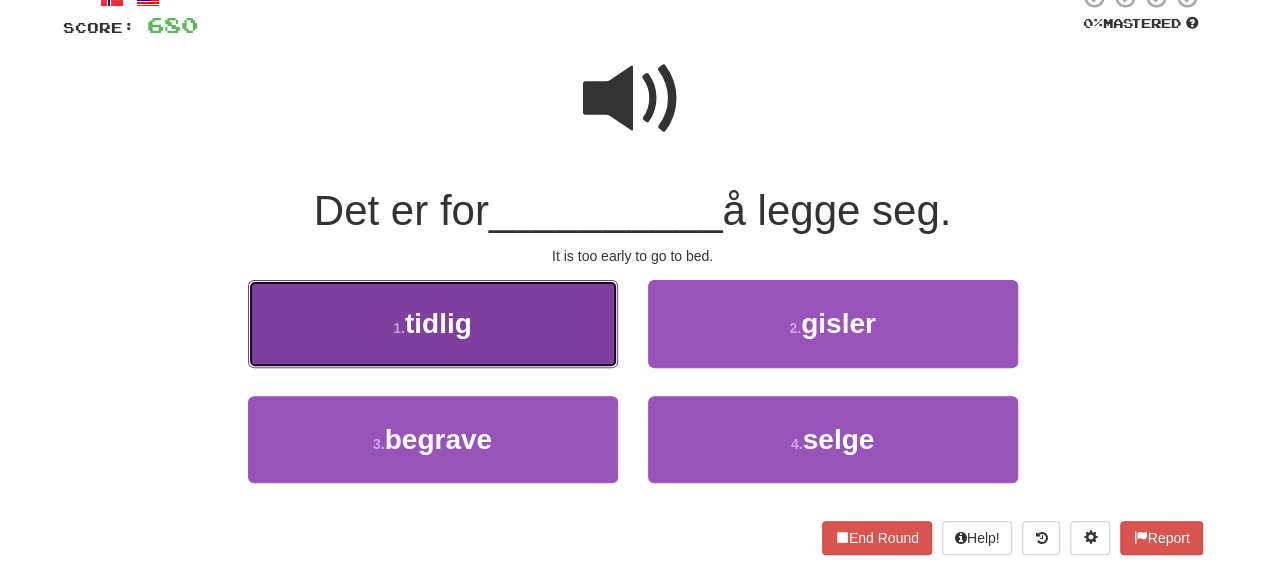 click on "1 .  tidlig" at bounding box center (433, 323) 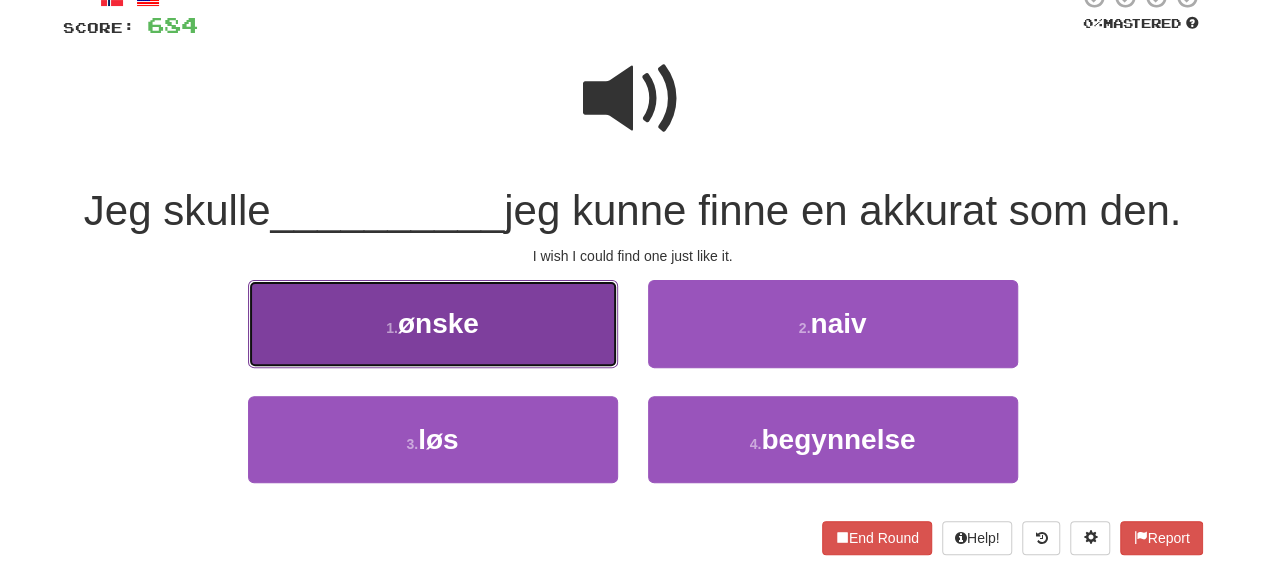 click on "1 .  ønske" at bounding box center [433, 323] 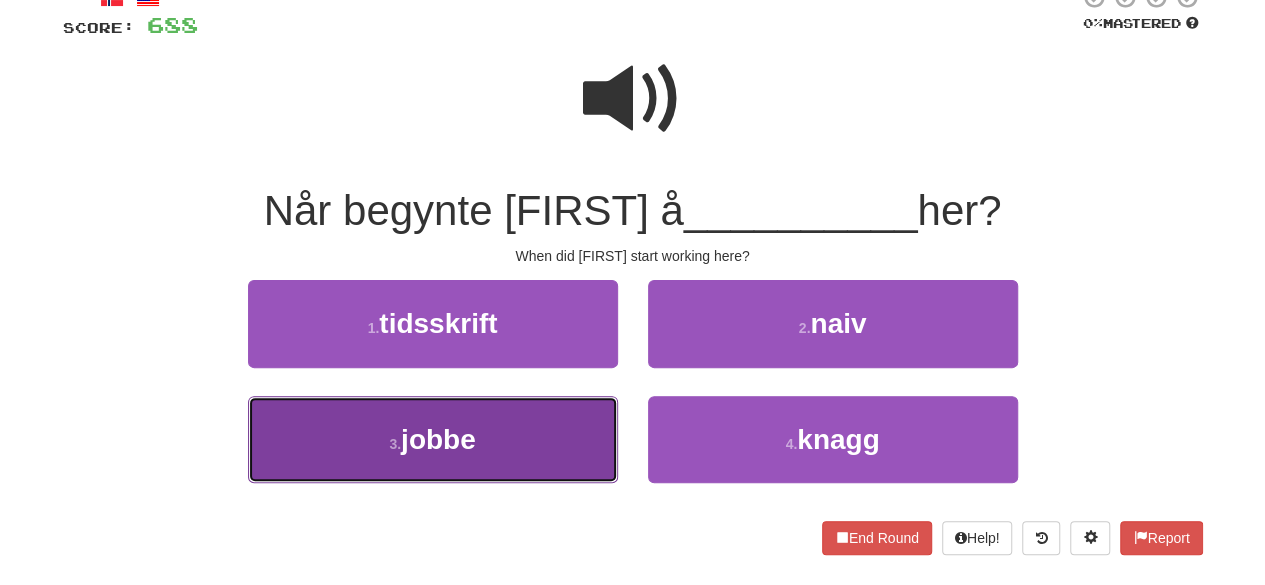 click on "3 .  jobbe" at bounding box center [433, 439] 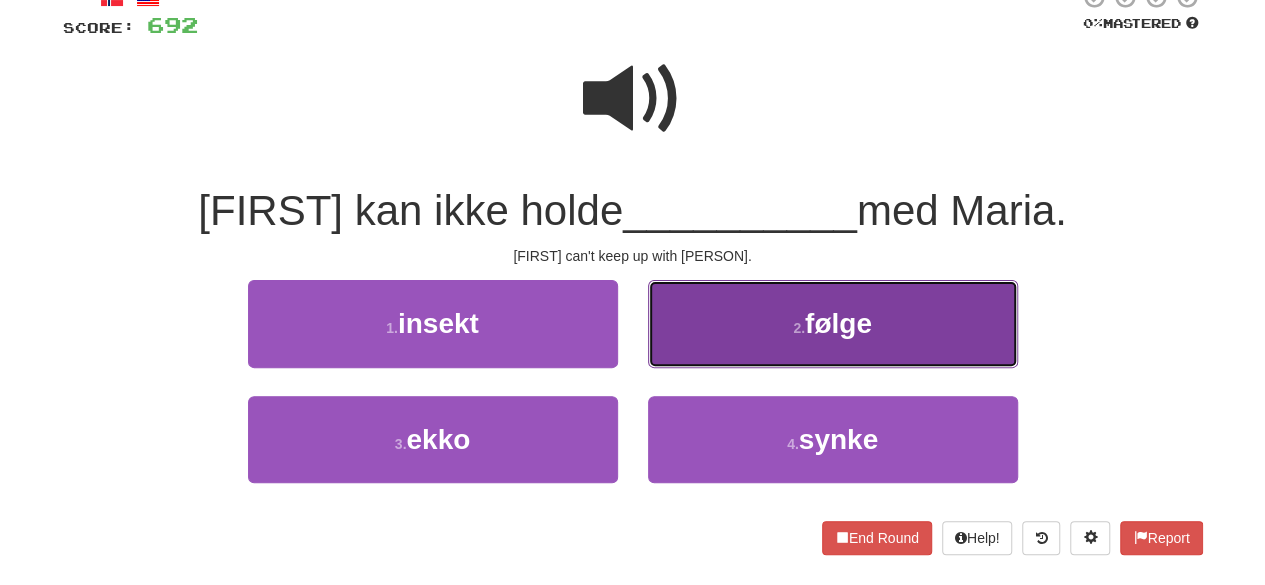 click on "2 .  følge" at bounding box center [833, 323] 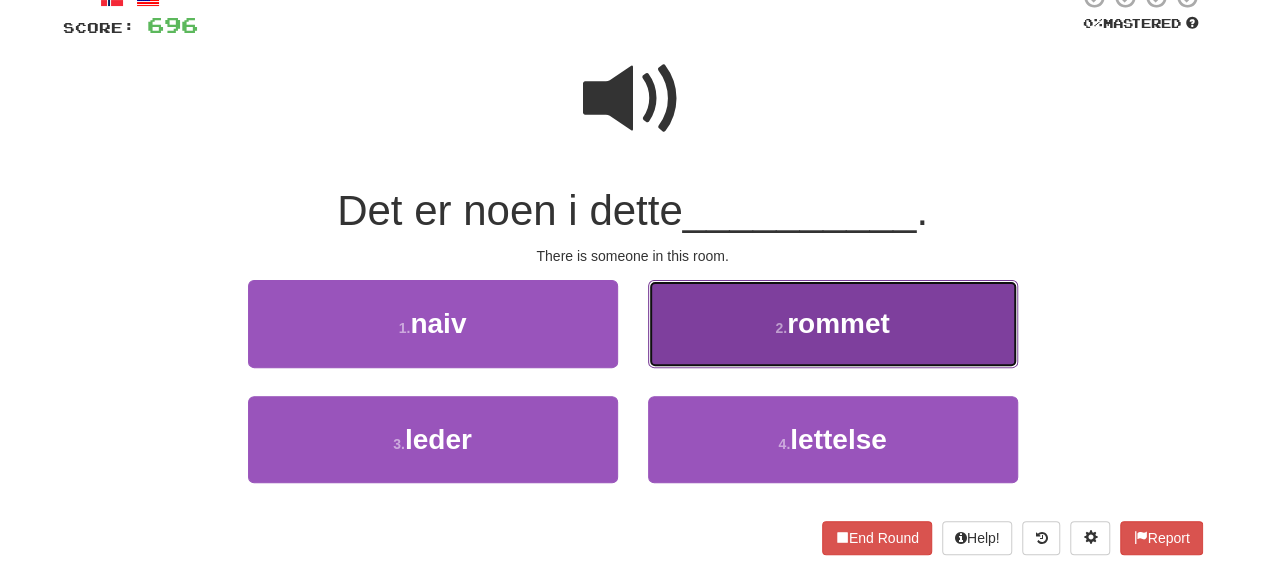 click on "rommet" at bounding box center (838, 323) 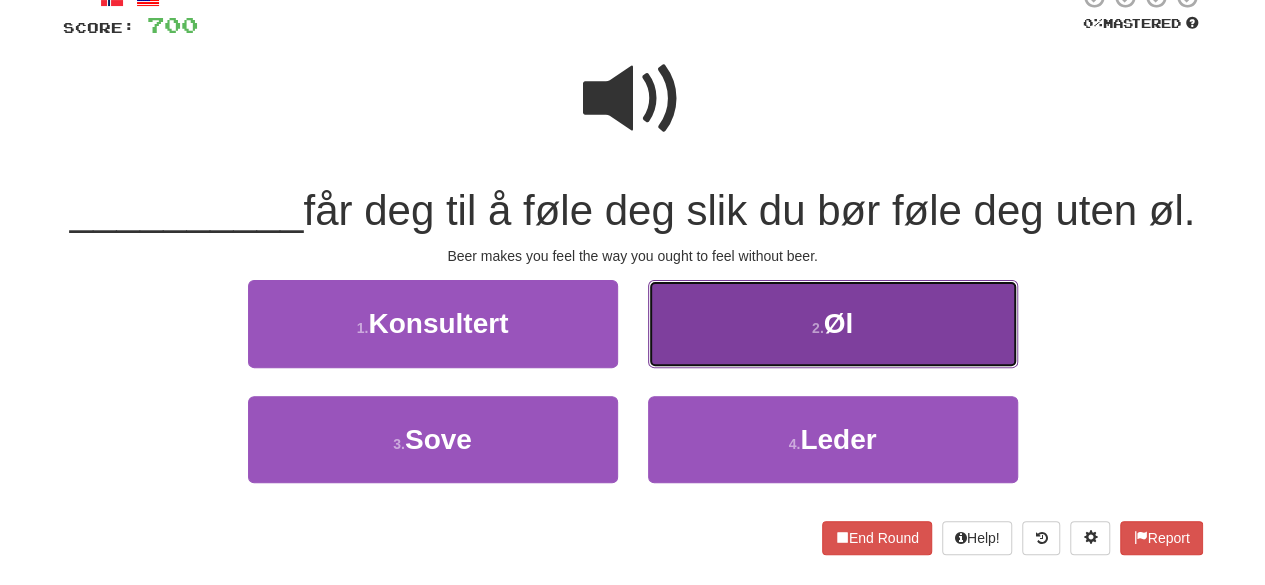 click on "2 .  Øl" at bounding box center (833, 323) 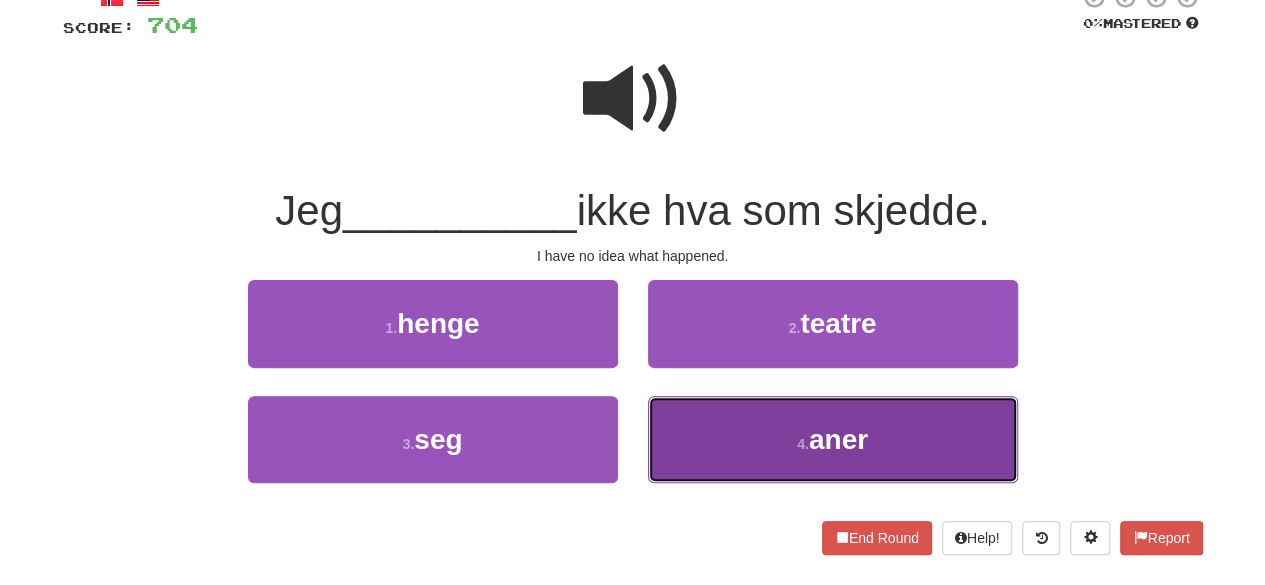 click on "4 .  aner" at bounding box center (833, 439) 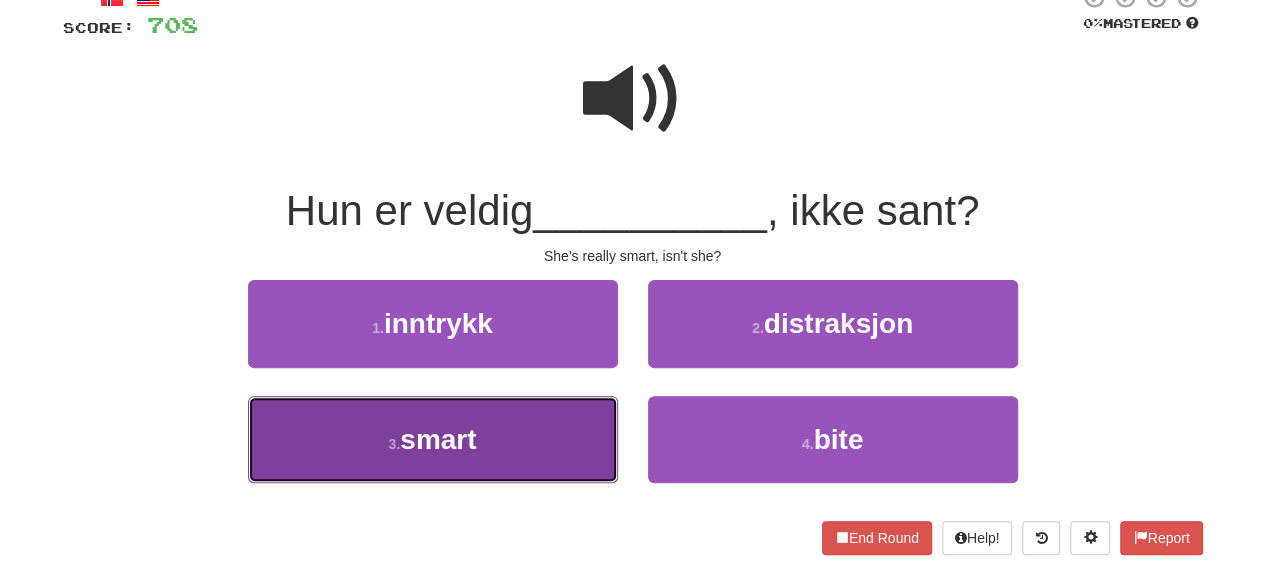 click on "3 .  smart" at bounding box center [433, 439] 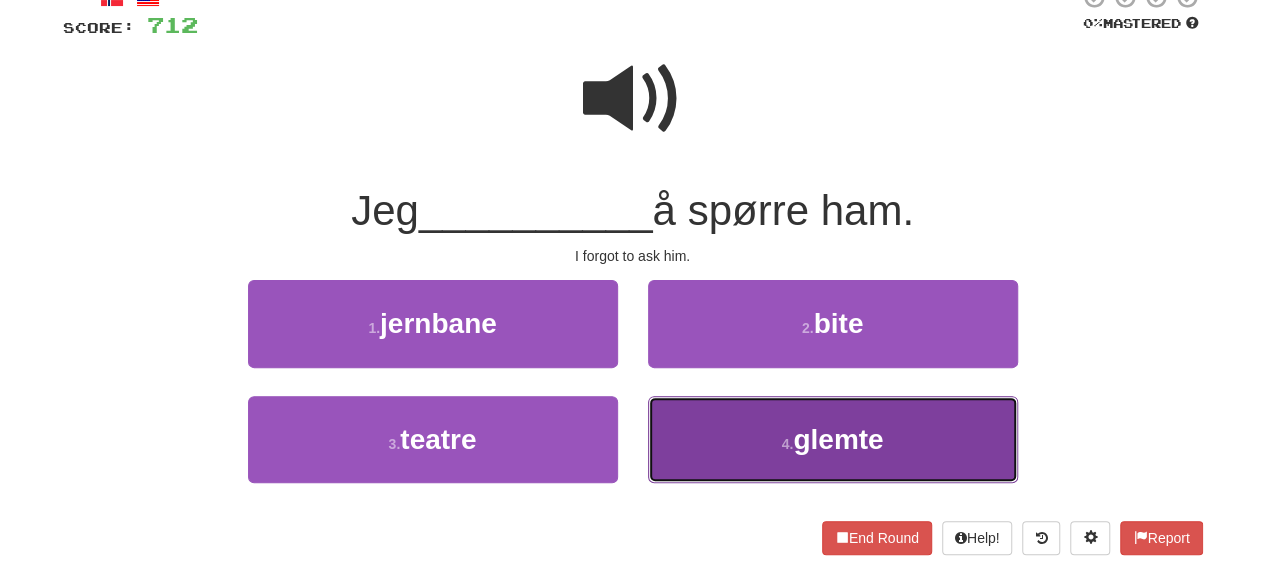 click on "4 .  glemte" at bounding box center (833, 439) 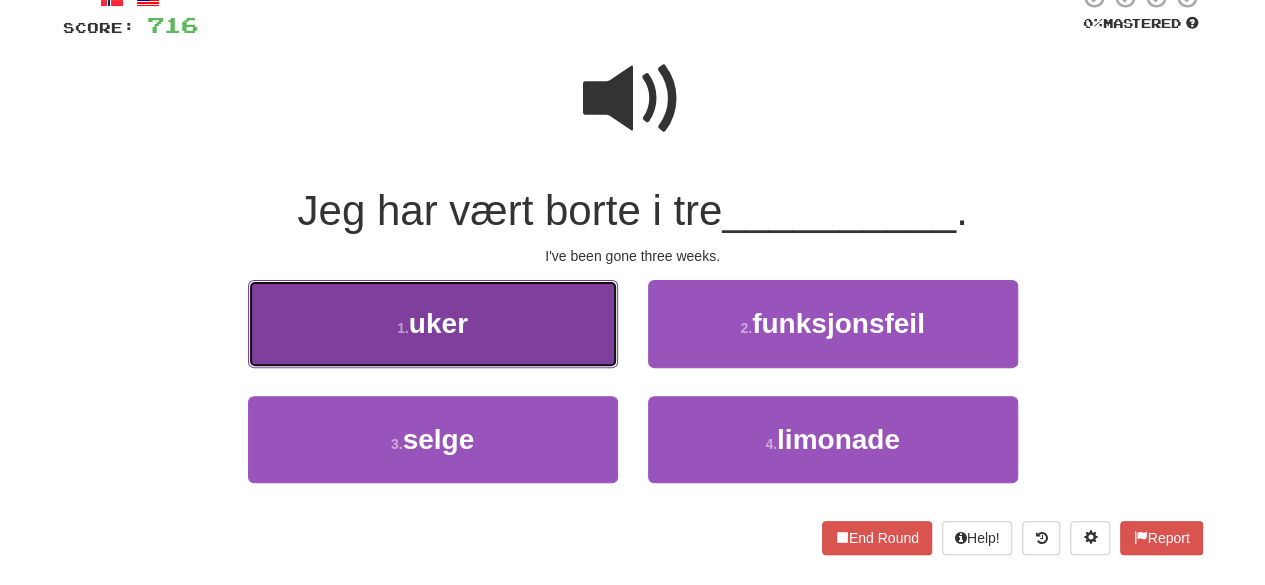 click on "1 .  uker" at bounding box center [433, 323] 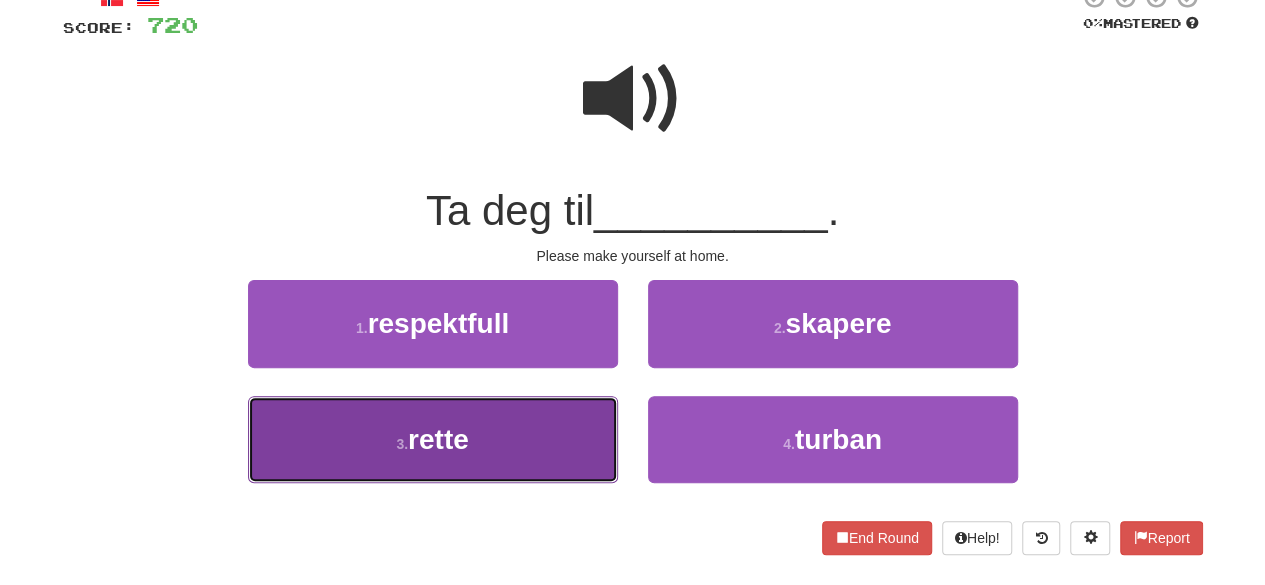 click on "3 .  rette" at bounding box center [433, 439] 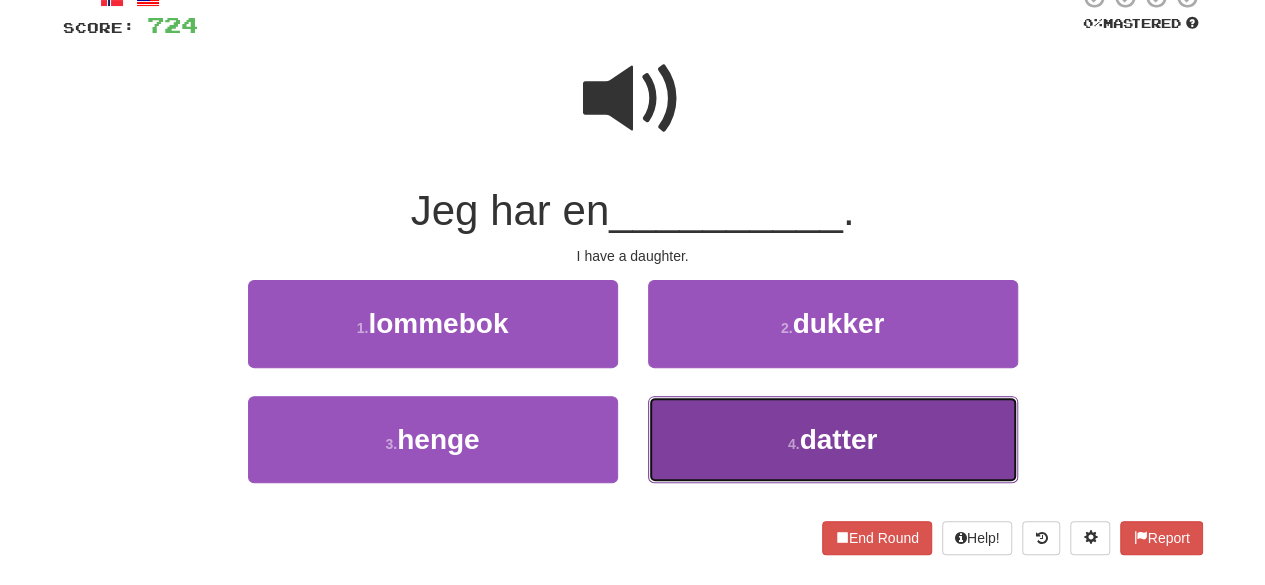 click on "4 .  datter" at bounding box center (833, 439) 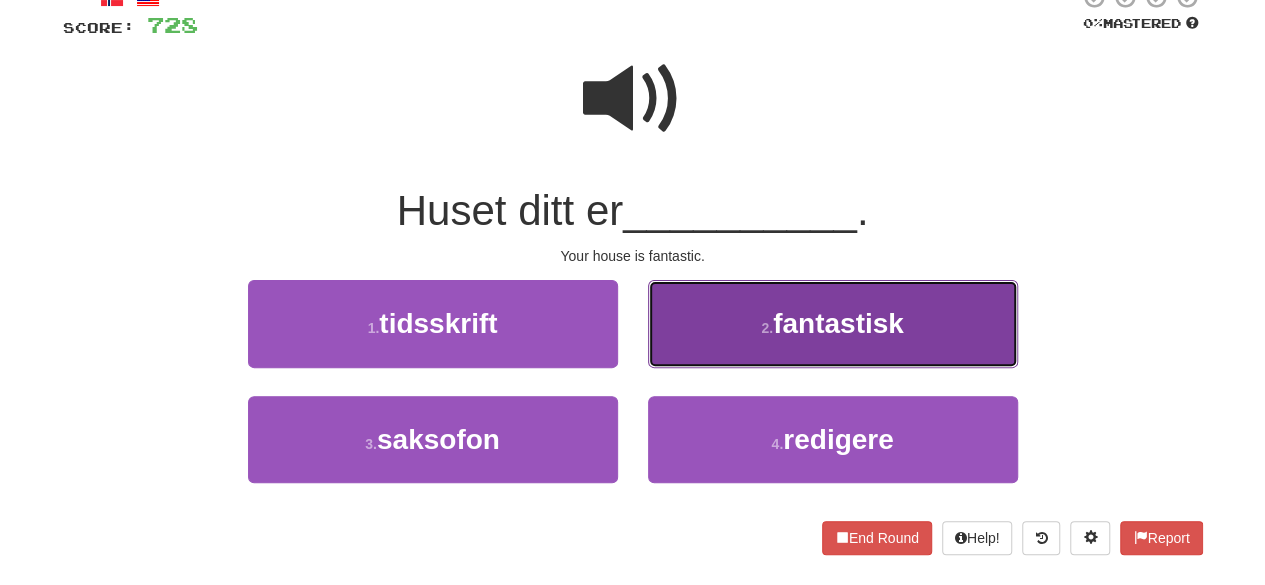 click on "fantastisk" at bounding box center [838, 323] 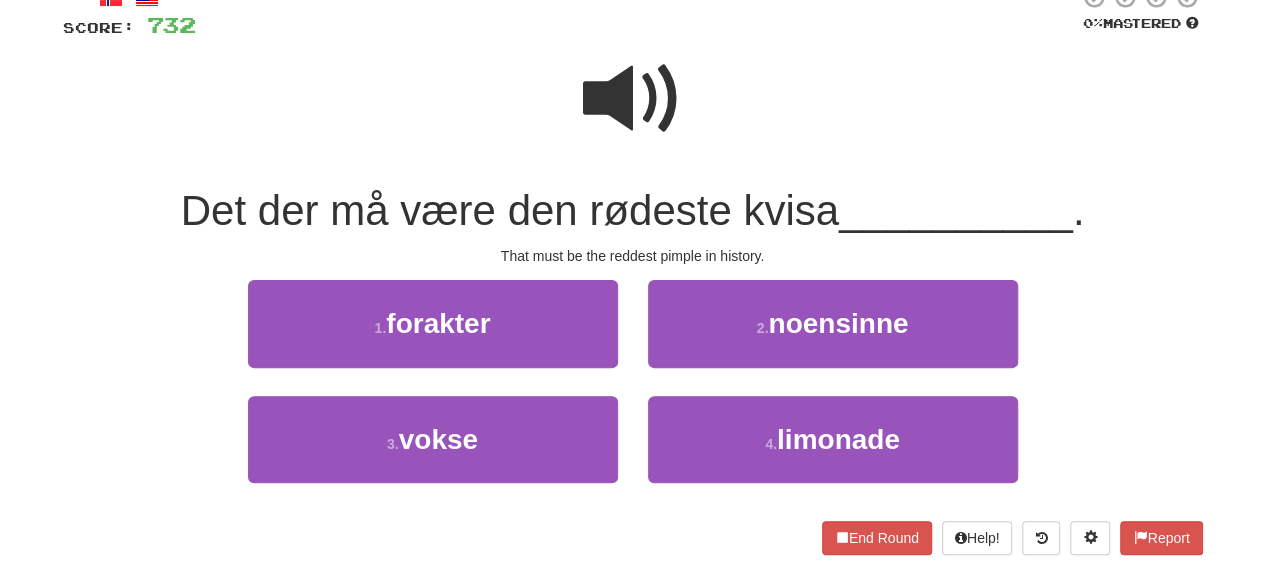 click at bounding box center [633, 99] 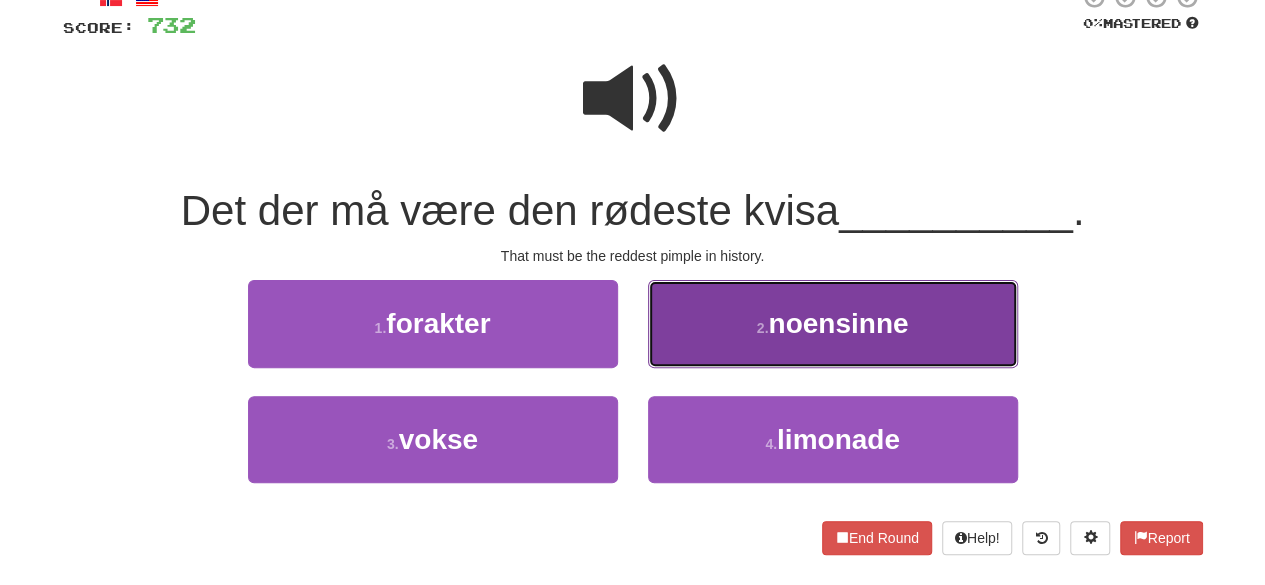 click on "2 .  noensinne" at bounding box center [833, 323] 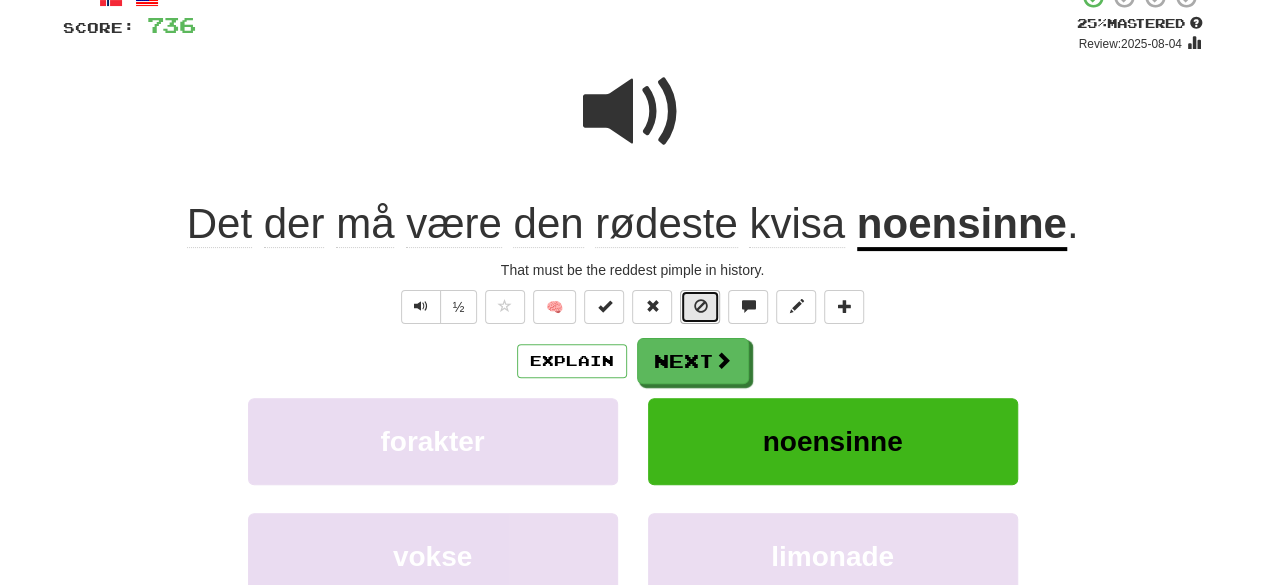 click at bounding box center (700, 306) 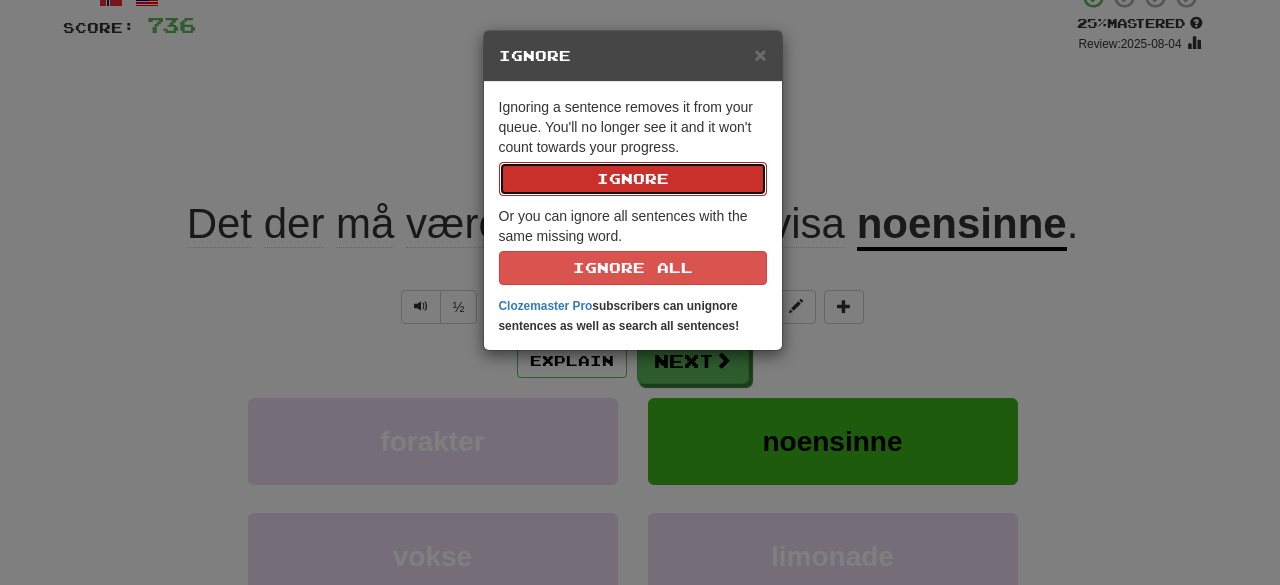 click on "Ignore" at bounding box center (633, 179) 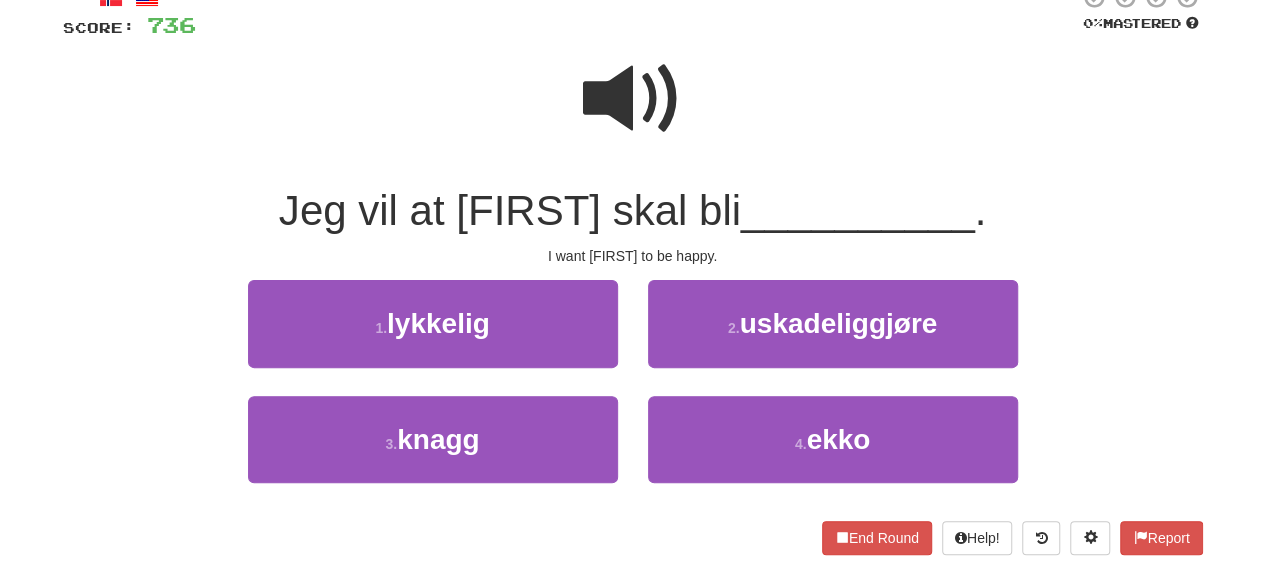 click at bounding box center (633, 99) 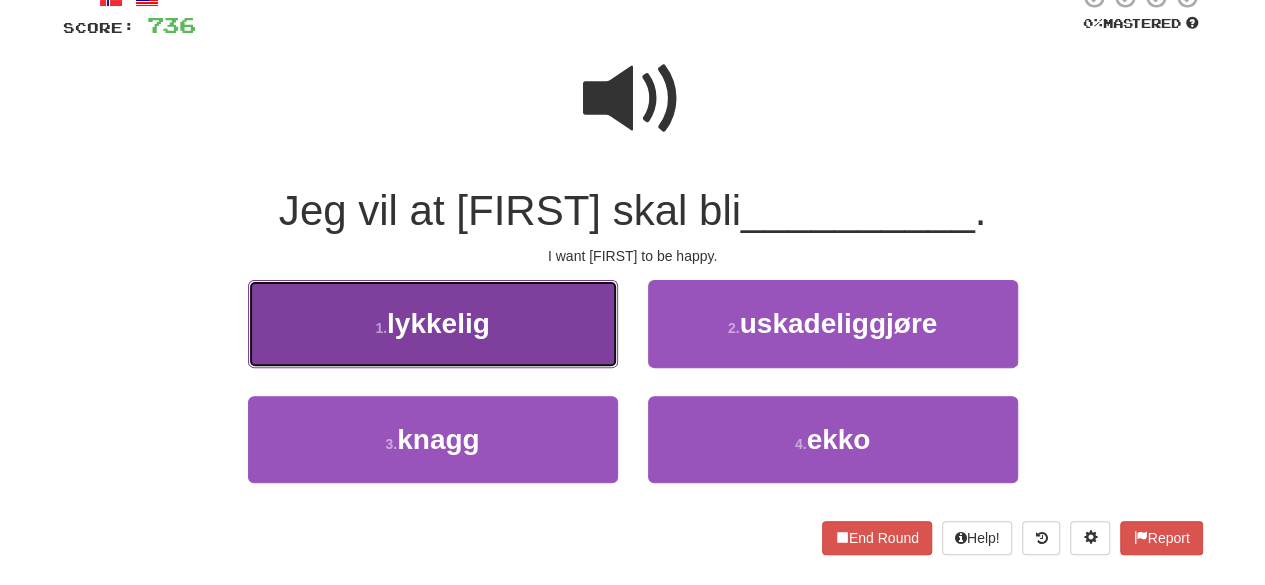 click on "1 .  lykkelig" at bounding box center (433, 323) 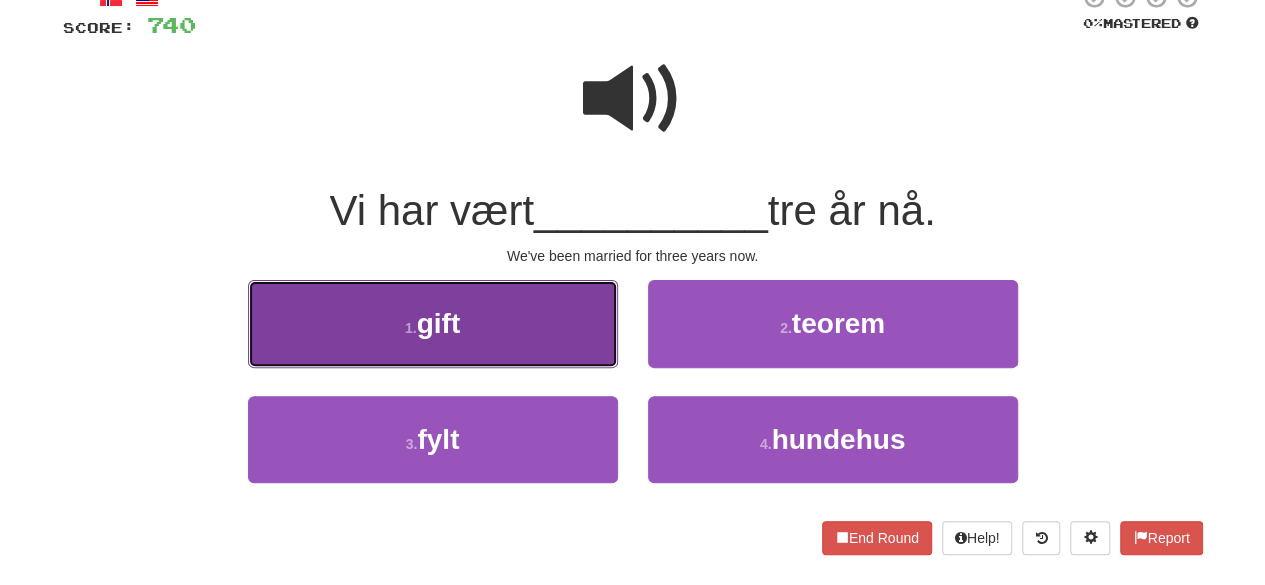 click on "1 .  gift" at bounding box center (433, 323) 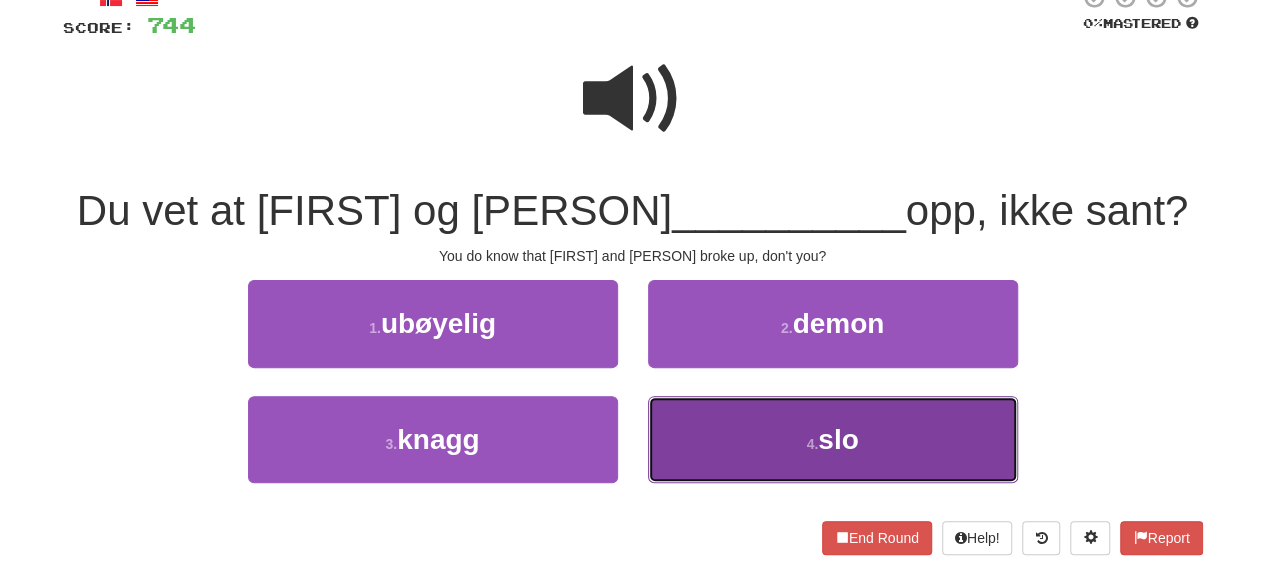 click on "4 .  slo" at bounding box center (833, 439) 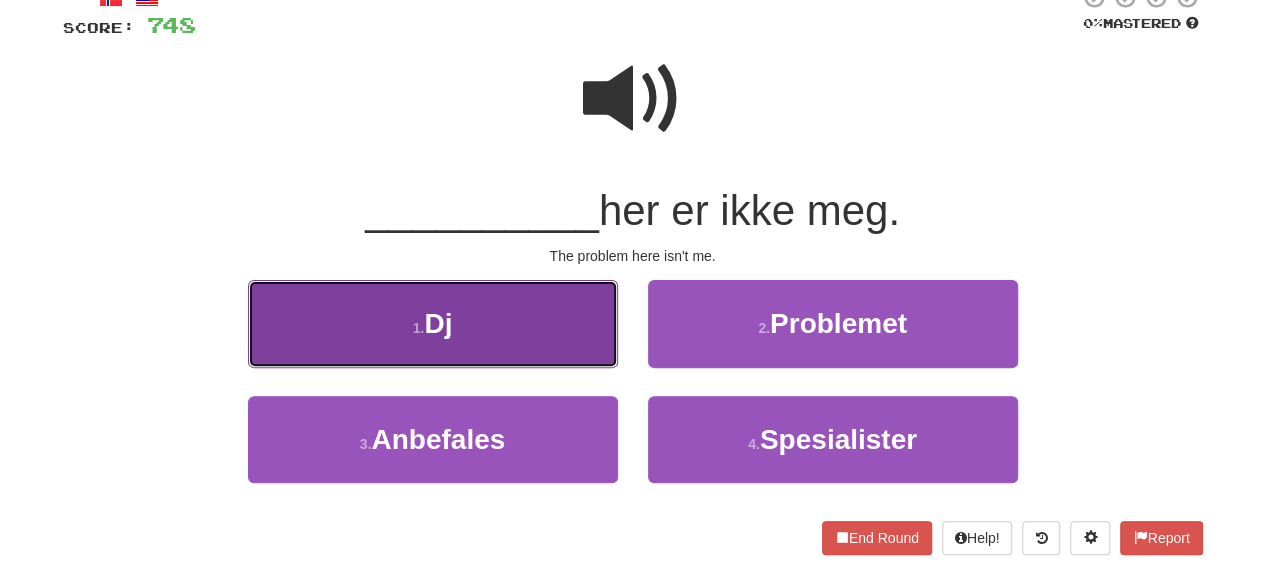 click on "1 .  Dj" at bounding box center (433, 323) 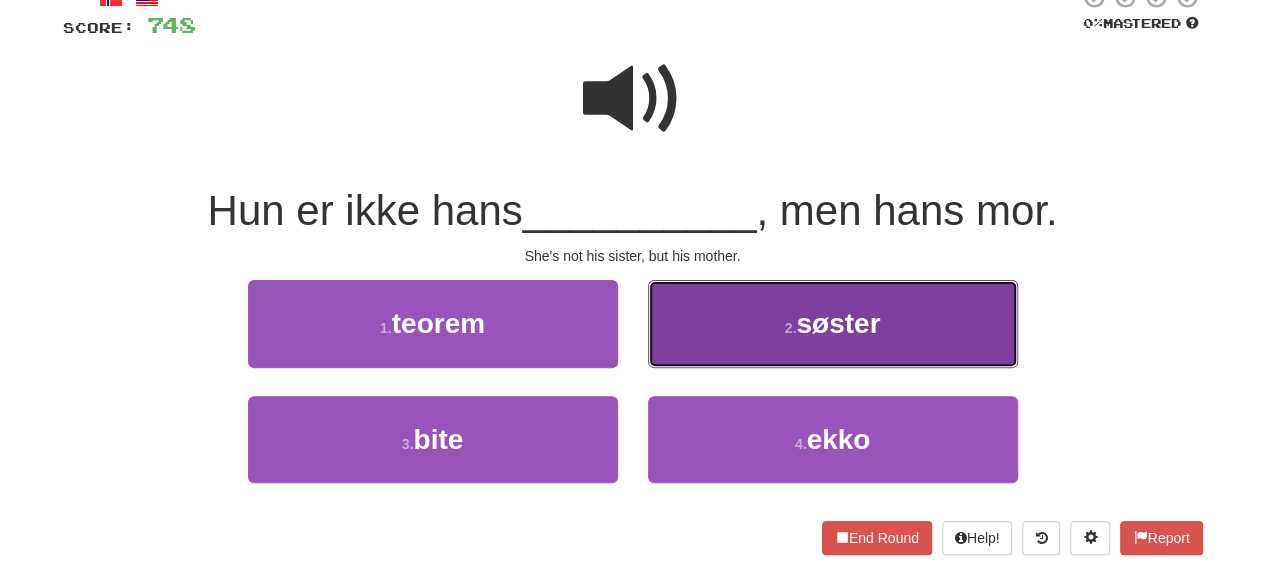 click on "søster" at bounding box center (838, 323) 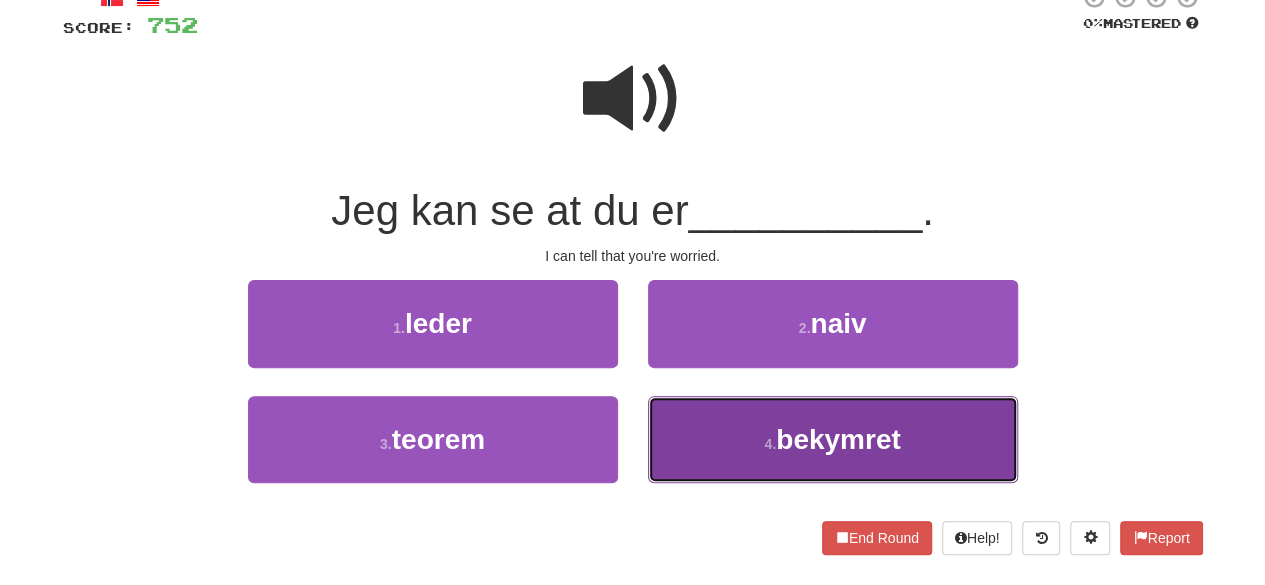 click on "4 .  bekymret" at bounding box center [833, 439] 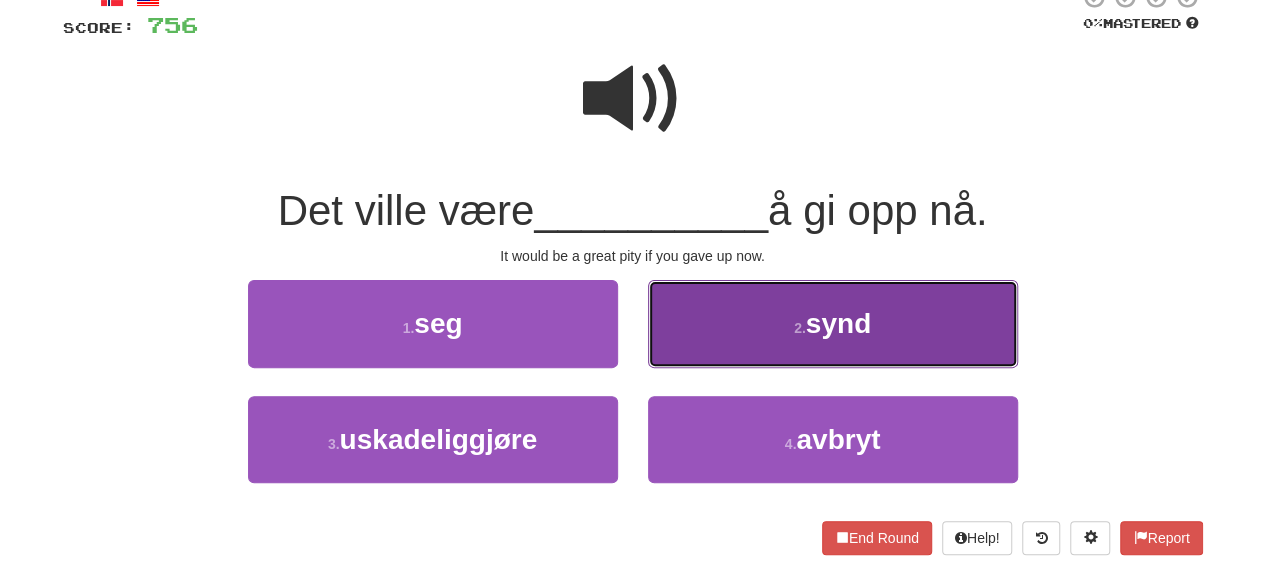click on "2 .  synd" at bounding box center (833, 323) 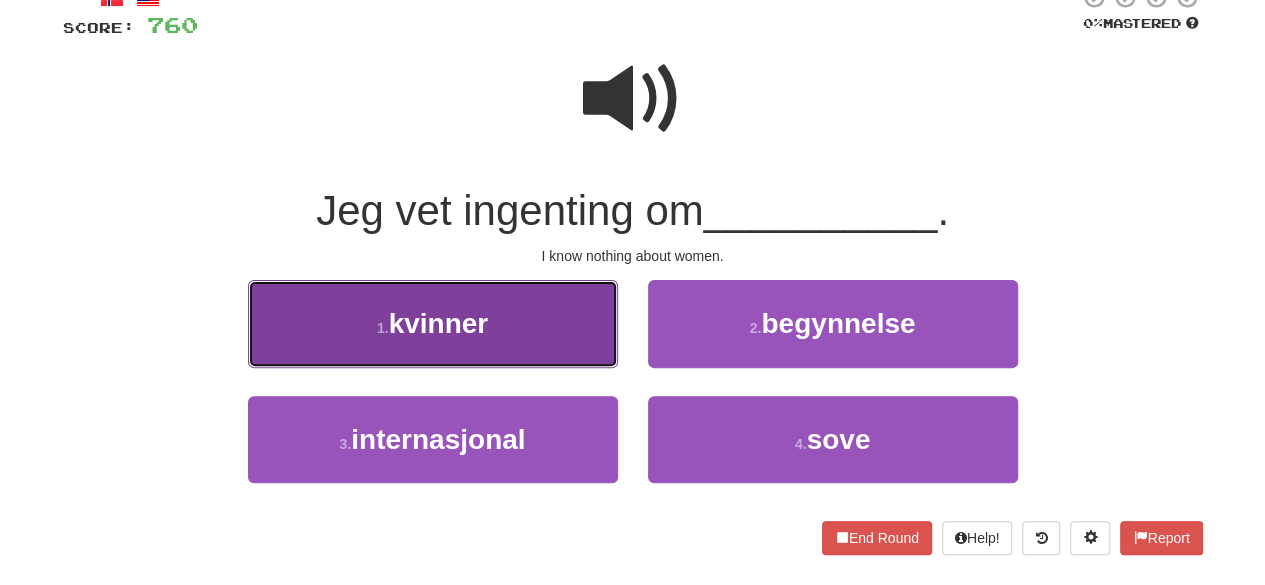click on "1 .  kvinner" at bounding box center [433, 323] 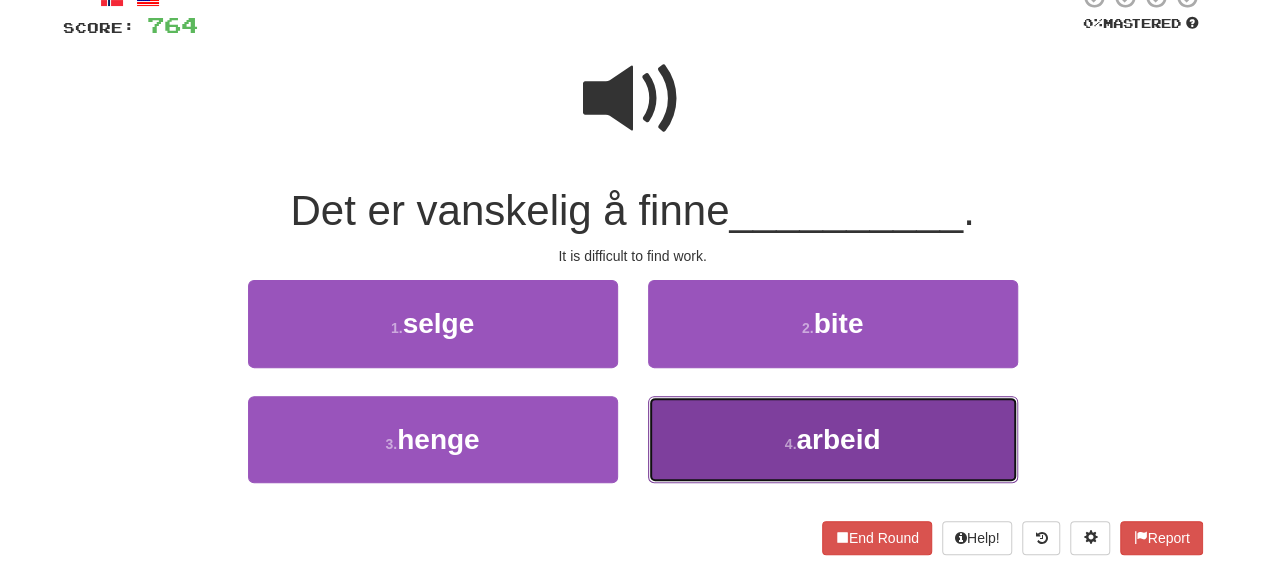 click on "4 .  arbeid" at bounding box center [833, 439] 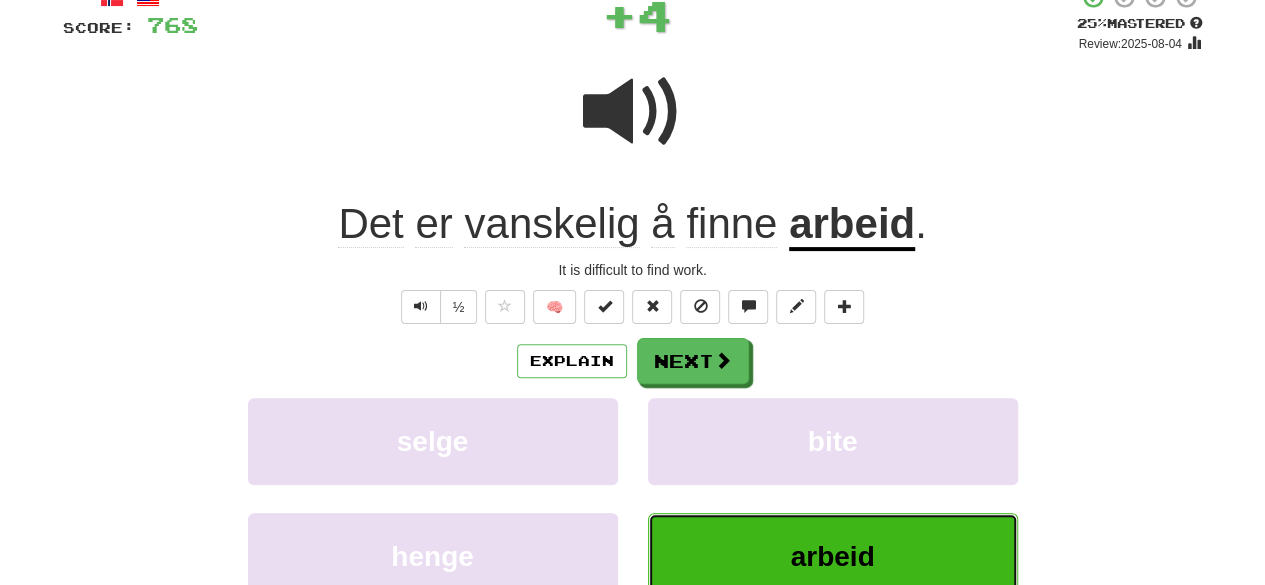 scroll, scrollTop: 0, scrollLeft: 0, axis: both 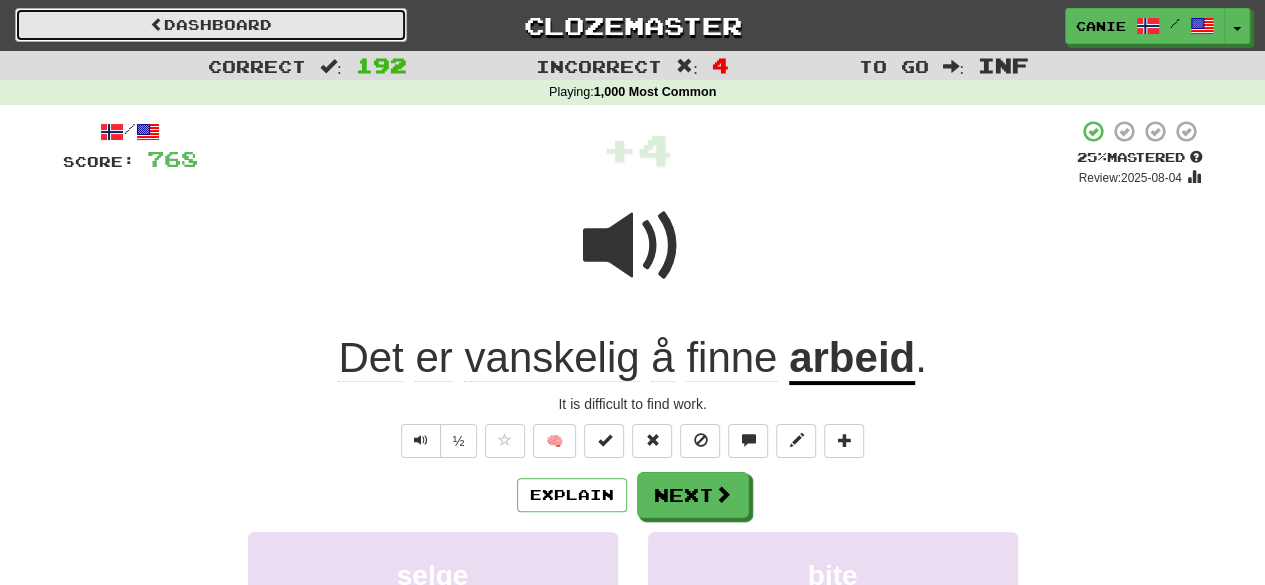 click on "Dashboard" at bounding box center (211, 25) 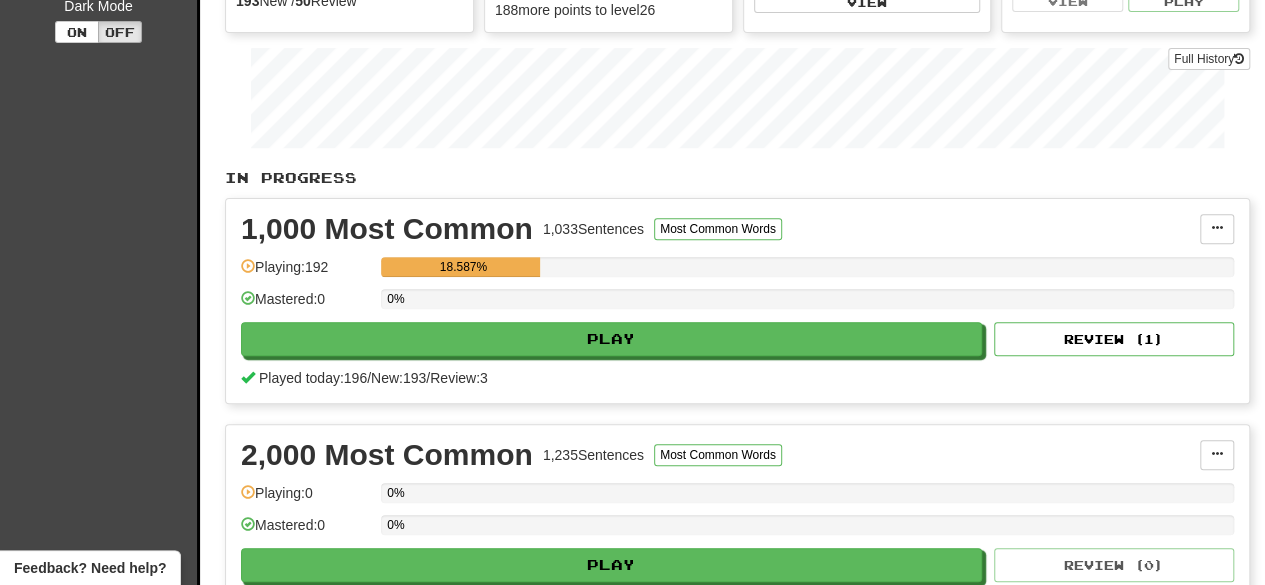 scroll, scrollTop: 0, scrollLeft: 0, axis: both 